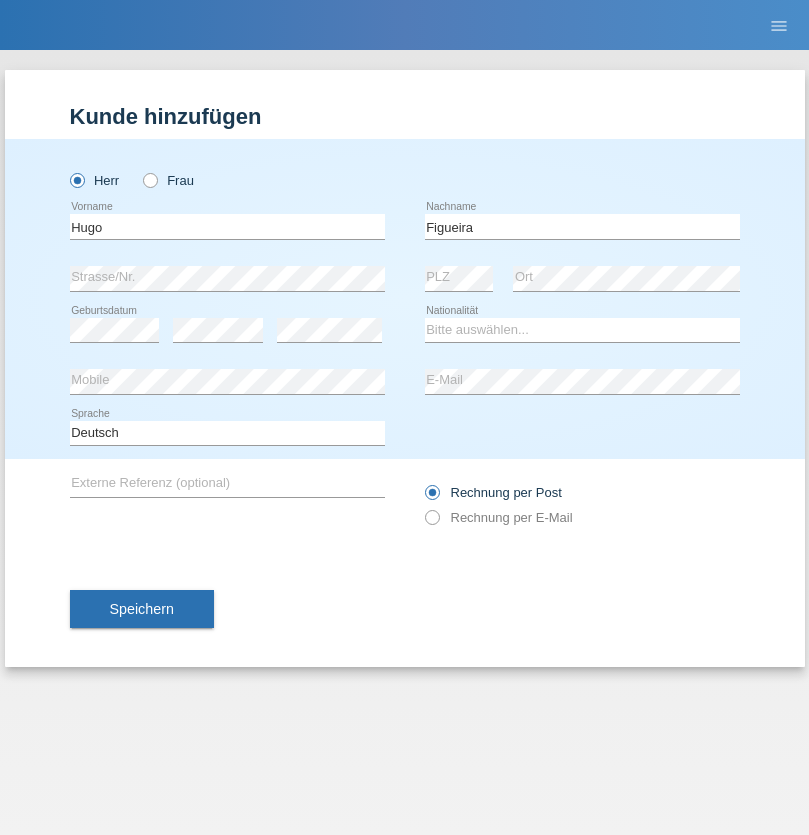 scroll, scrollTop: 0, scrollLeft: 0, axis: both 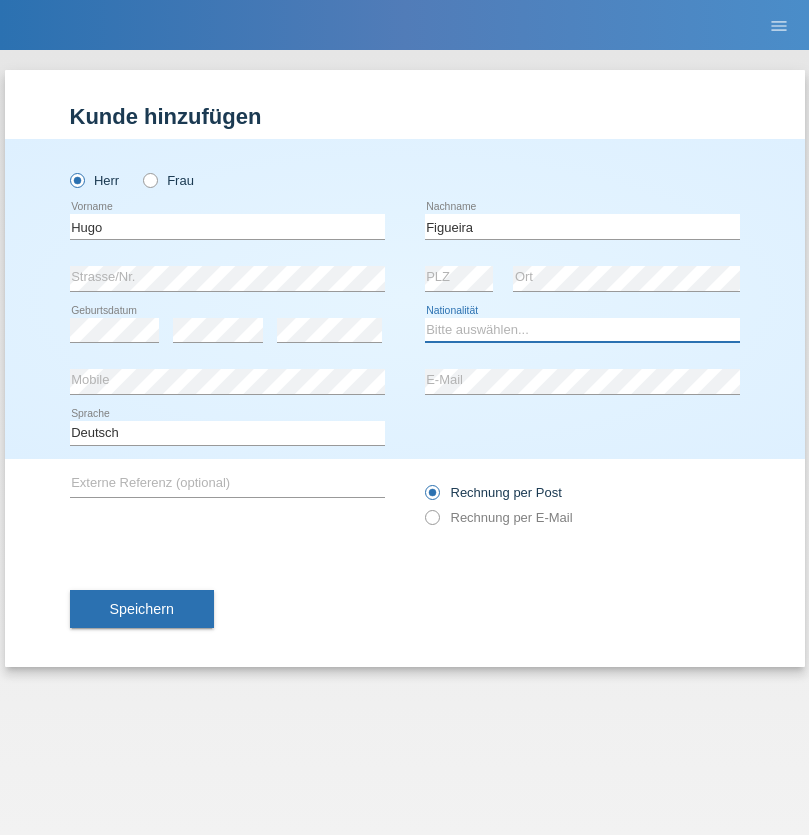 select on "PT" 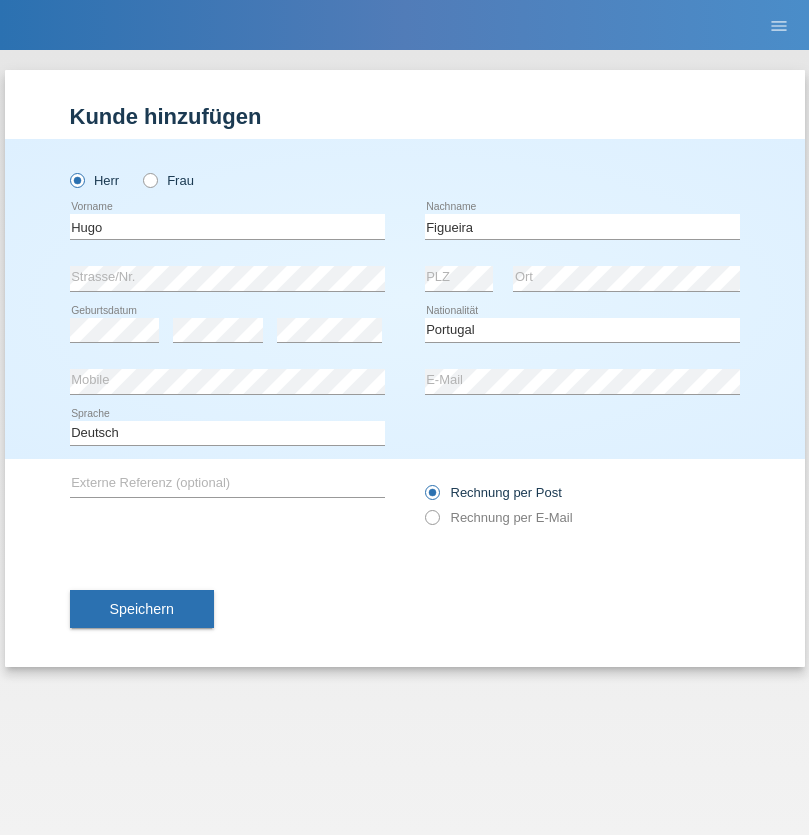select on "C" 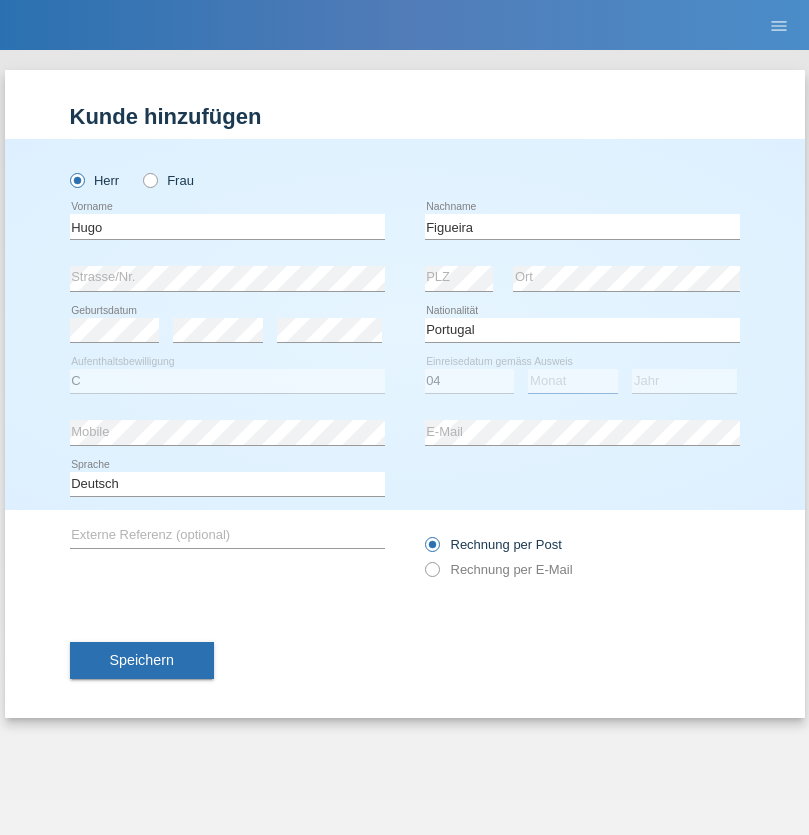 select on "02" 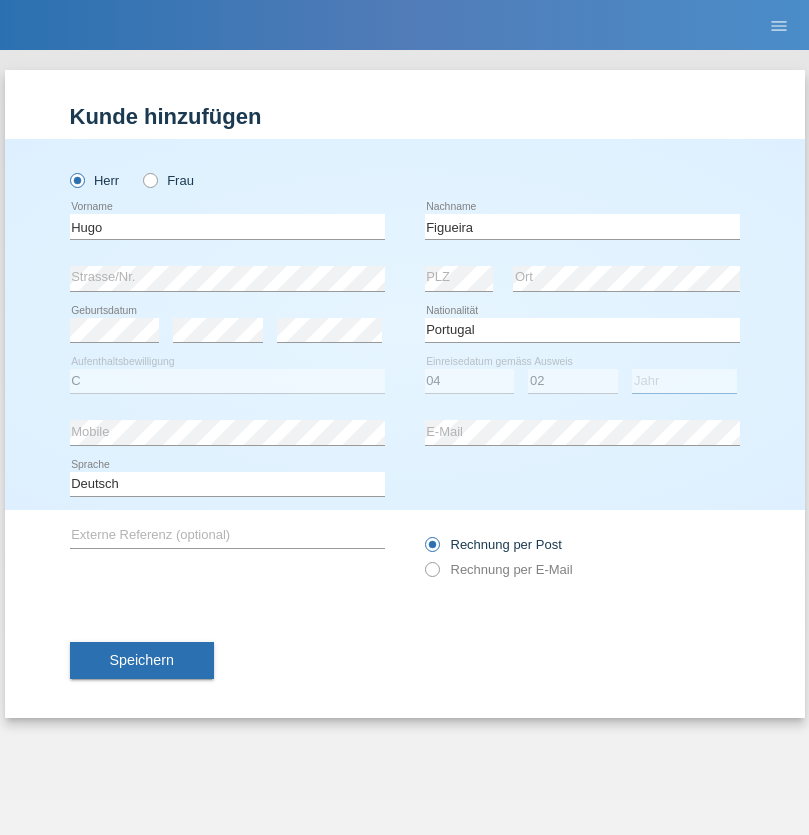 select on "2012" 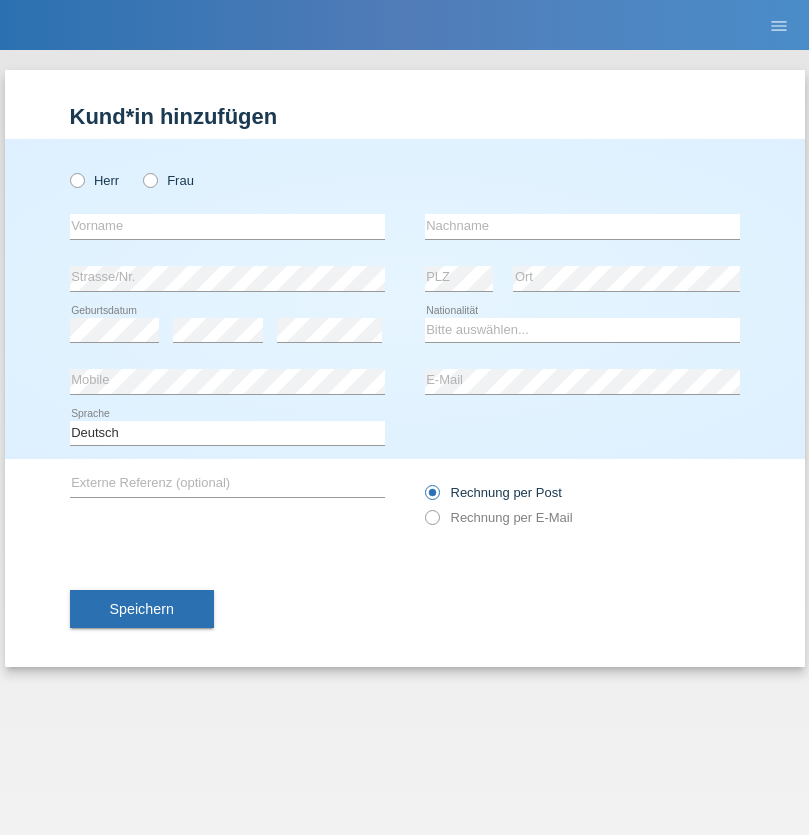 scroll, scrollTop: 0, scrollLeft: 0, axis: both 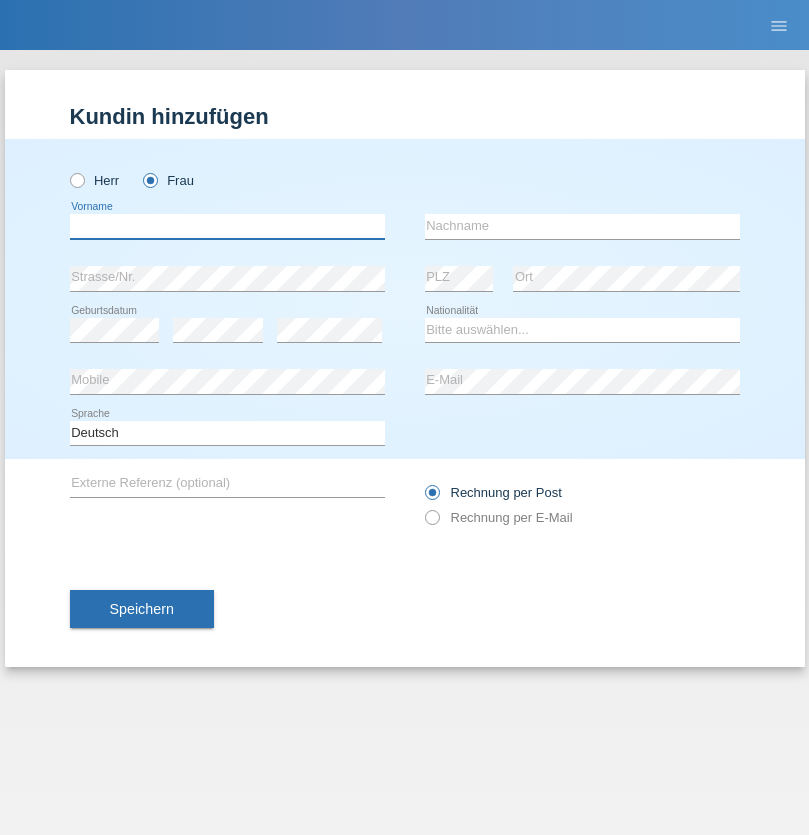 click at bounding box center [227, 226] 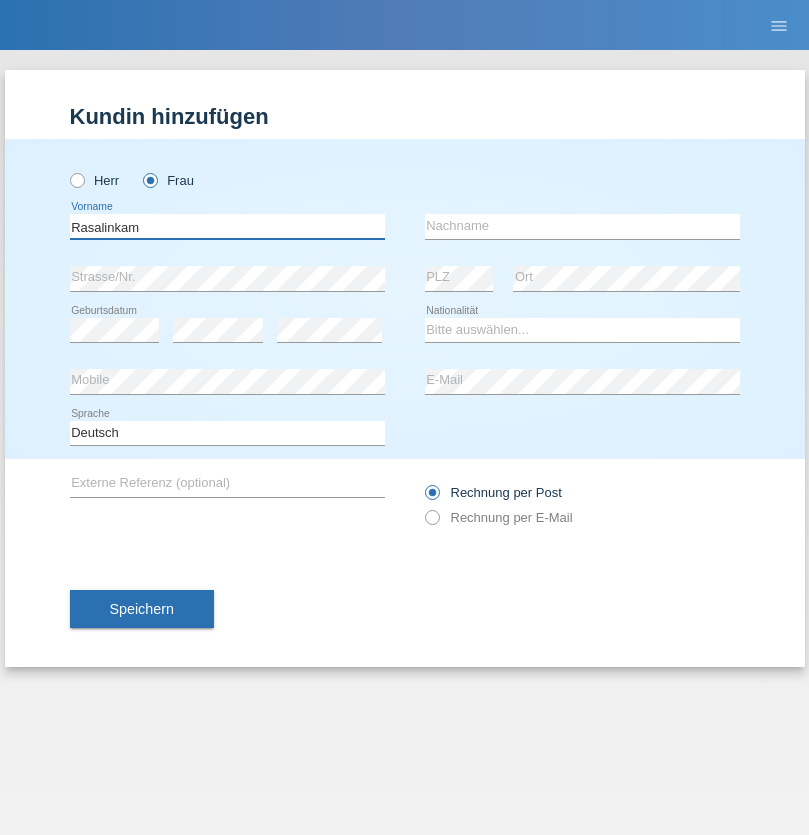 type on "Rasalinkam" 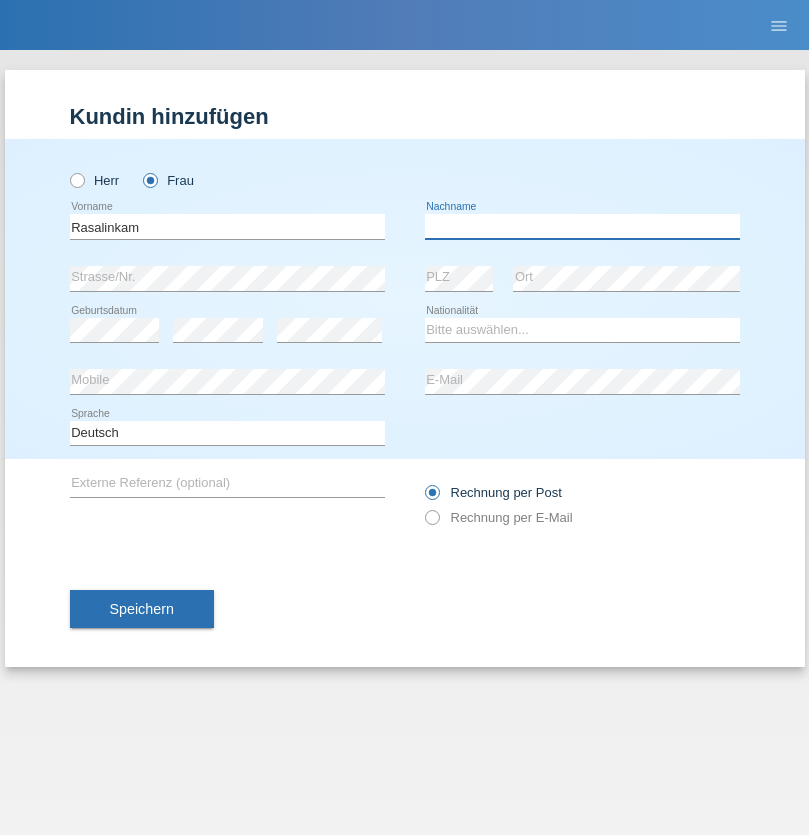 click at bounding box center [582, 226] 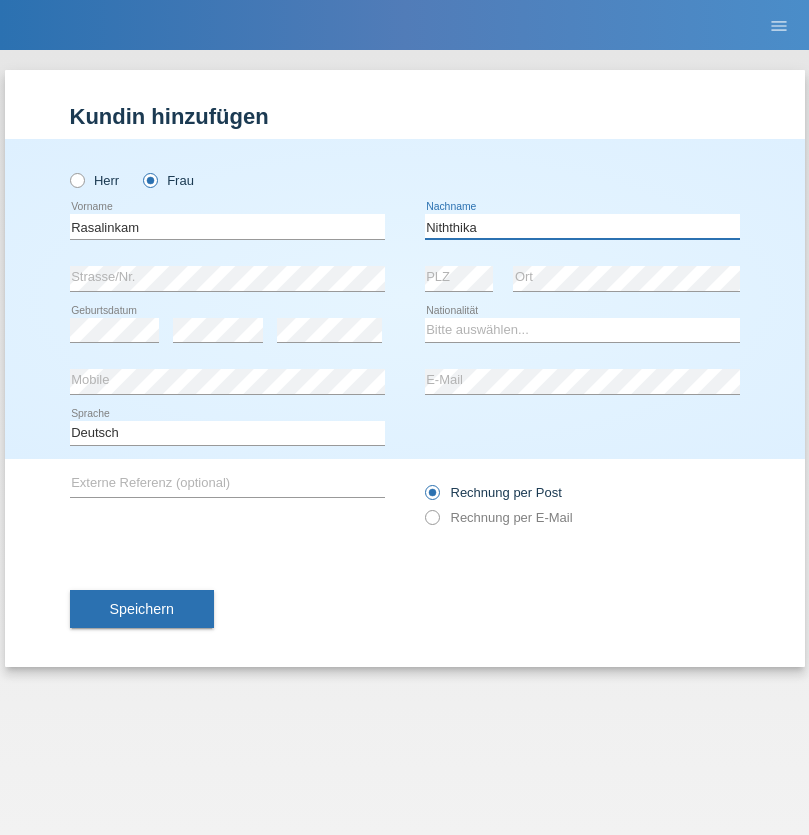 type on "Niththika" 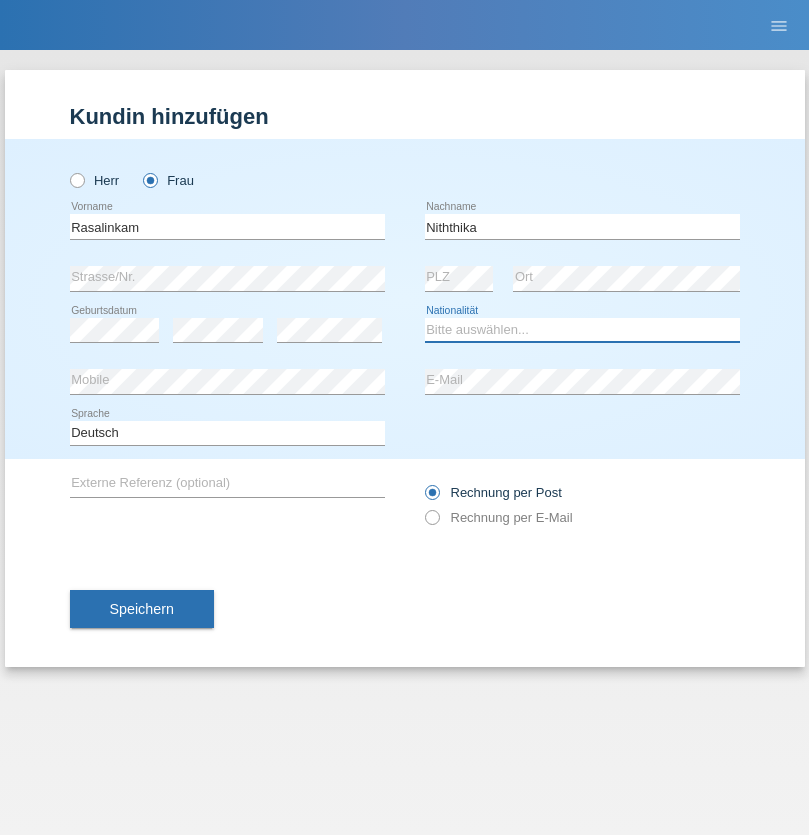 select on "LK" 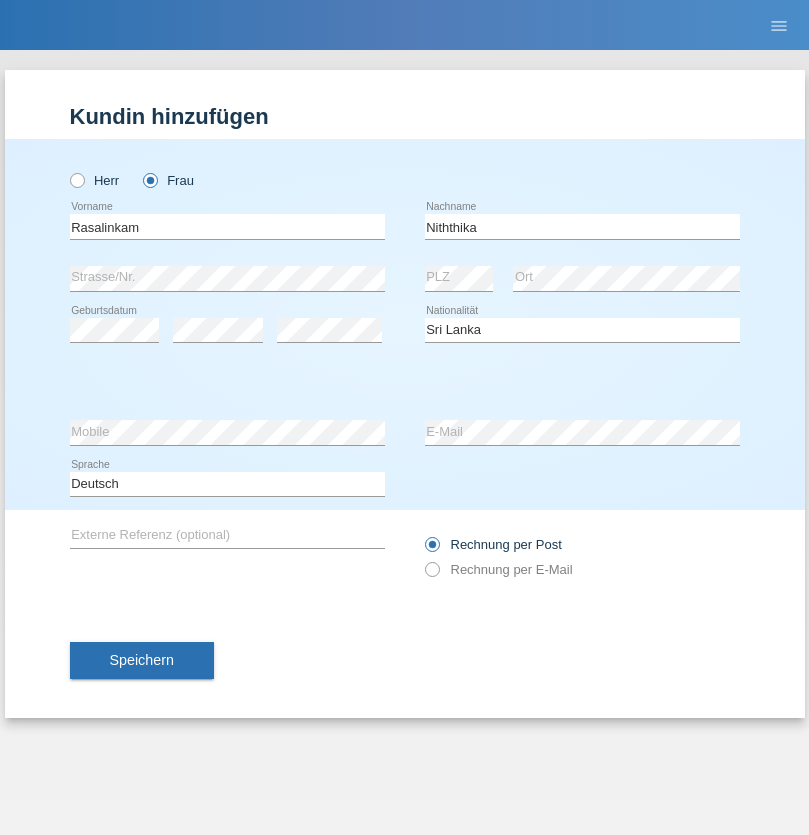 select on "C" 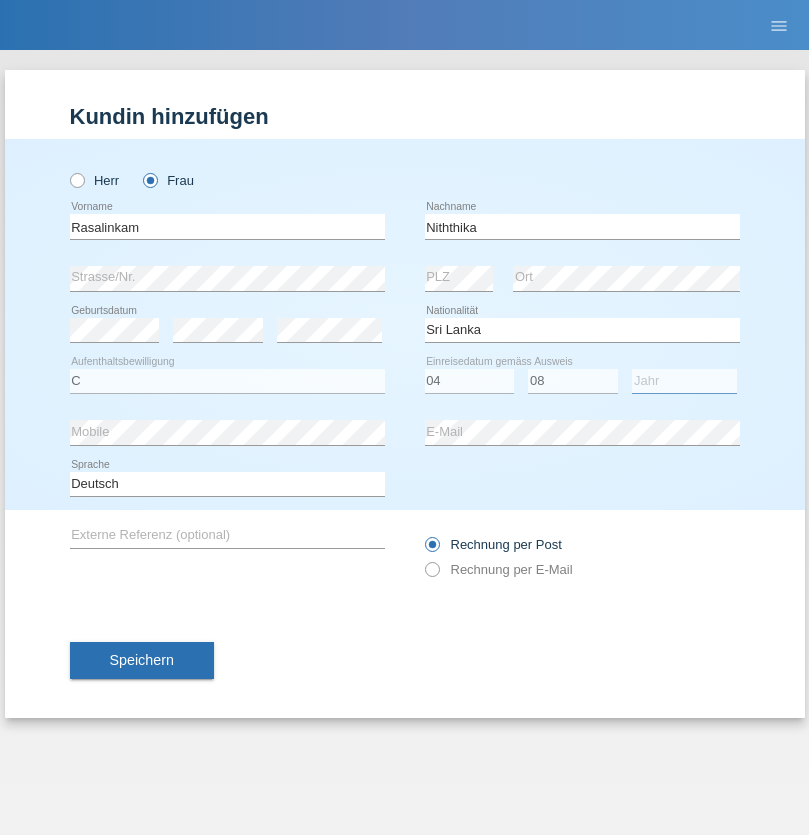 select on "2021" 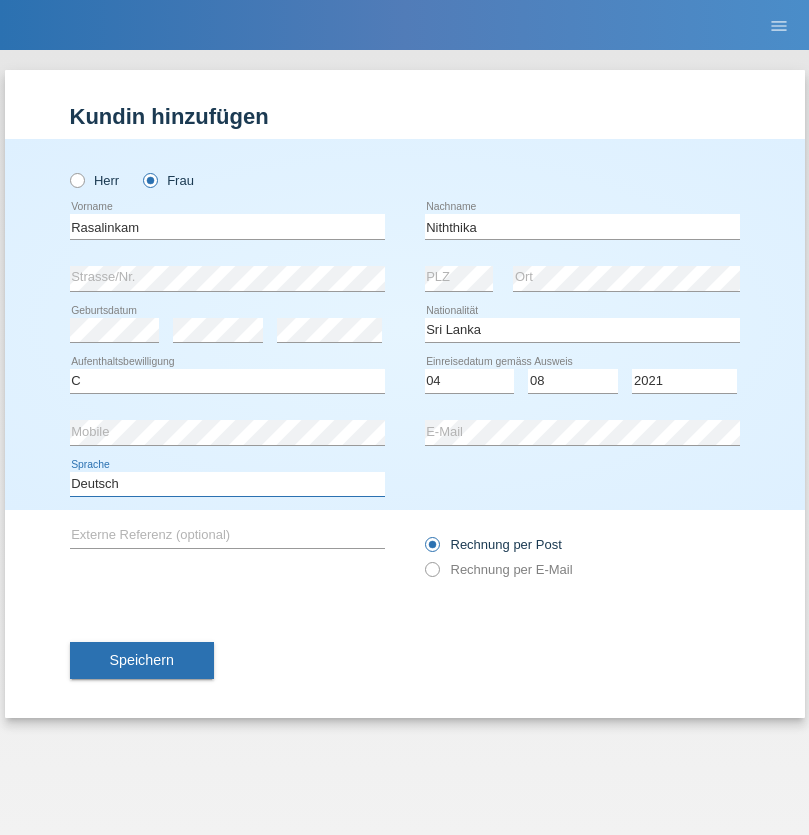 select on "en" 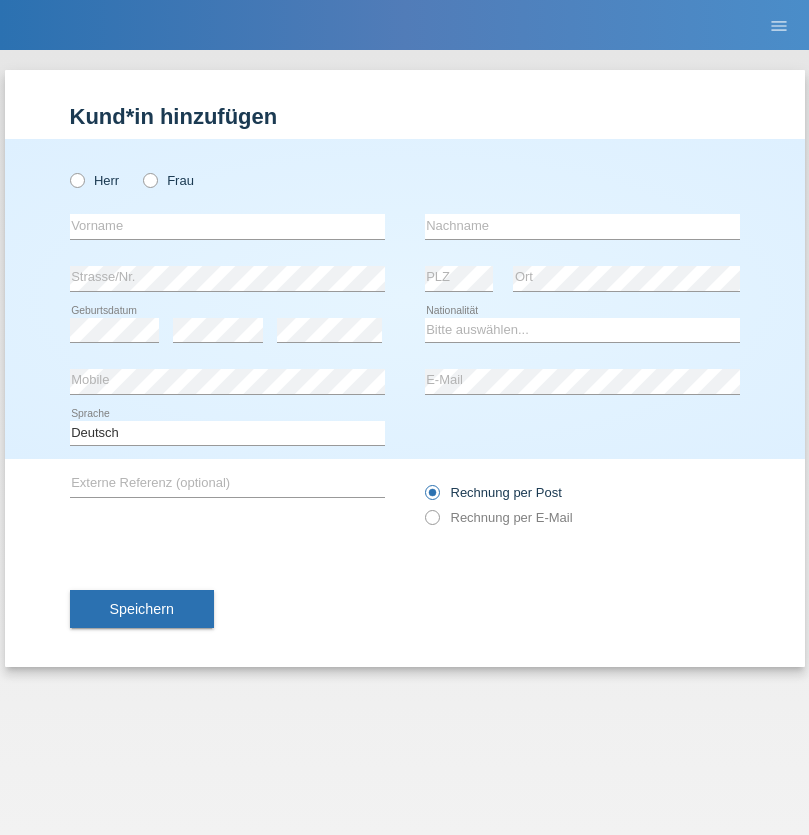 scroll, scrollTop: 0, scrollLeft: 0, axis: both 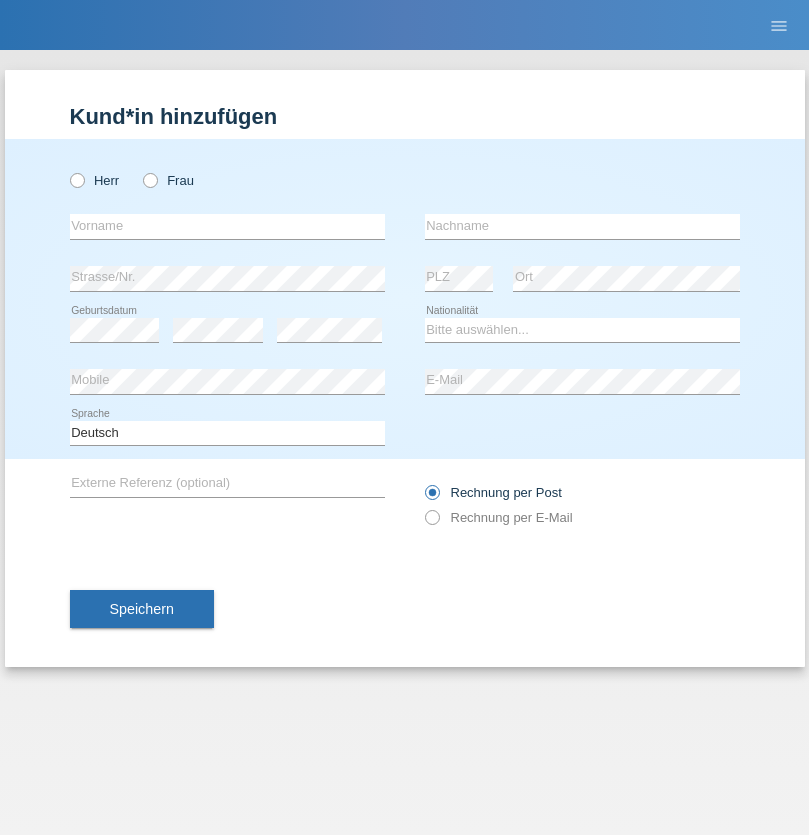 radio on "true" 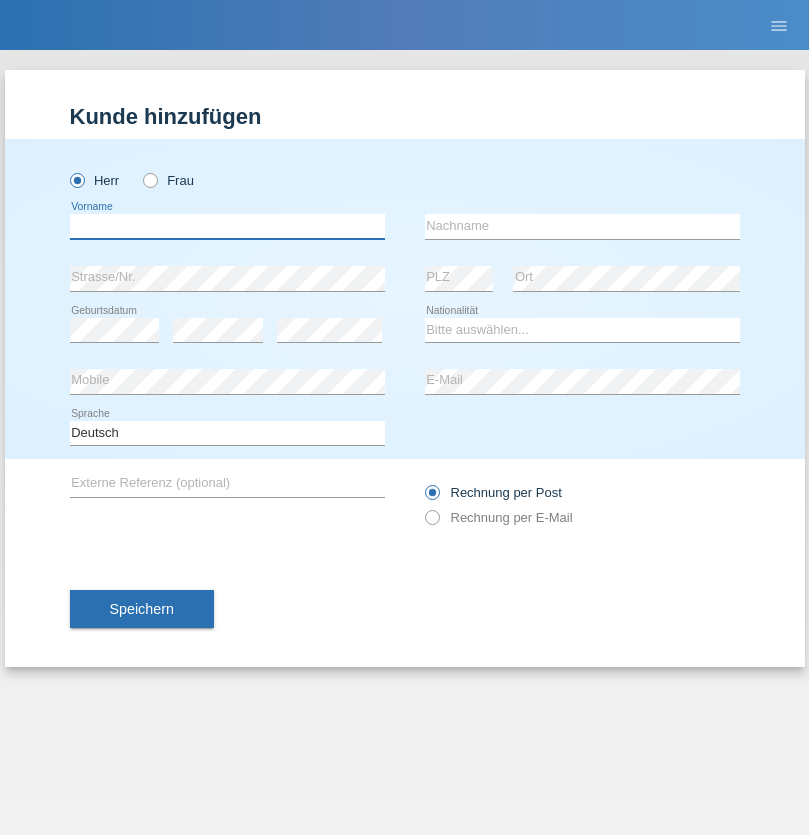 click at bounding box center (227, 226) 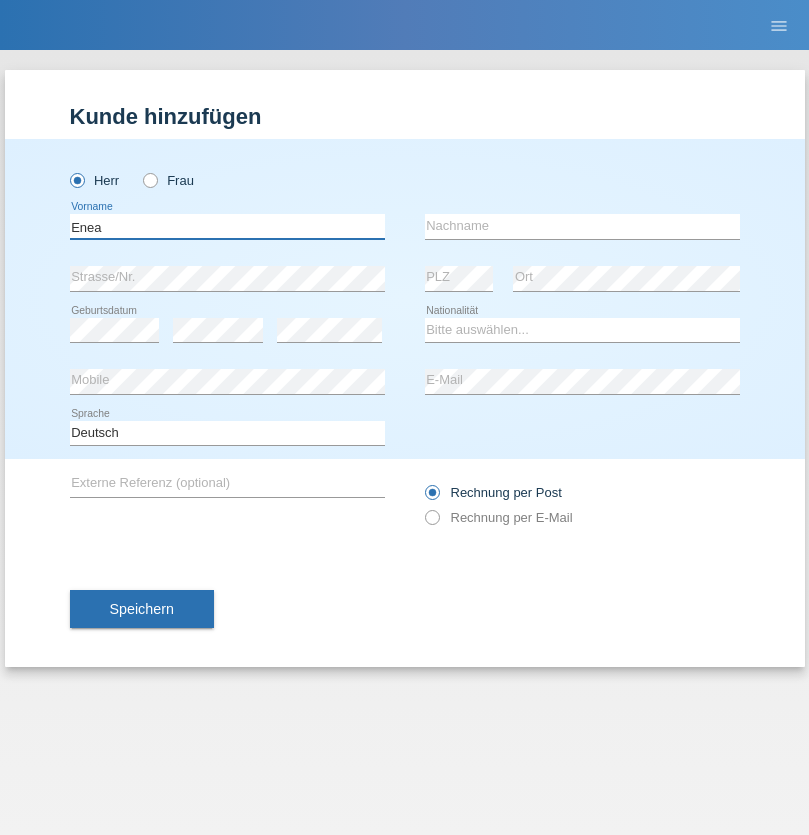 type on "Enea" 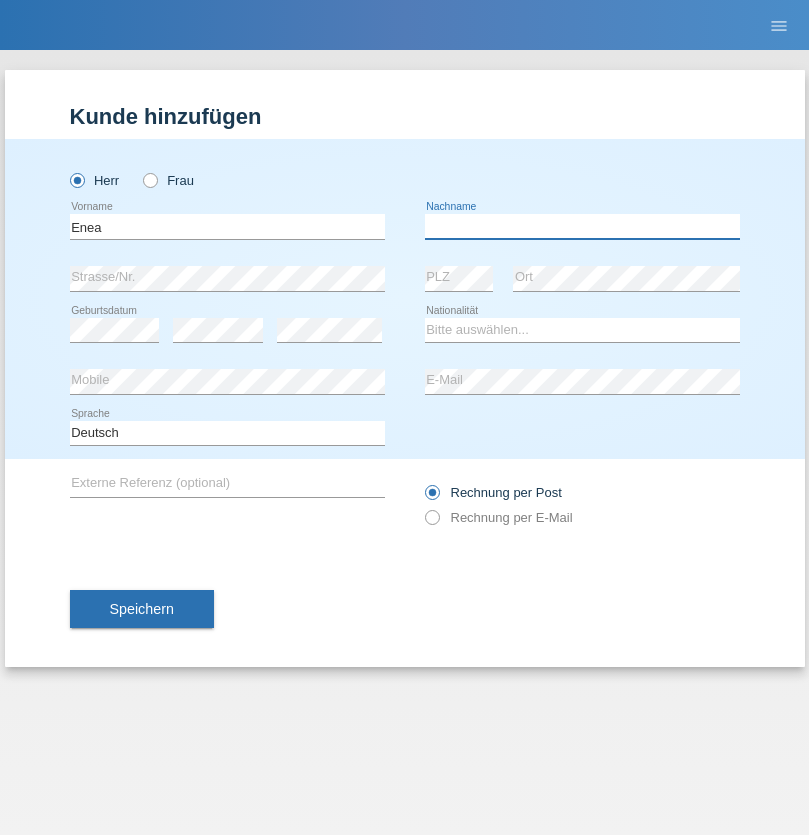 click at bounding box center [582, 226] 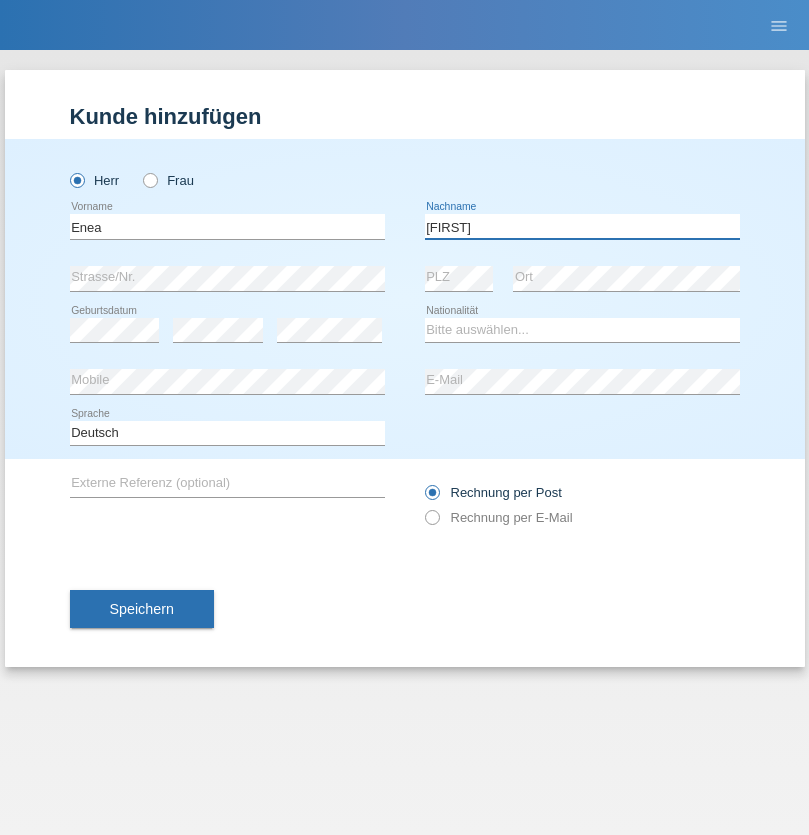 type on "Andrei" 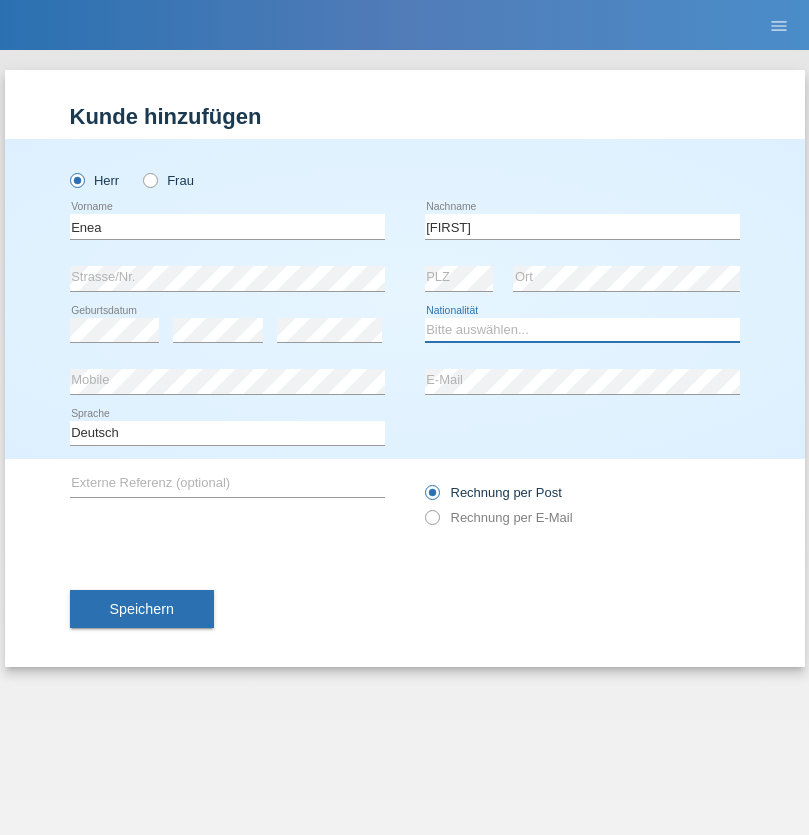 select on "OM" 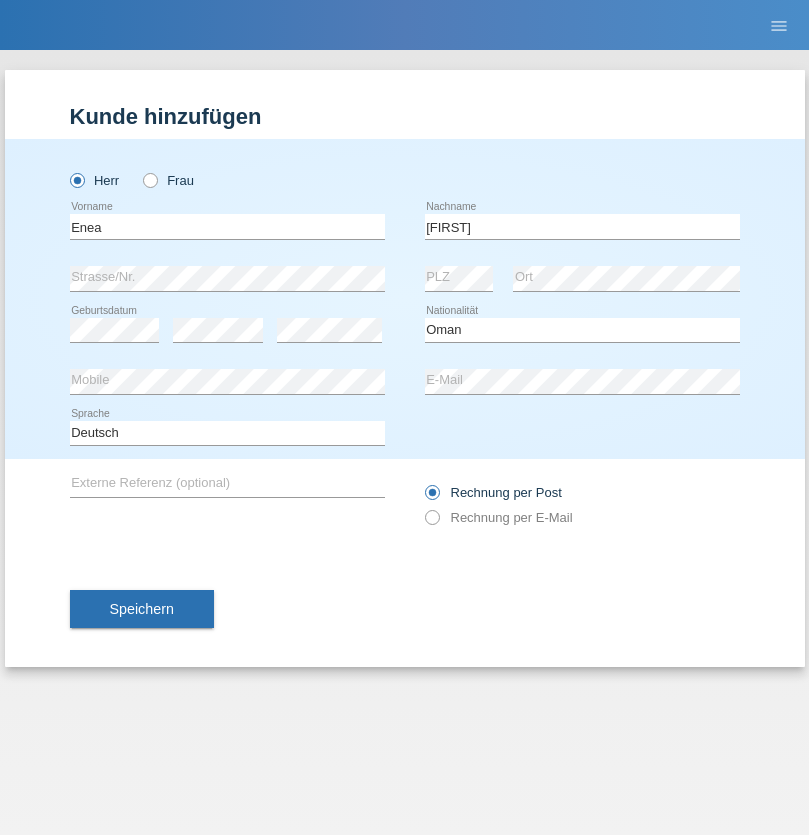 select on "C" 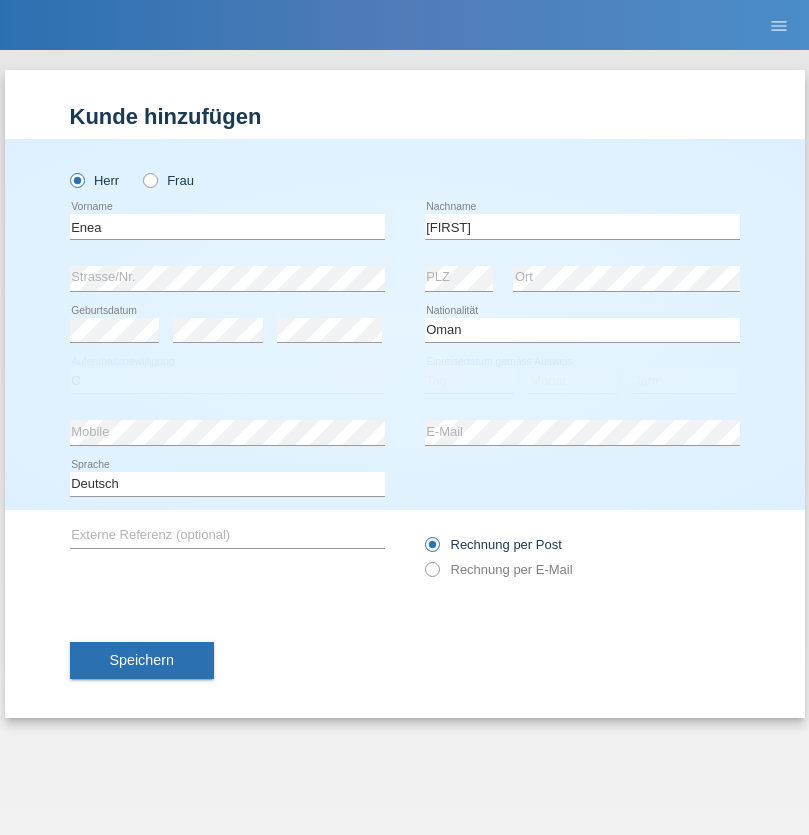 select on "17" 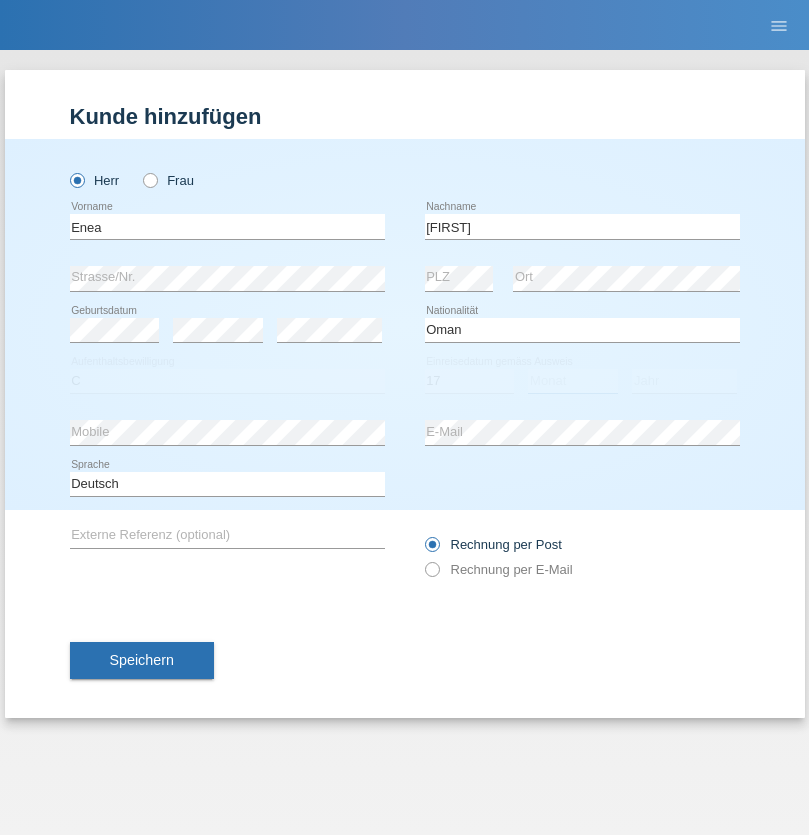 select on "06" 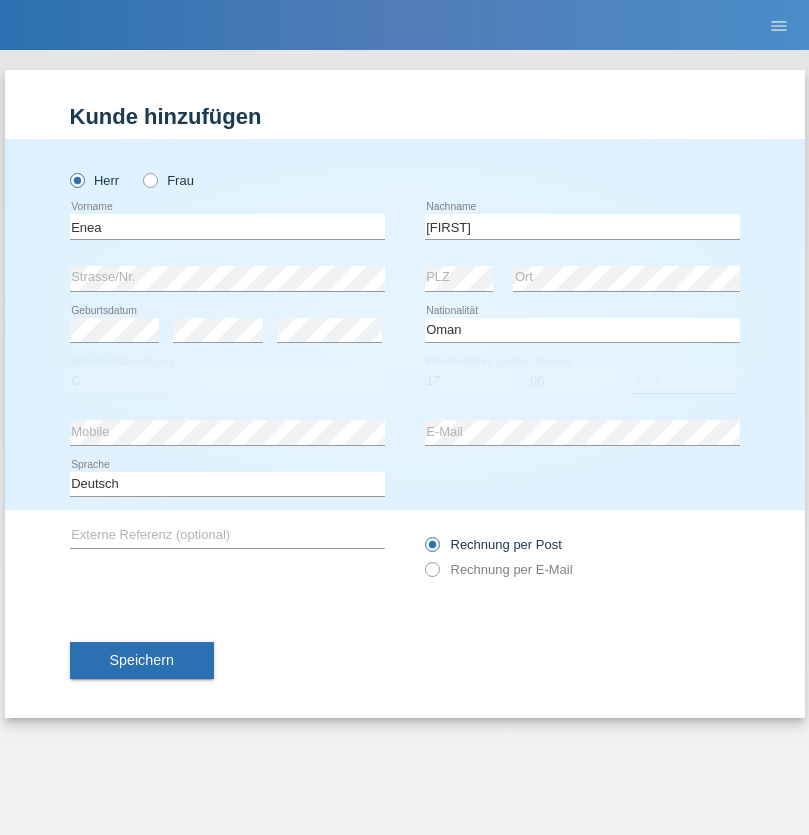 select on "2021" 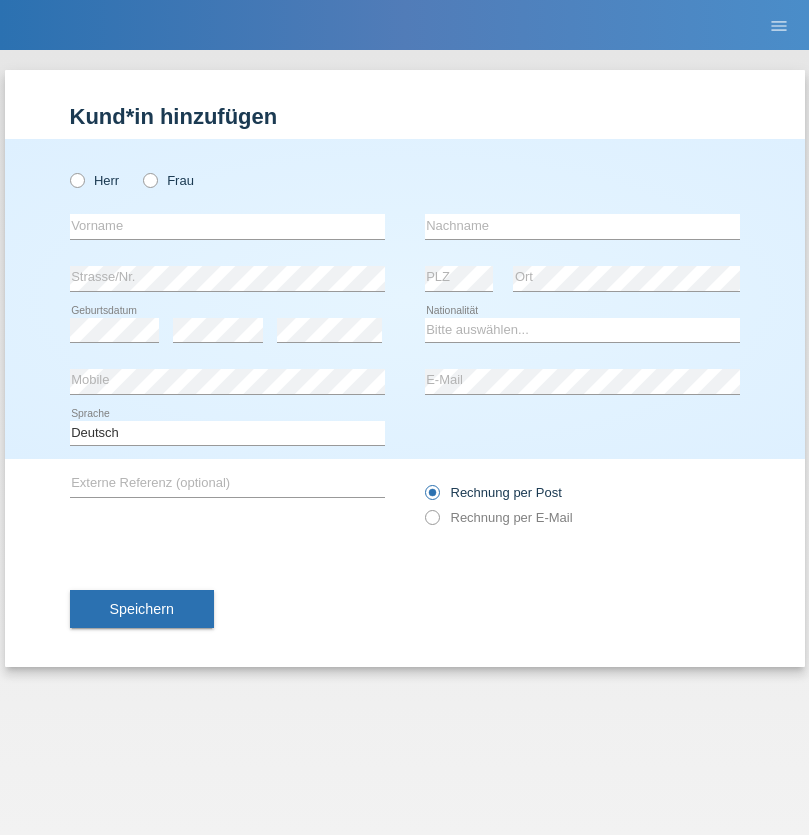 scroll, scrollTop: 0, scrollLeft: 0, axis: both 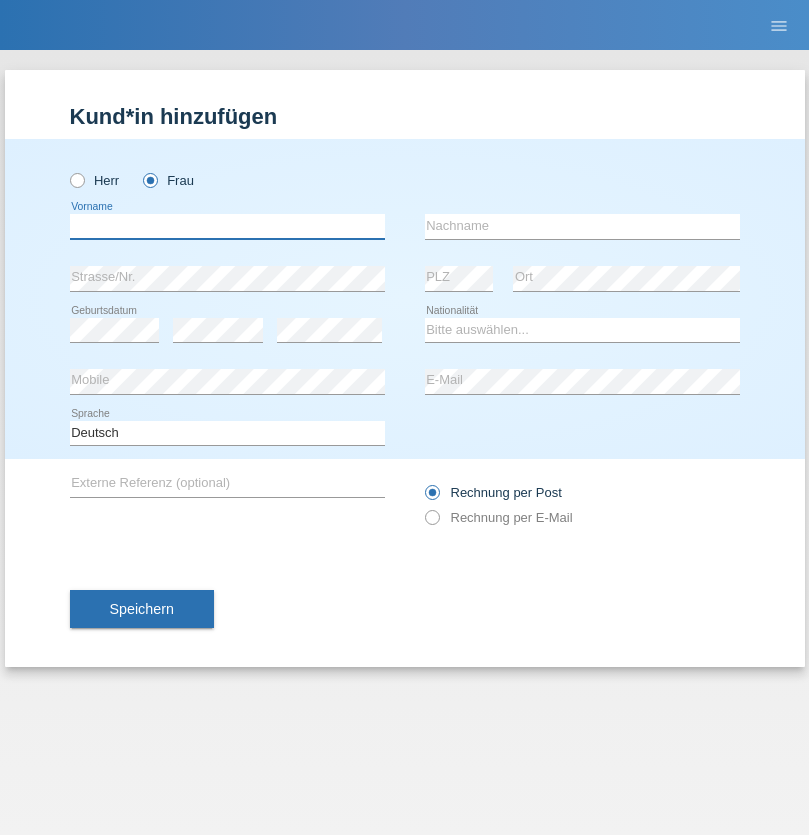 click at bounding box center (227, 226) 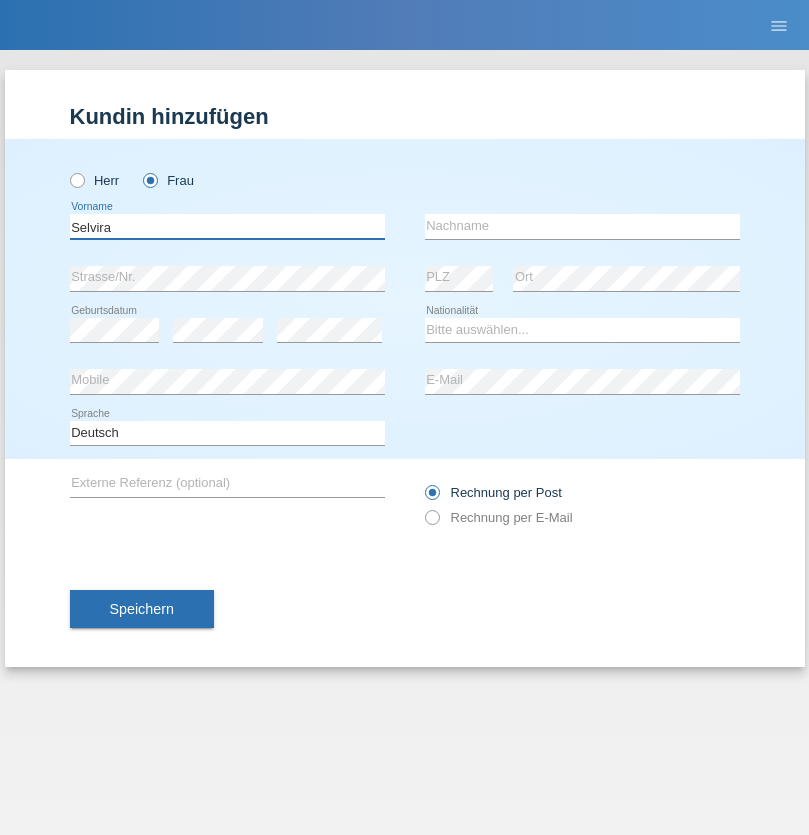 type on "Selvira" 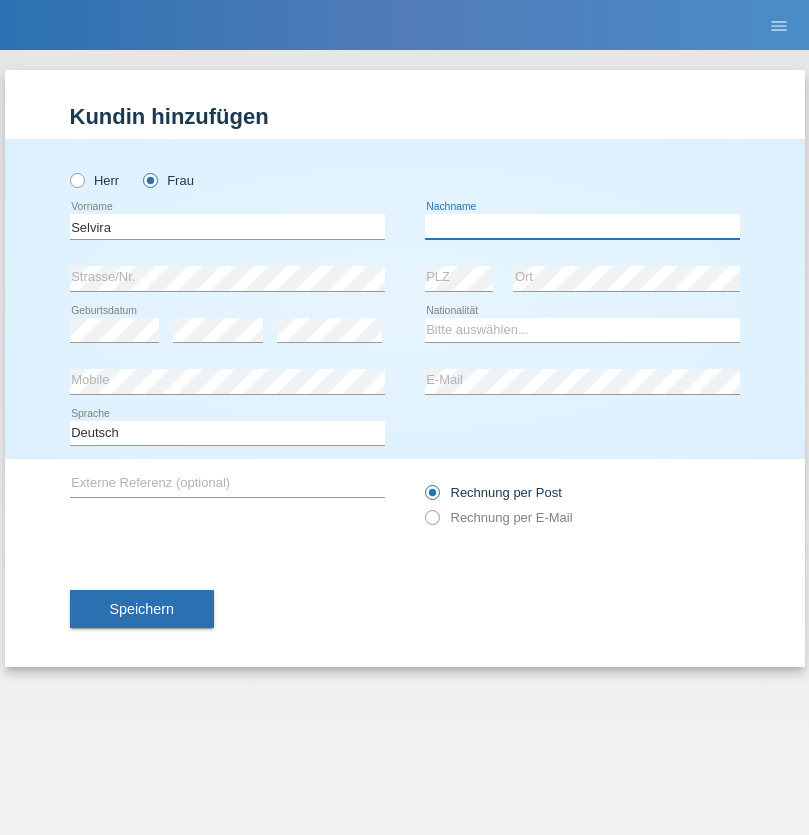 click at bounding box center (582, 226) 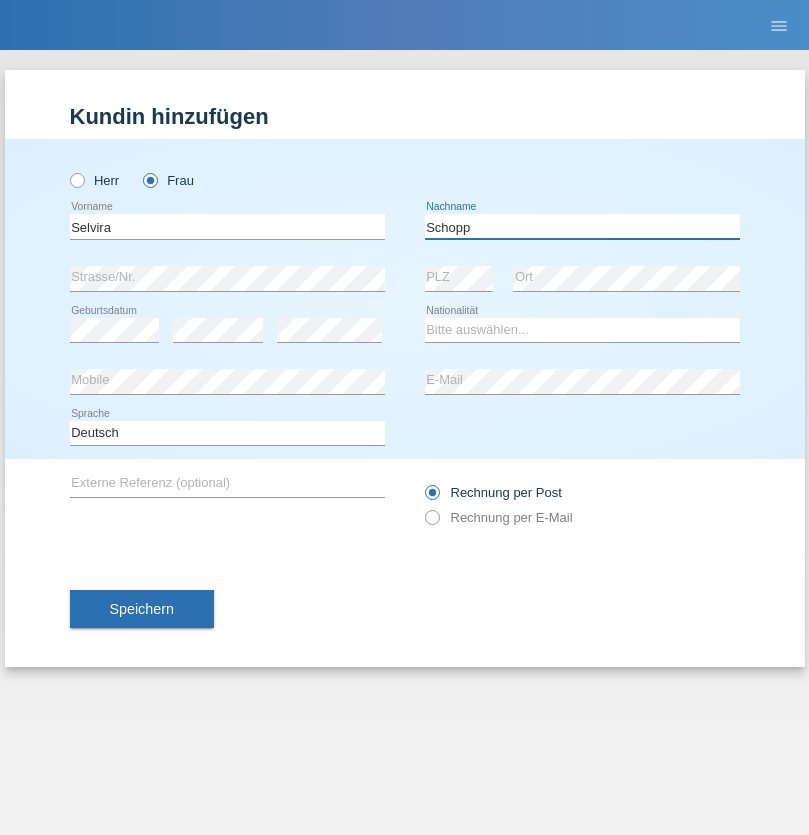 type on "Schopp" 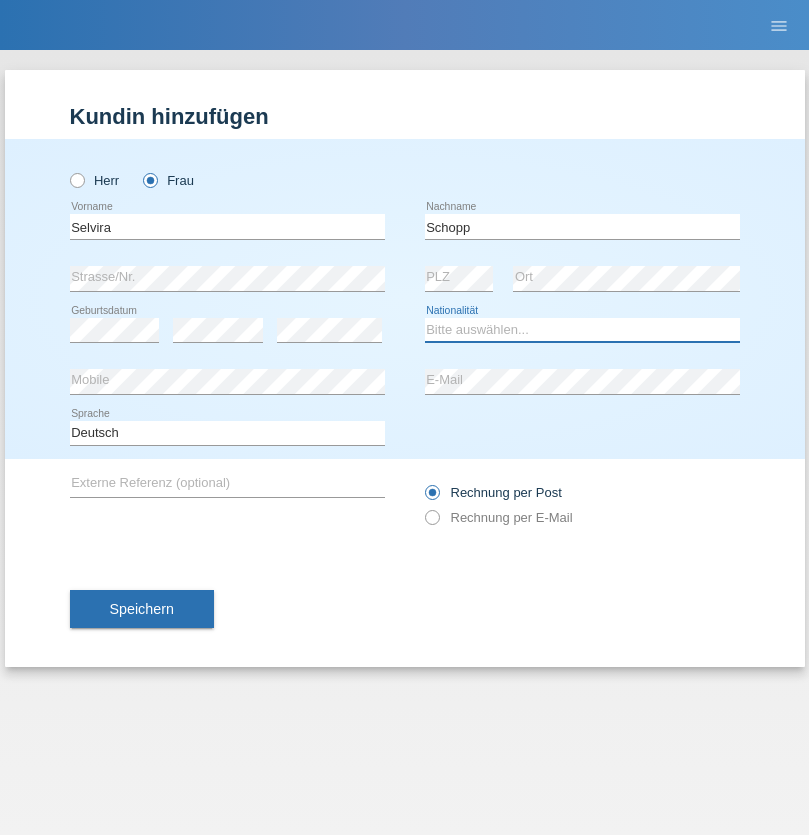 select on "CH" 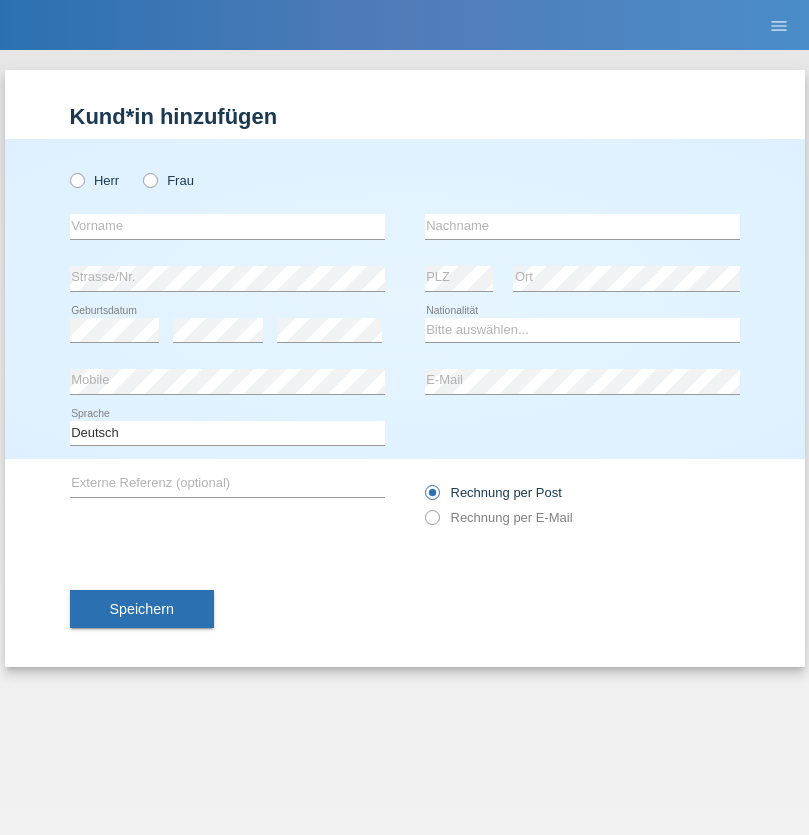scroll, scrollTop: 0, scrollLeft: 0, axis: both 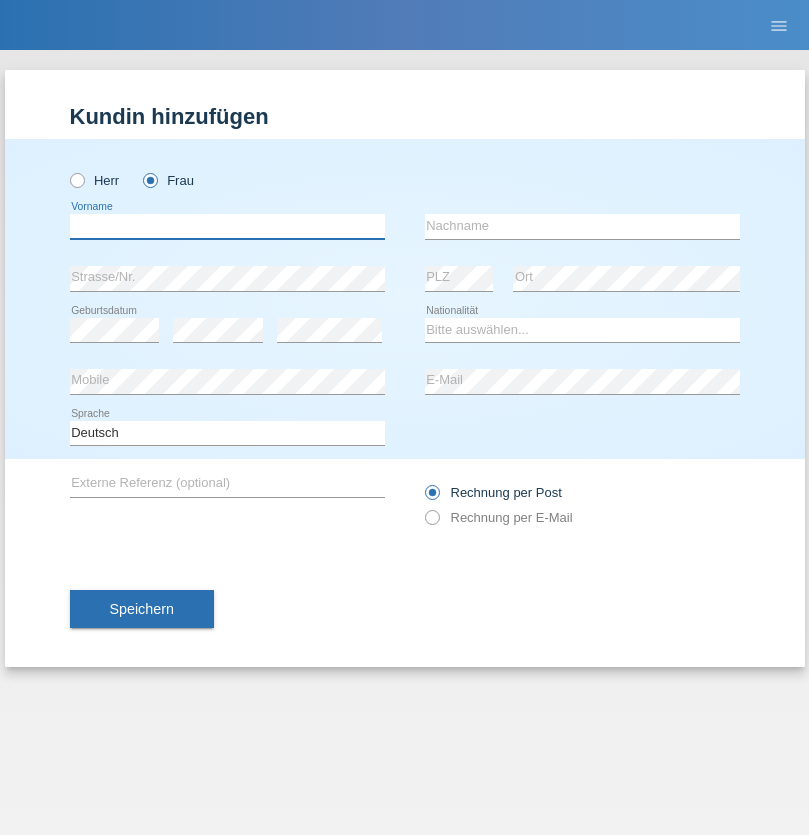 click at bounding box center [227, 226] 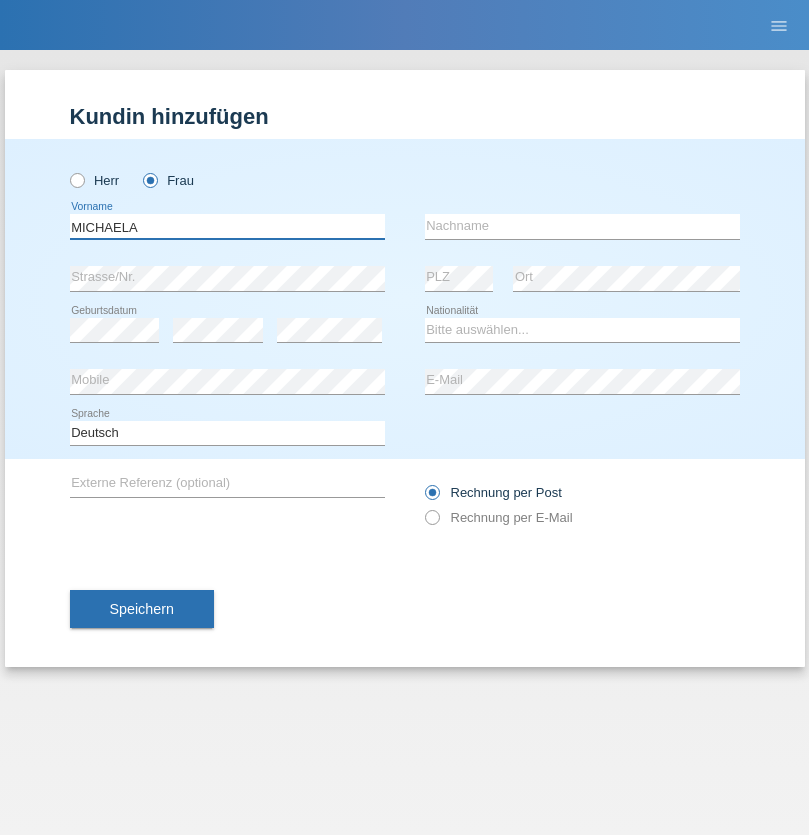 type on "MICHAELA" 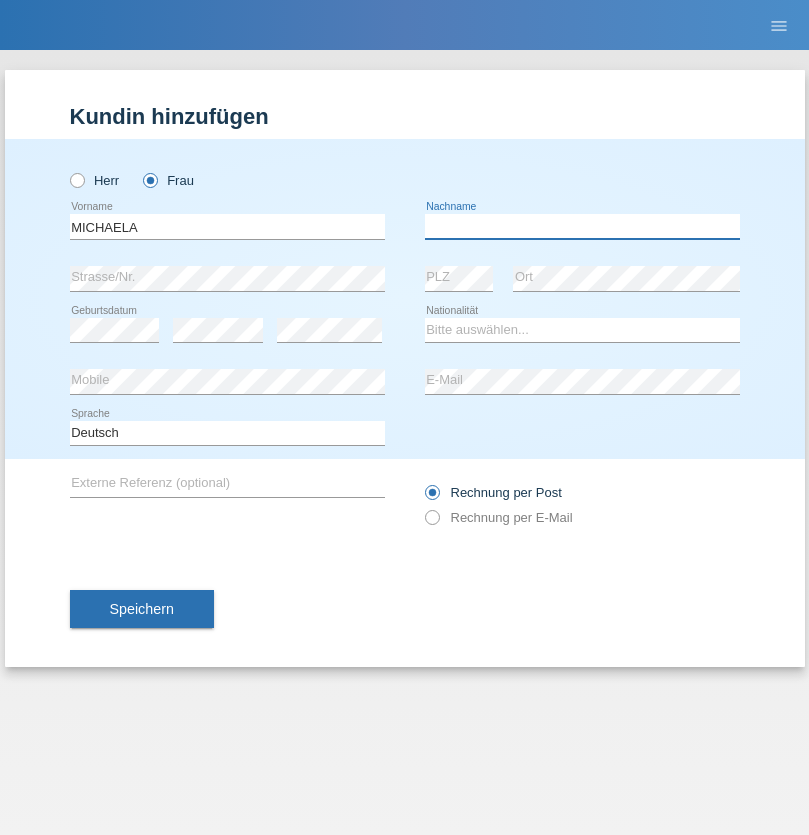 click at bounding box center [582, 226] 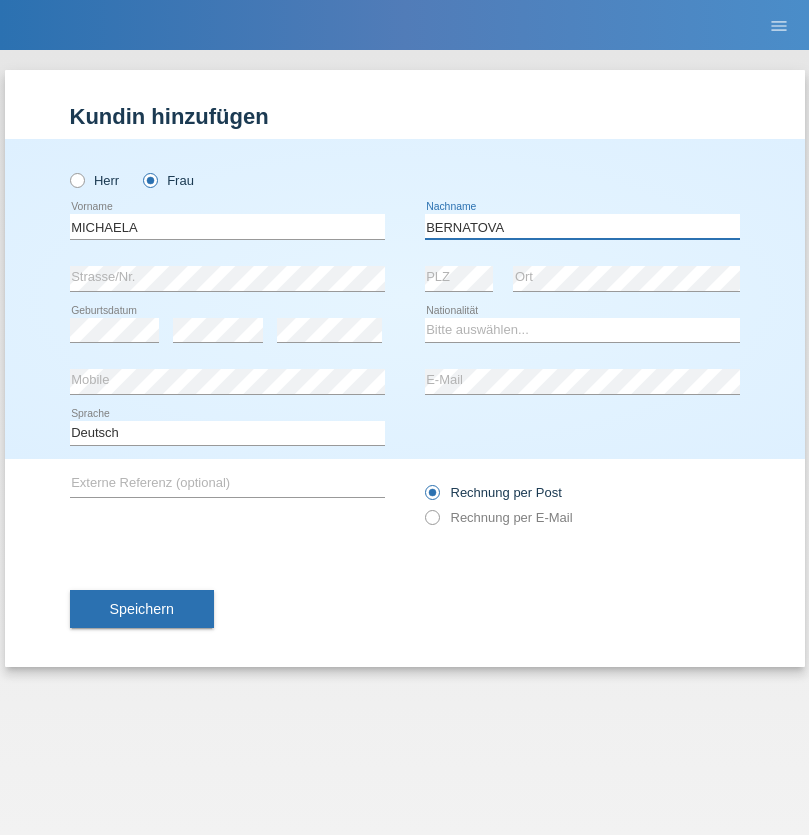 type on "BERNATOVA" 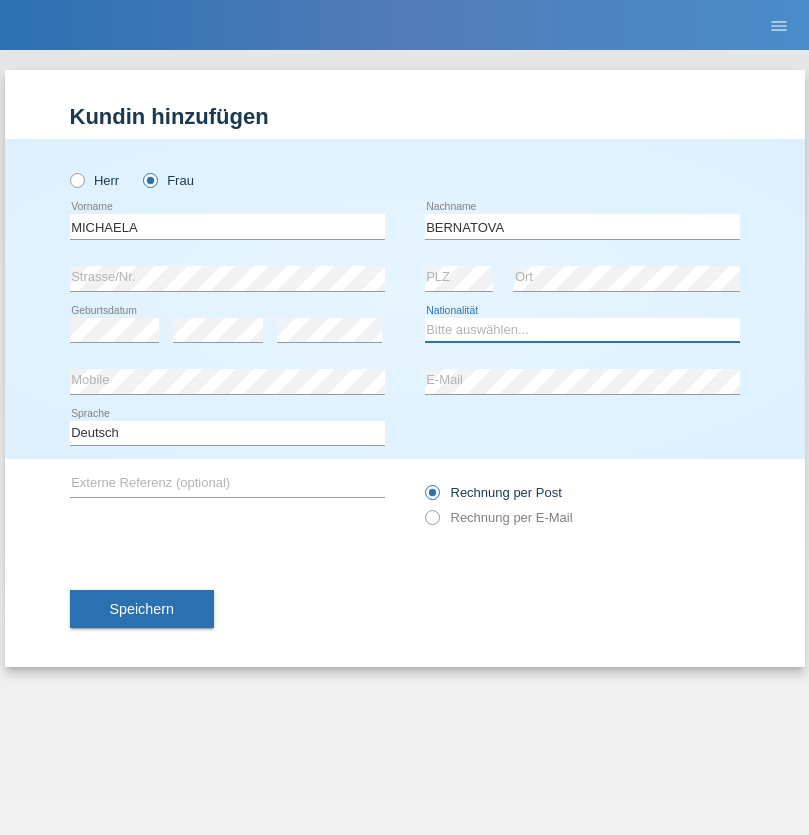 select on "SK" 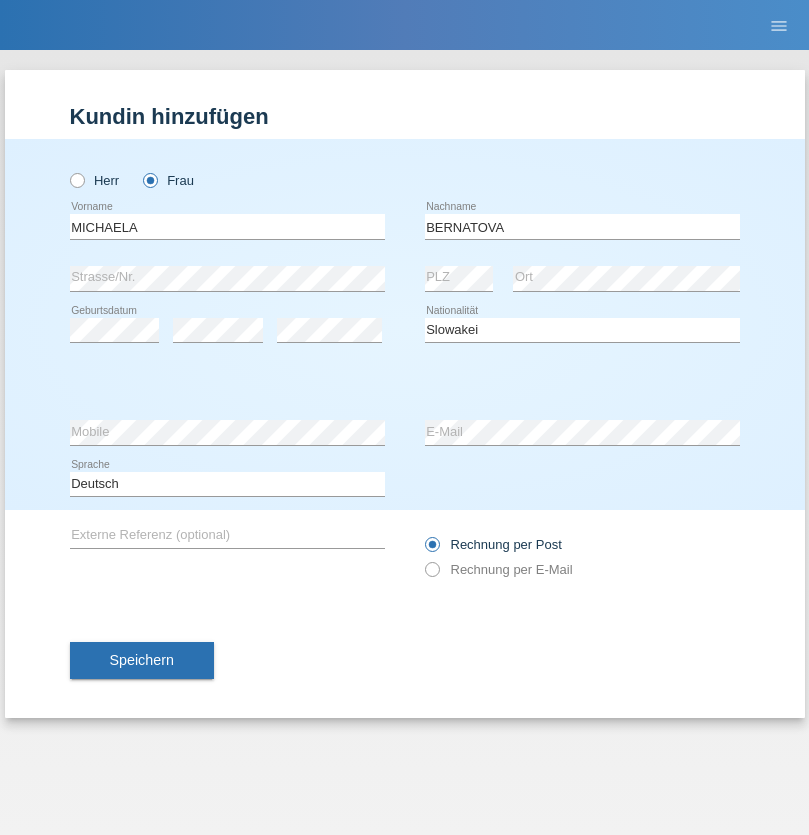select on "C" 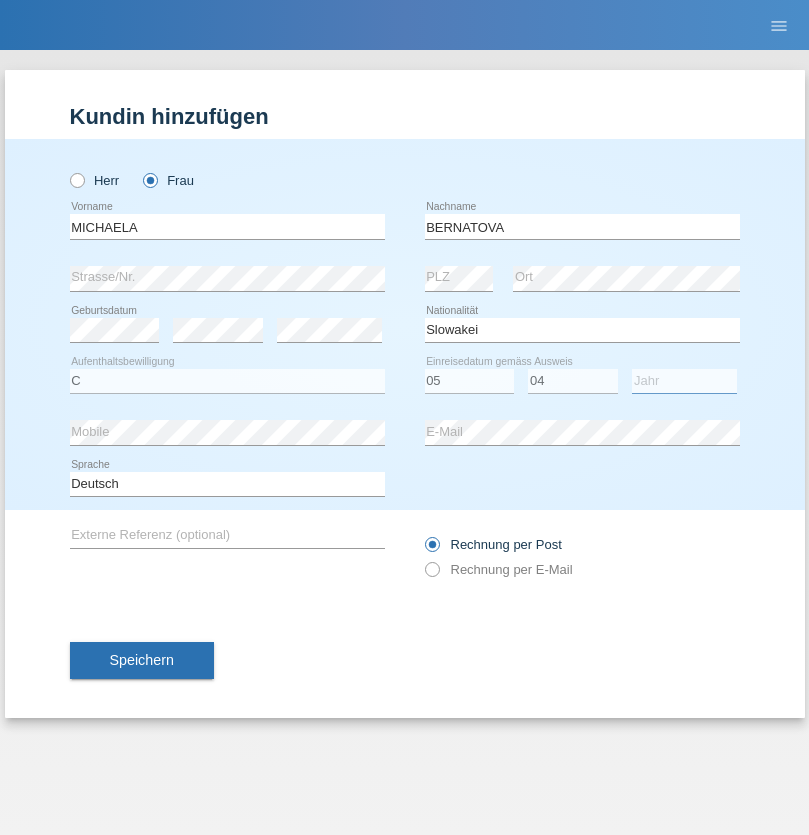 select on "2014" 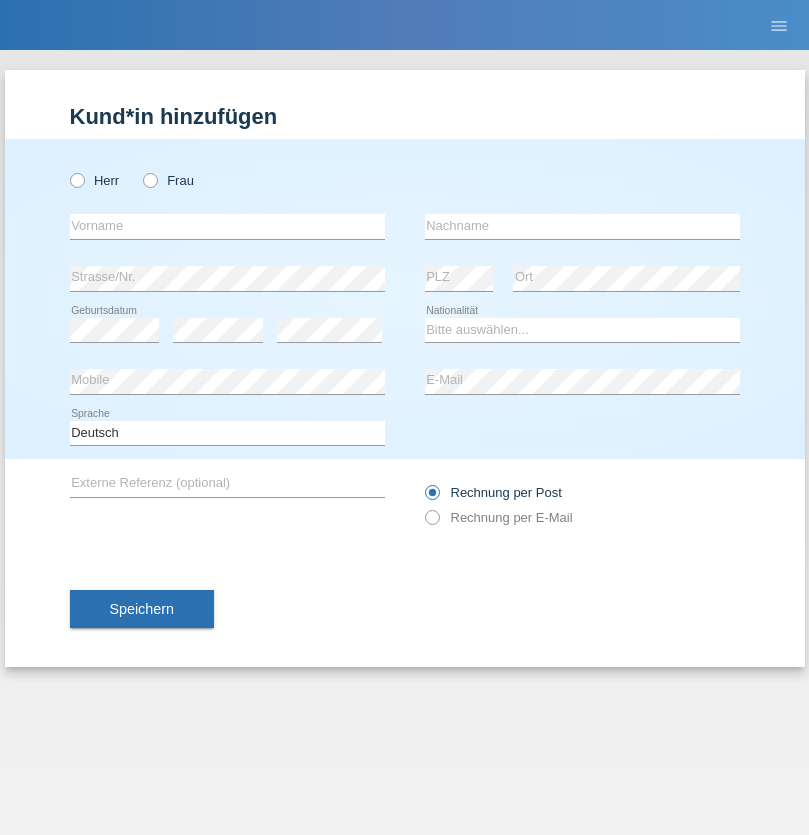 scroll, scrollTop: 0, scrollLeft: 0, axis: both 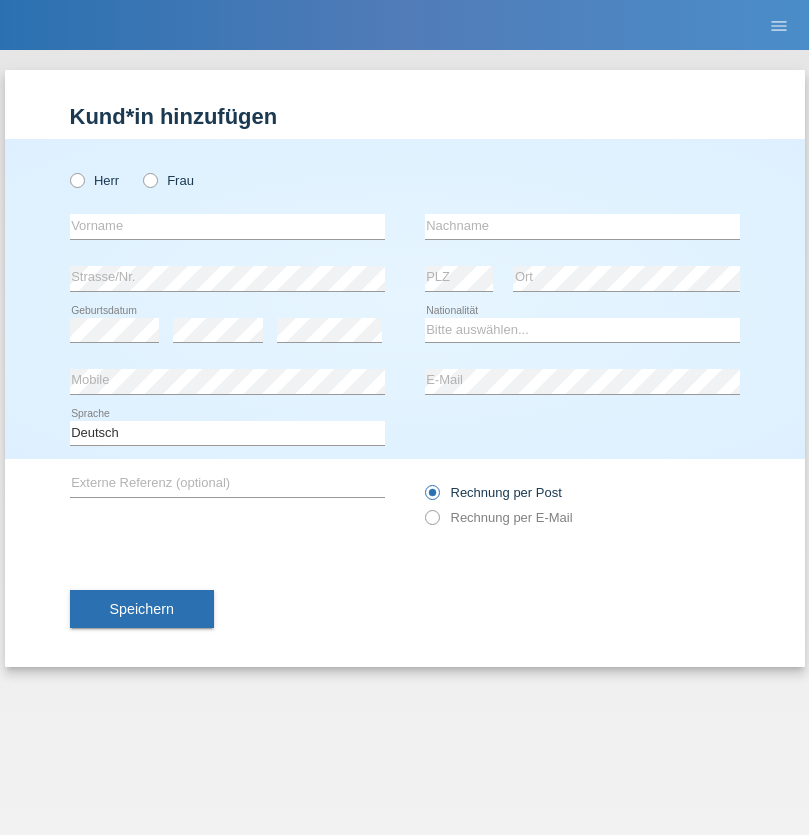 radio on "true" 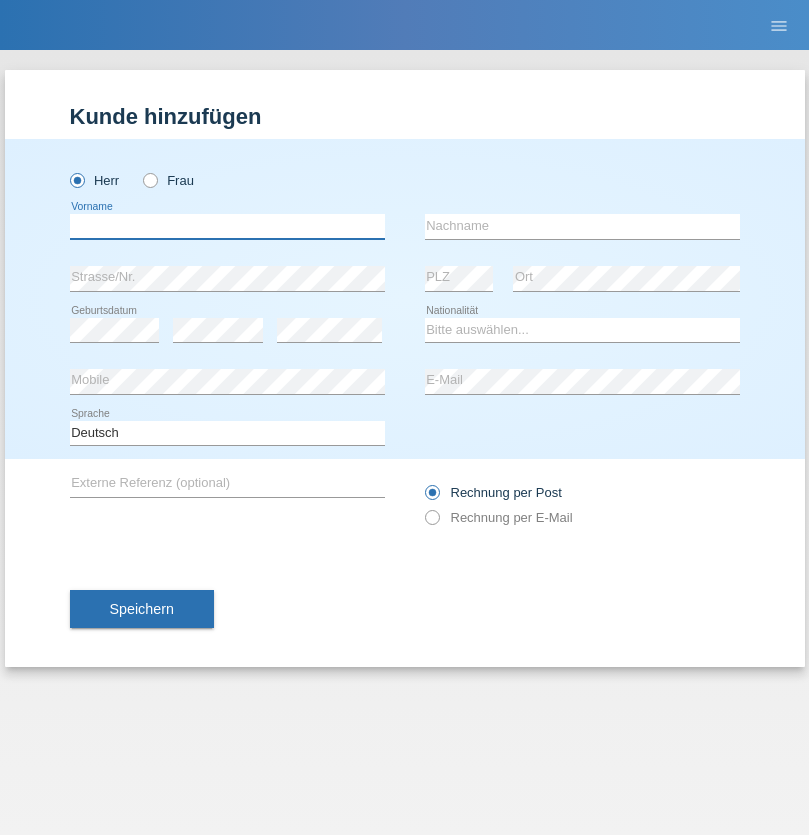 click at bounding box center (227, 226) 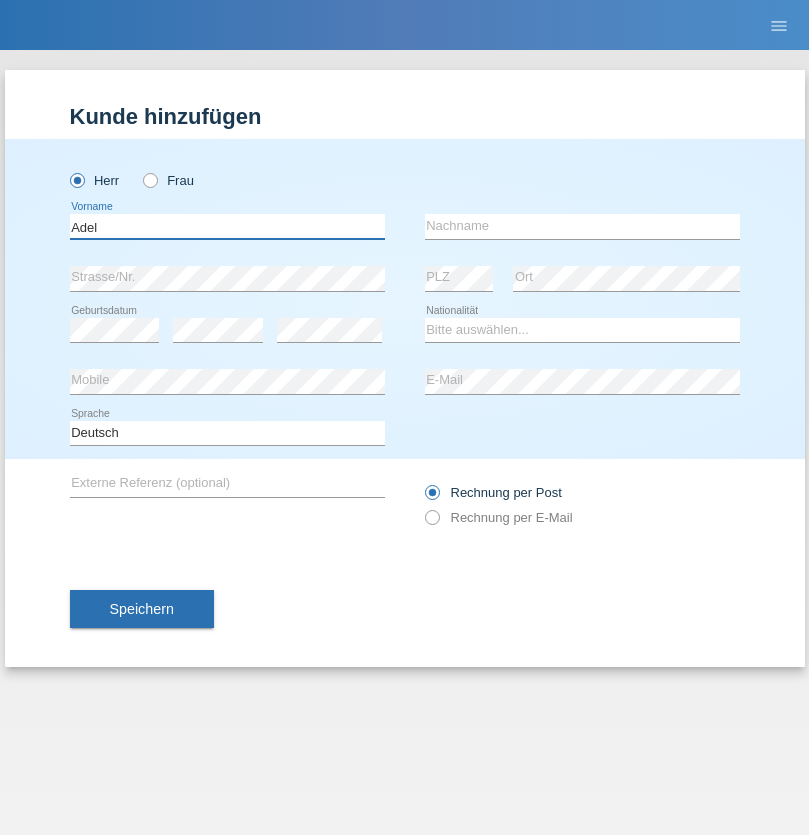 type on "Adel" 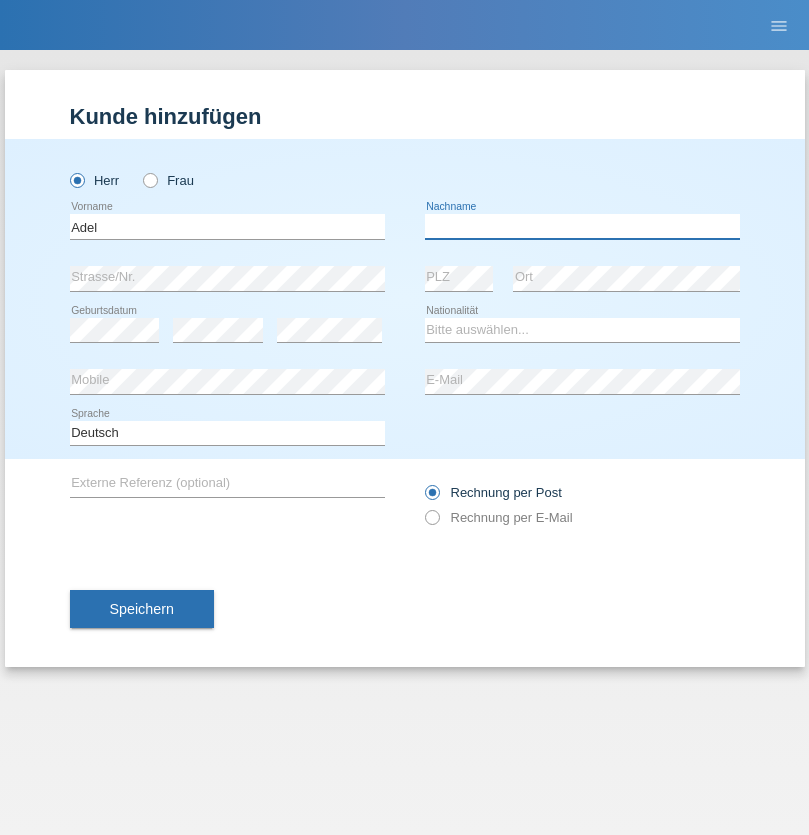 click at bounding box center [582, 226] 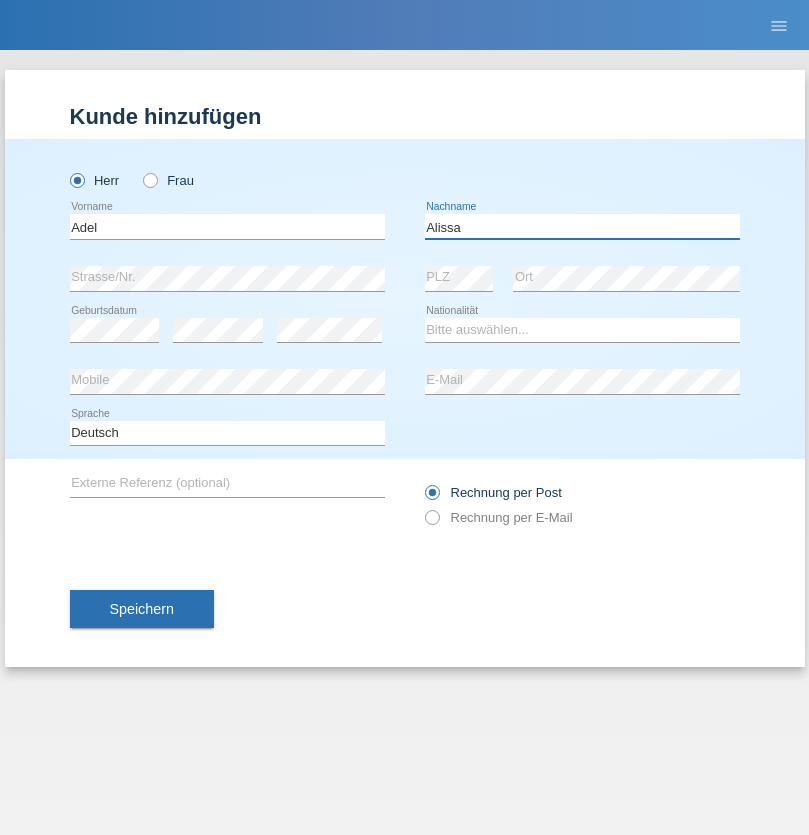 type on "Alissa" 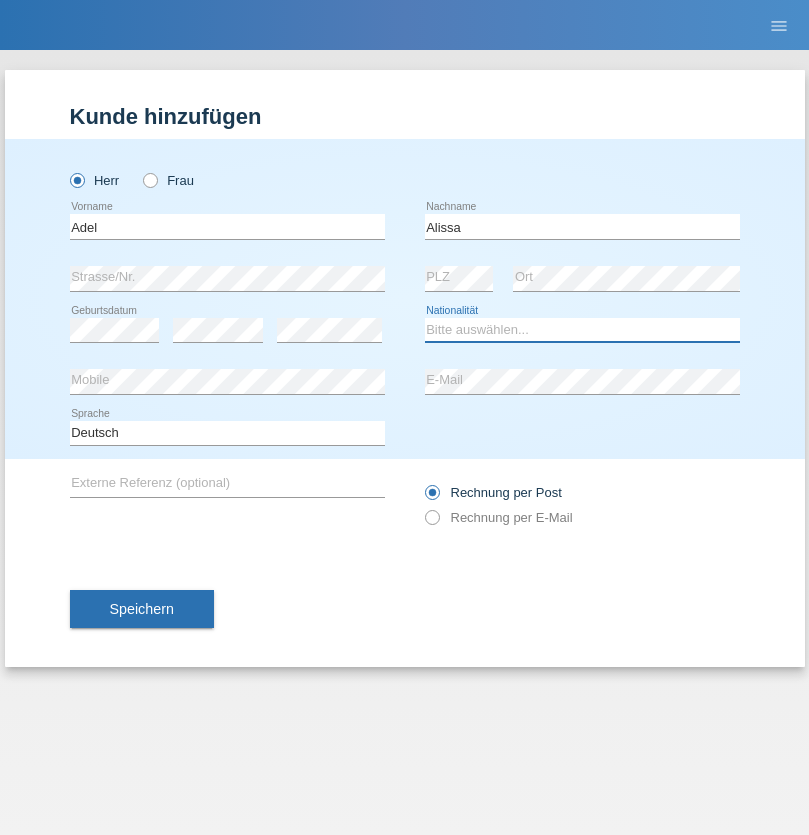 select on "SY" 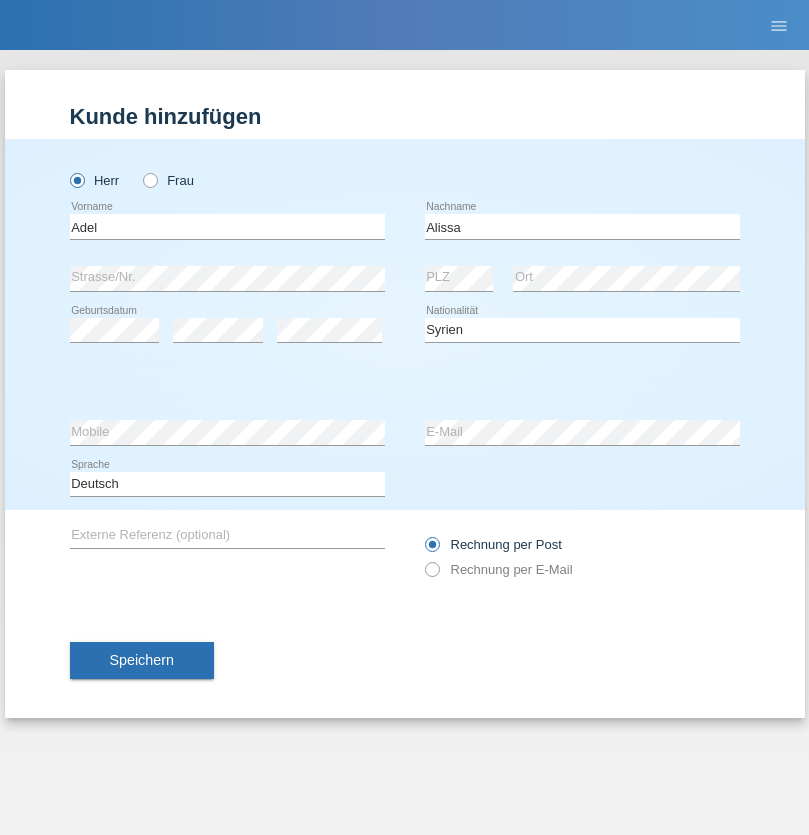 select on "C" 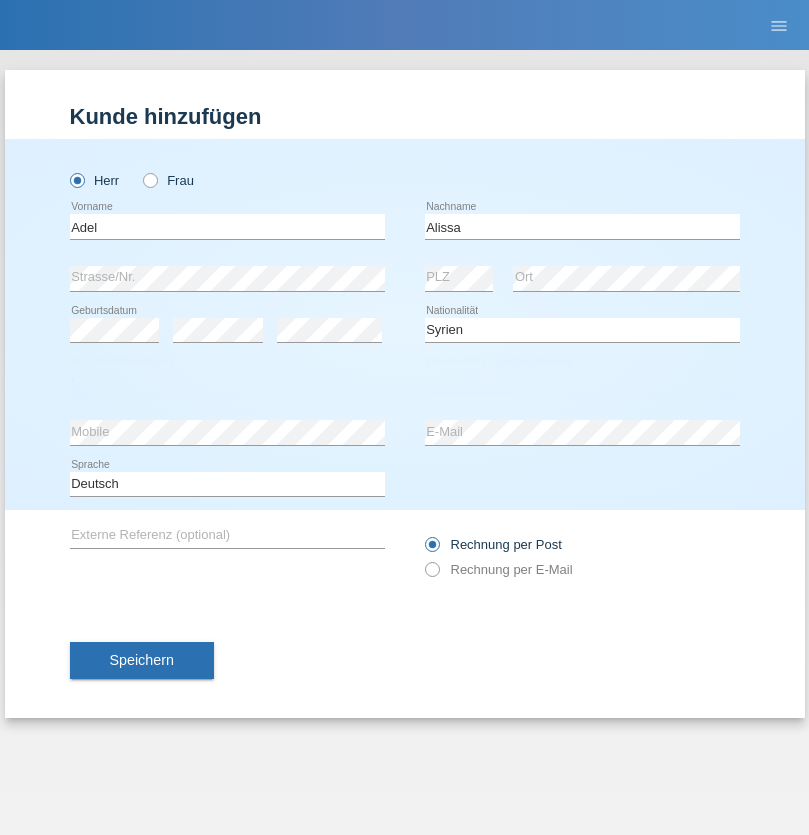 select on "20" 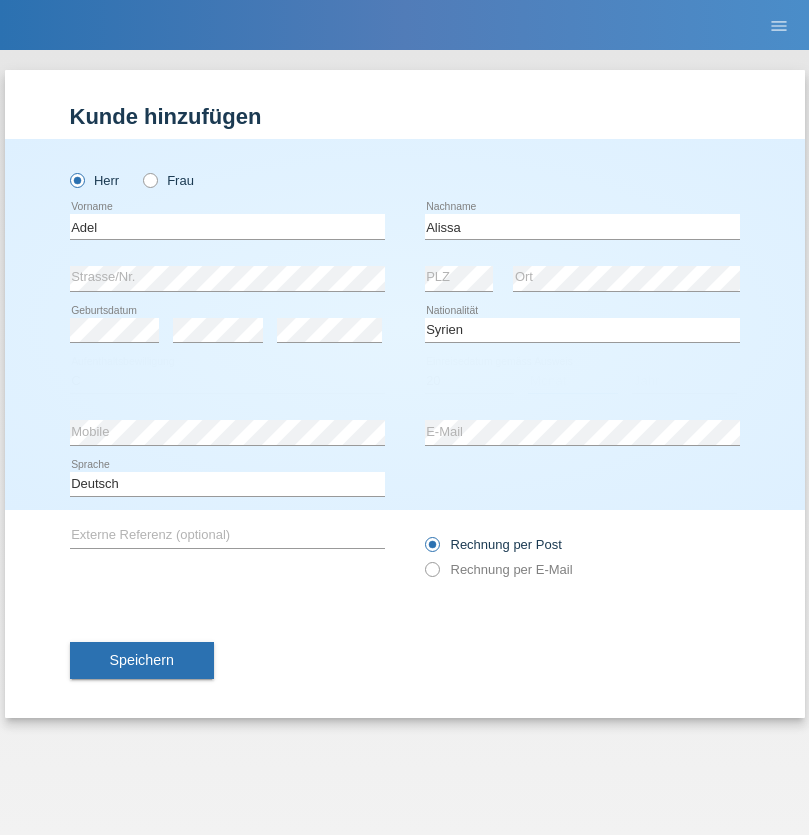 select on "09" 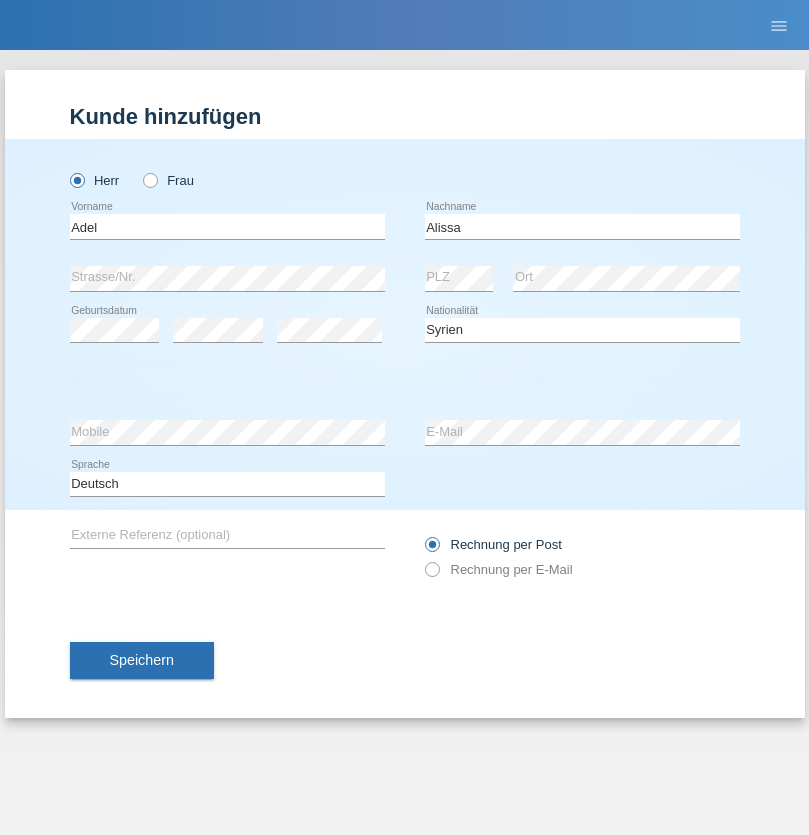 select on "2018" 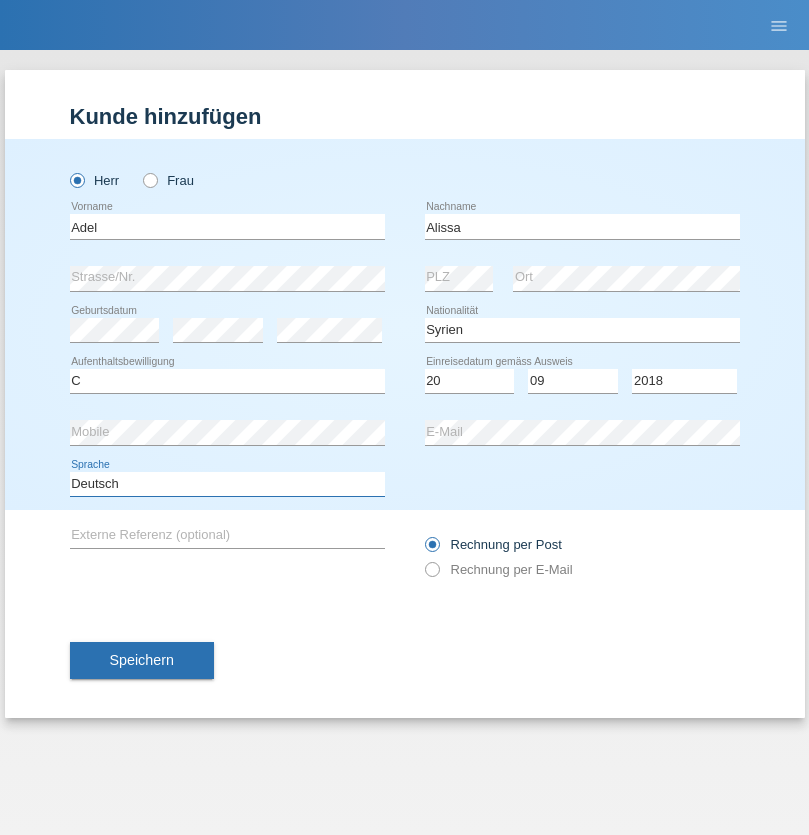 select on "en" 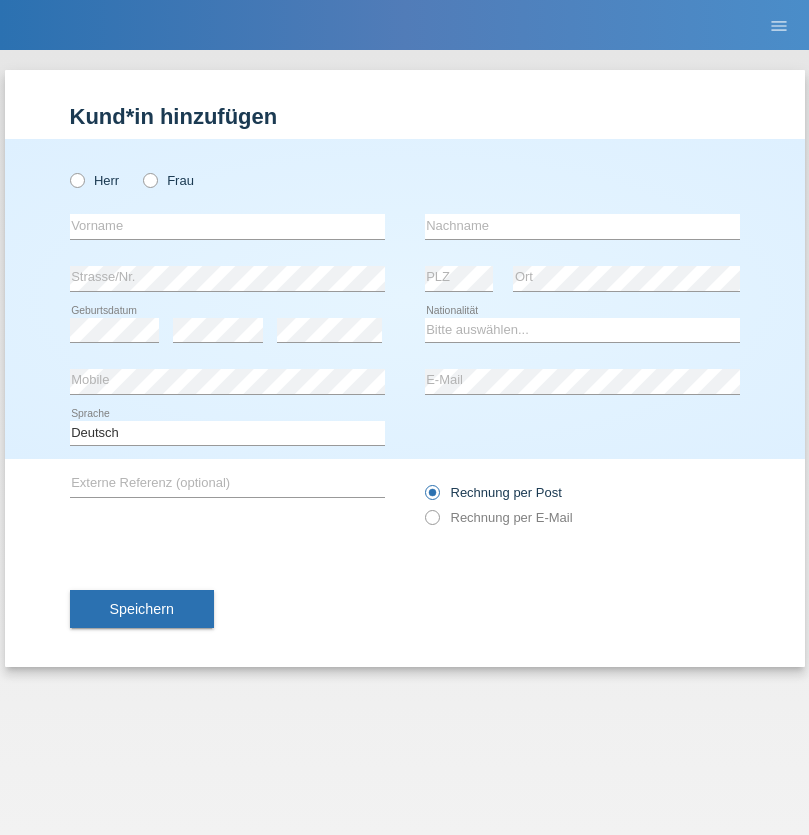 scroll, scrollTop: 0, scrollLeft: 0, axis: both 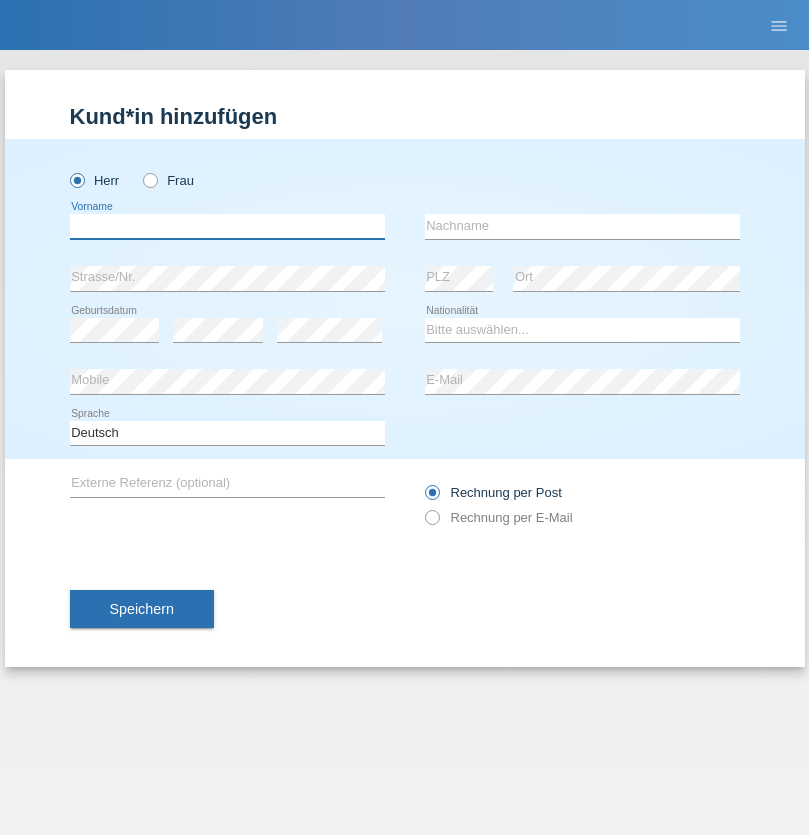 click at bounding box center (227, 226) 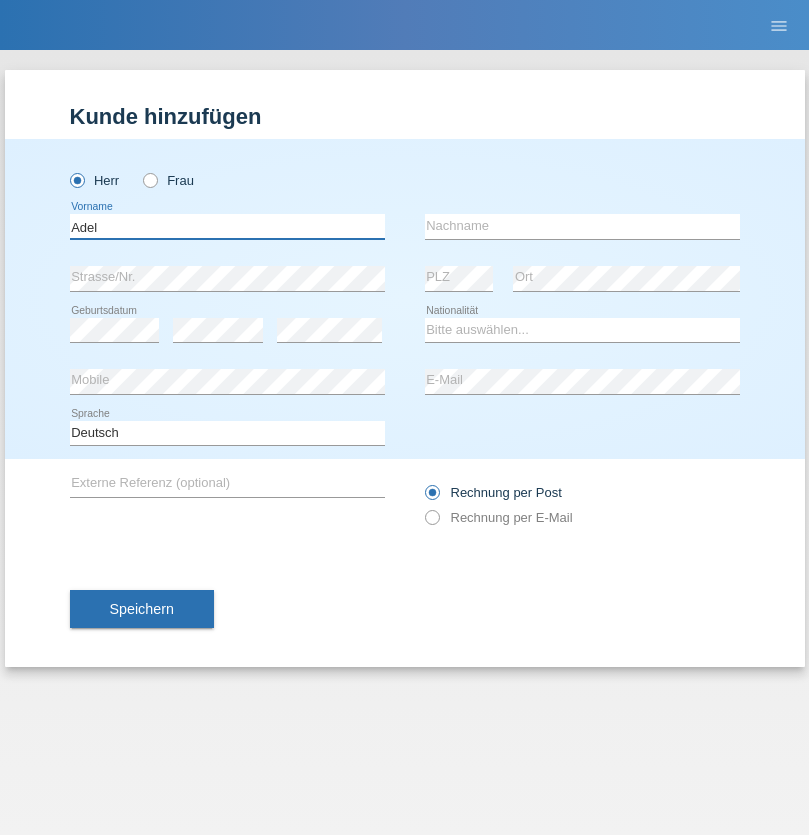 type on "Adel" 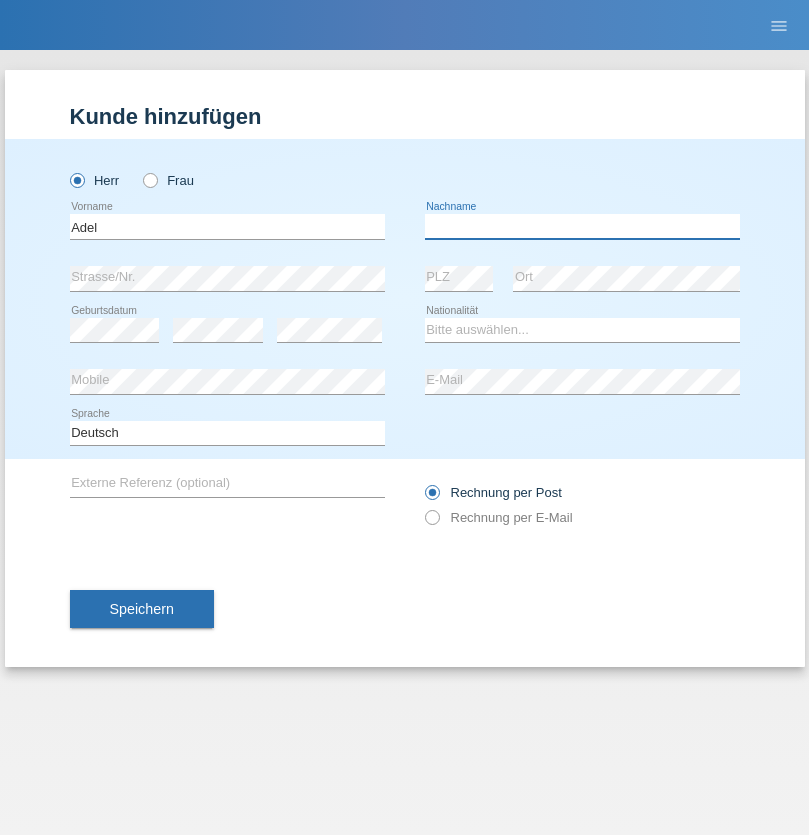 click at bounding box center (582, 226) 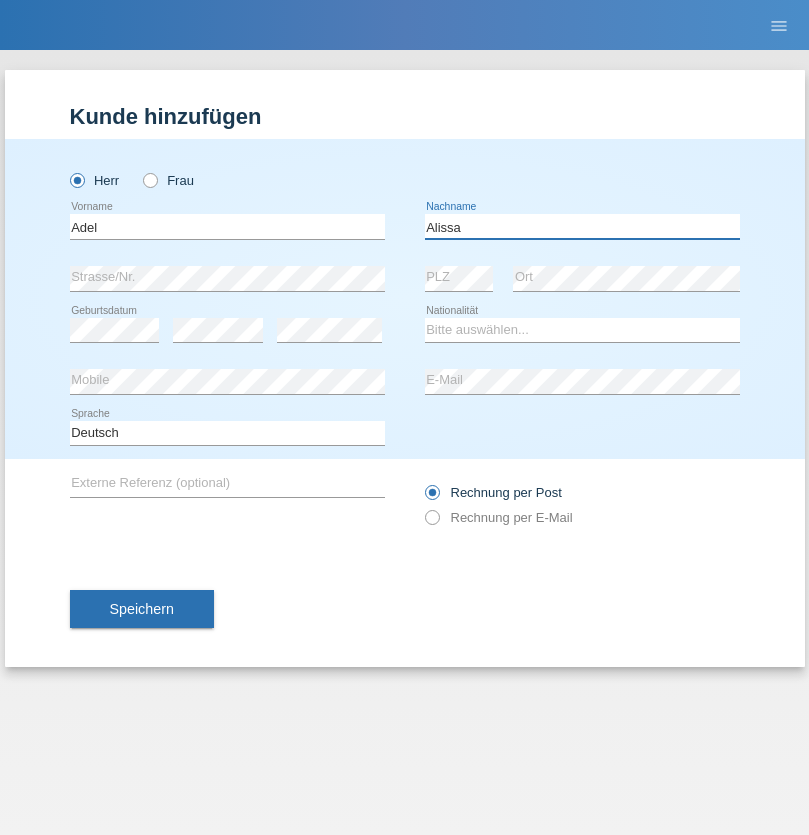 type on "Alissa" 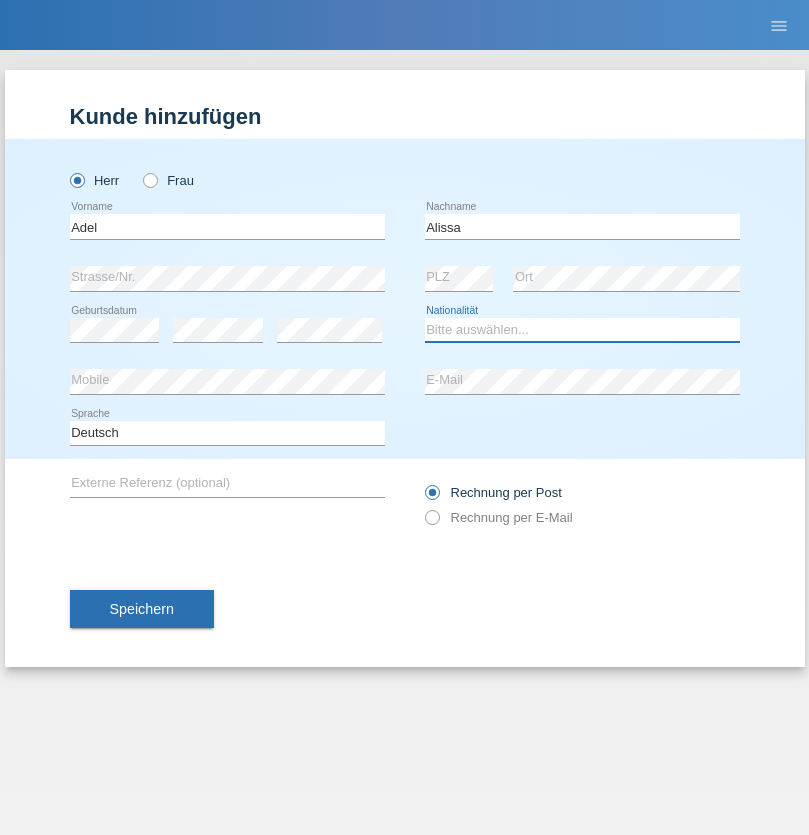 select on "SY" 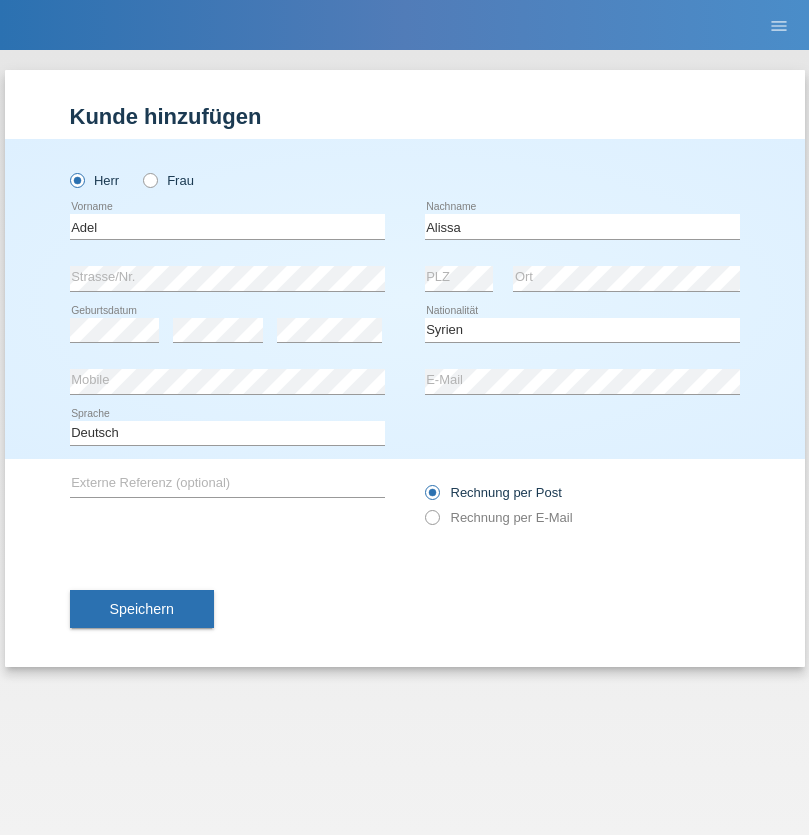 select on "C" 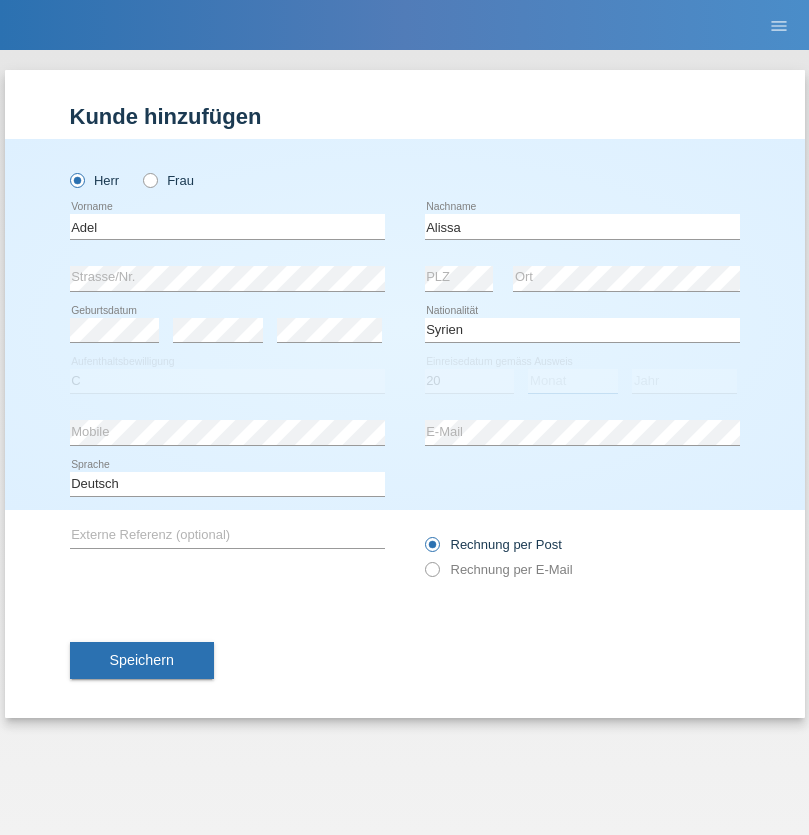 select on "09" 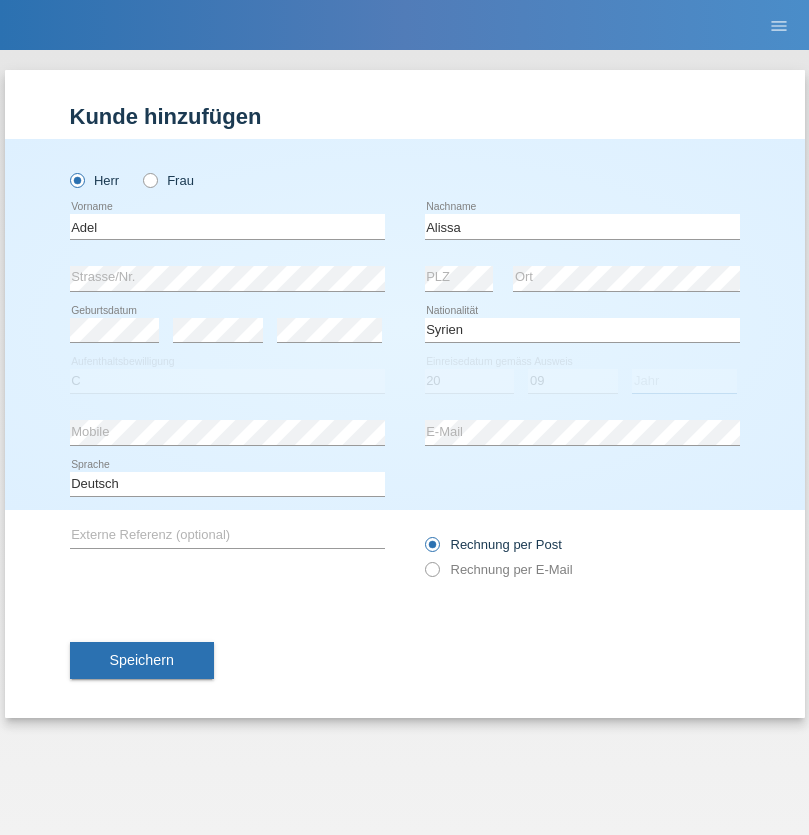 select on "2018" 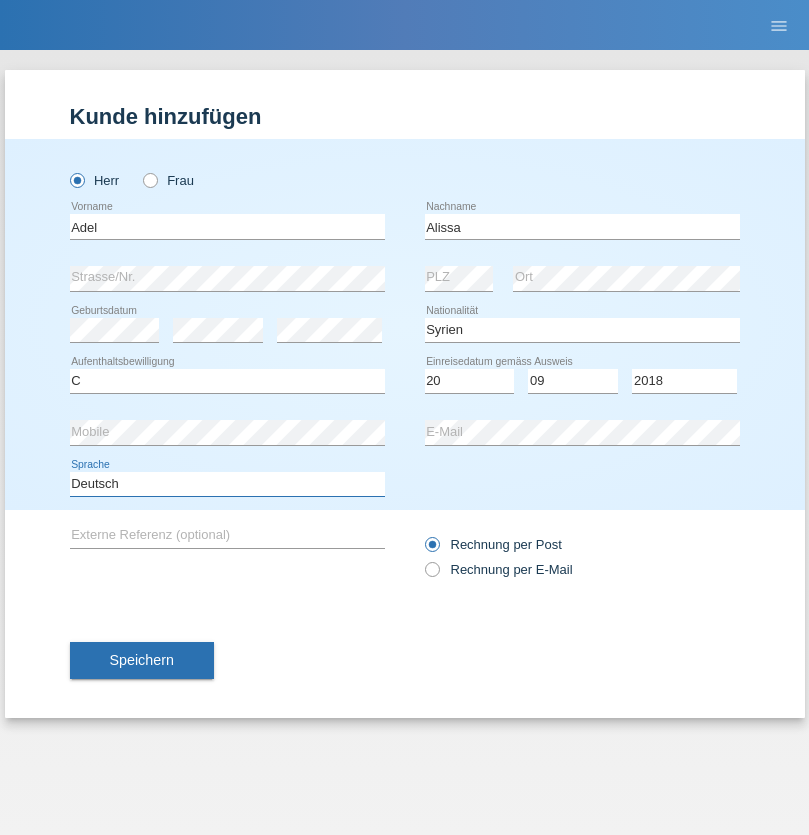 select on "en" 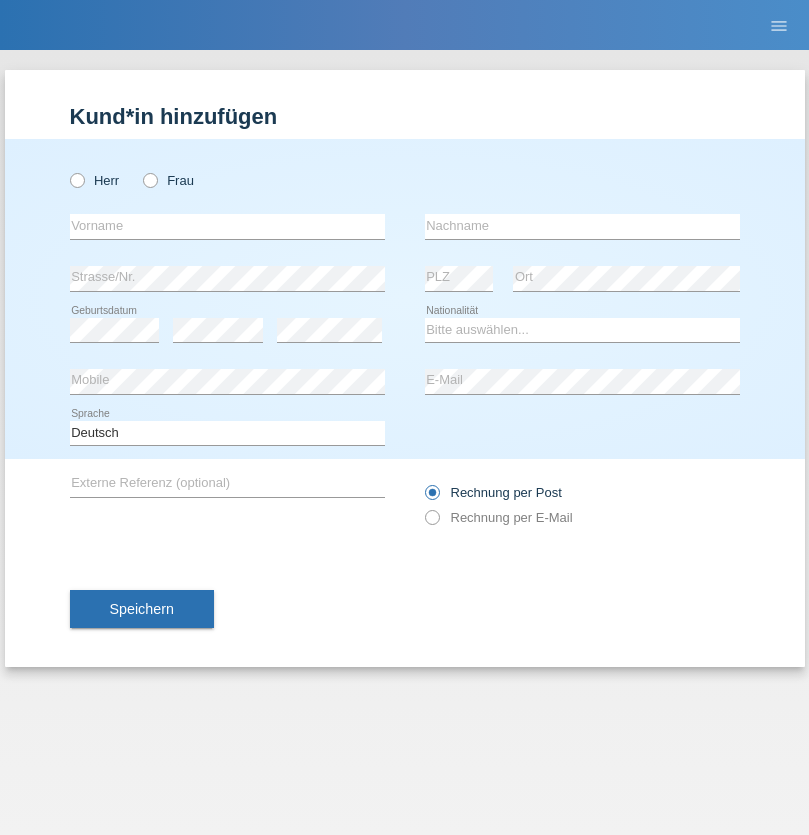 scroll, scrollTop: 0, scrollLeft: 0, axis: both 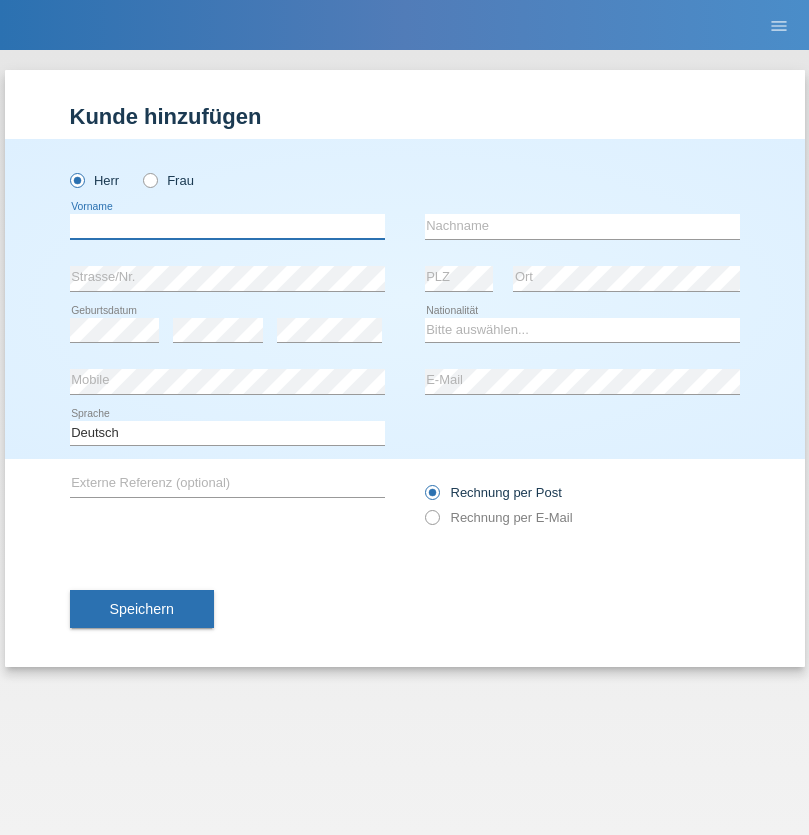 click at bounding box center (227, 226) 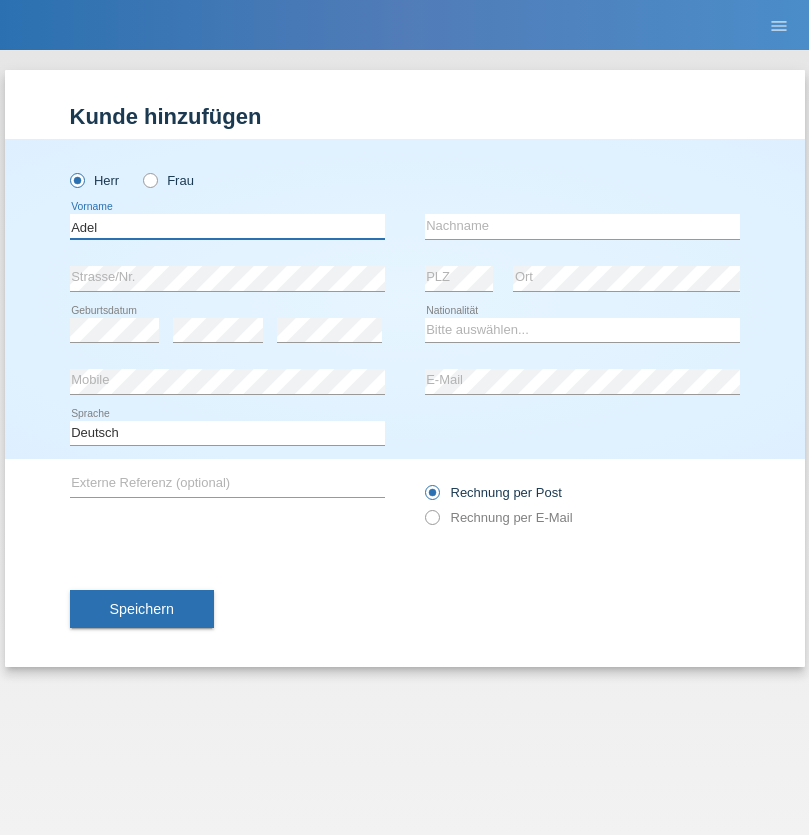 type on "Adel" 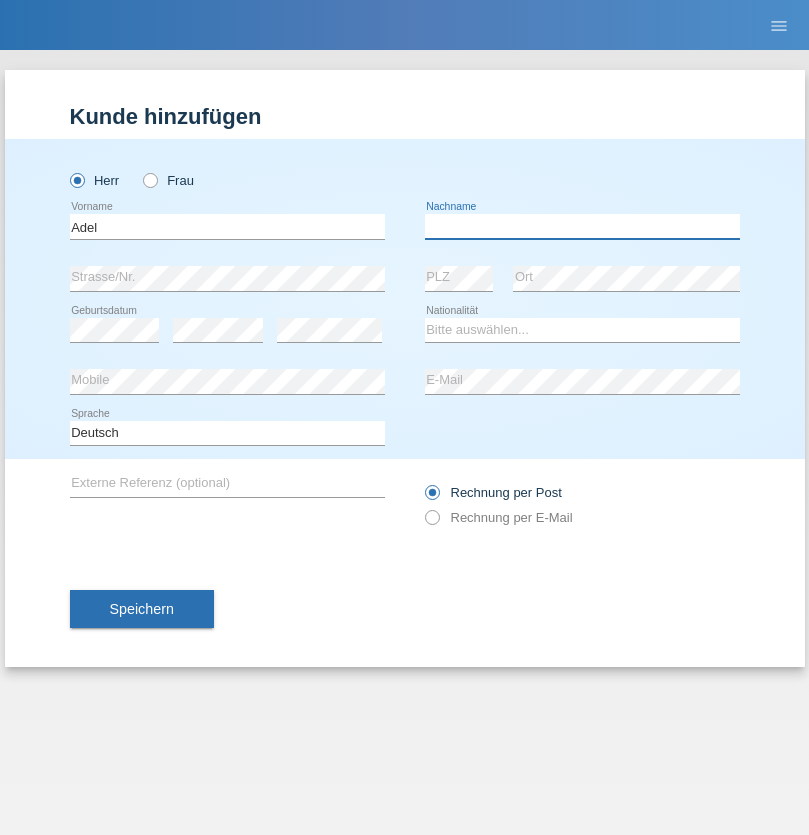 click at bounding box center [582, 226] 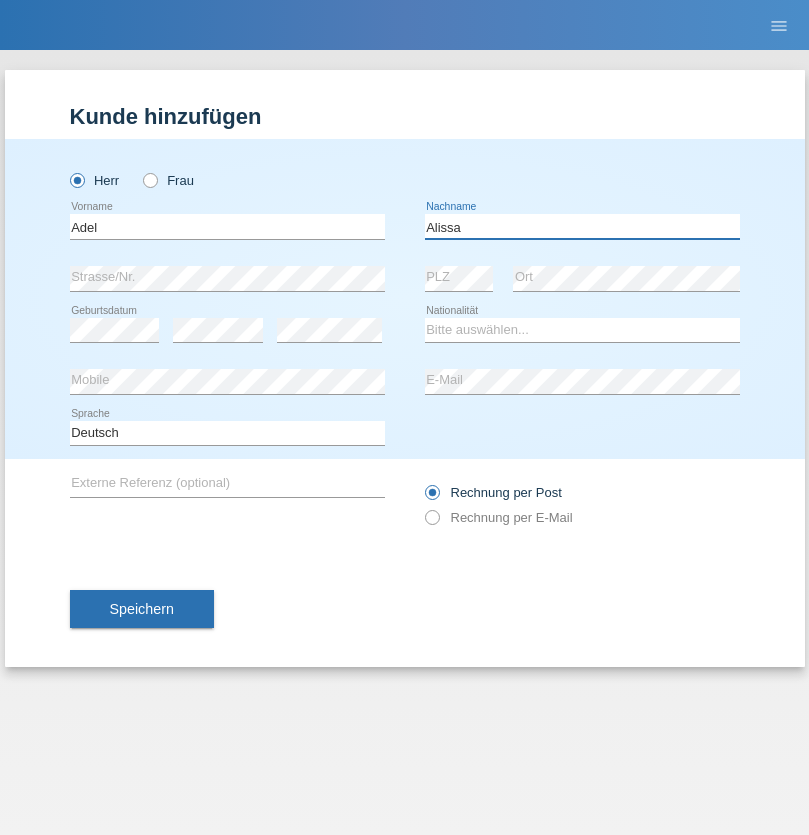 type on "Alissa" 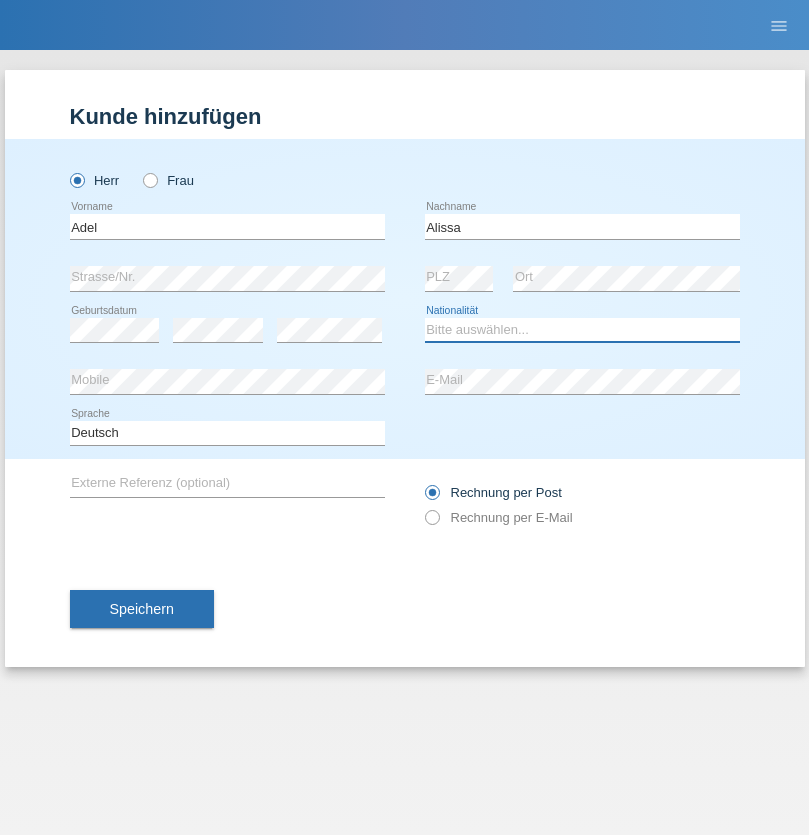 select on "SY" 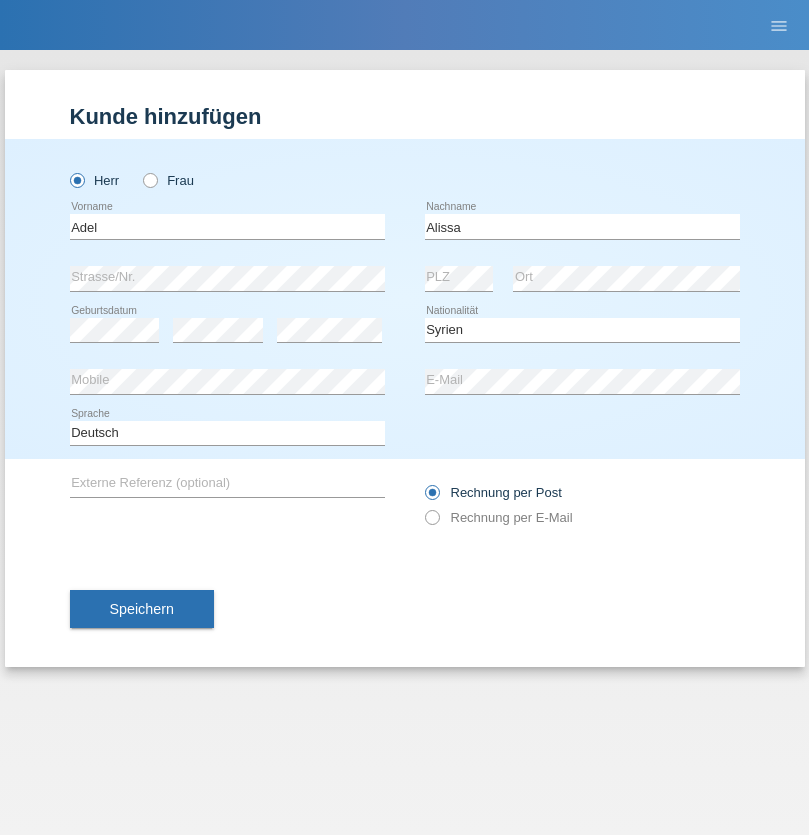 select on "C" 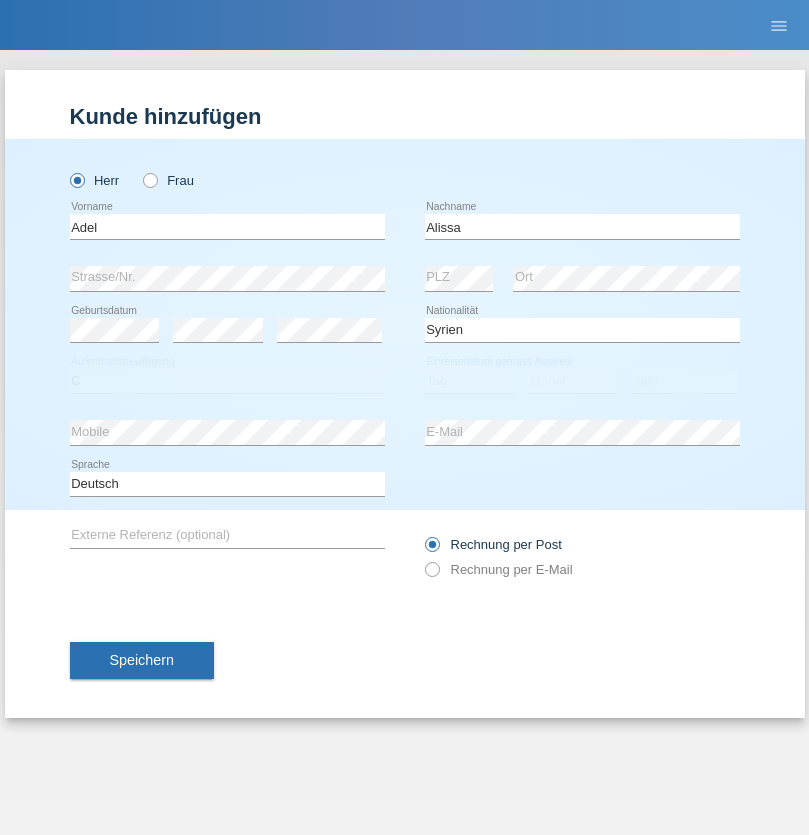 select on "20" 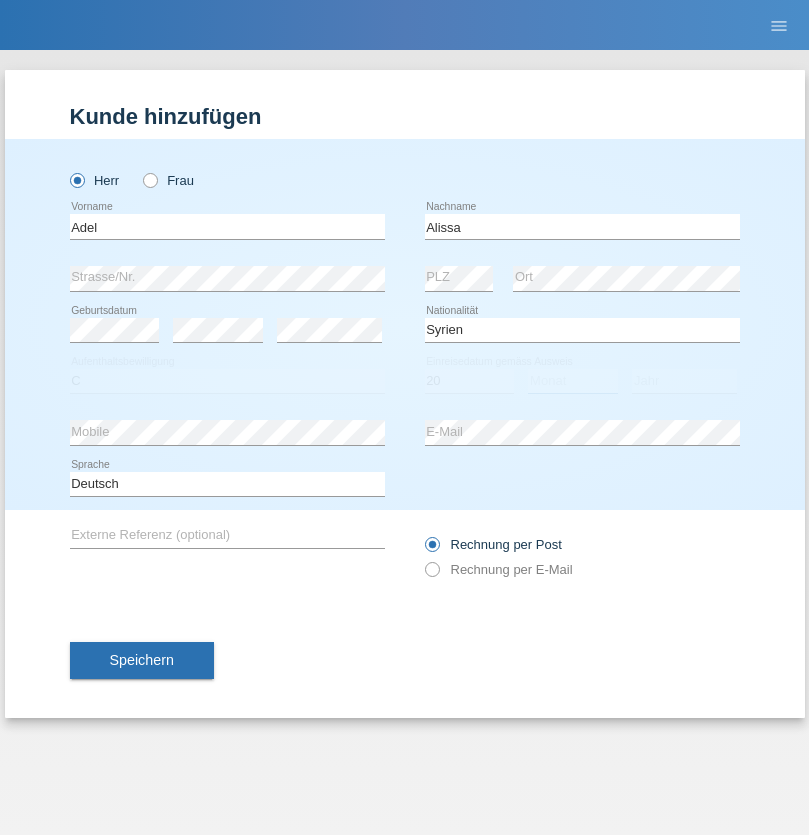 select on "09" 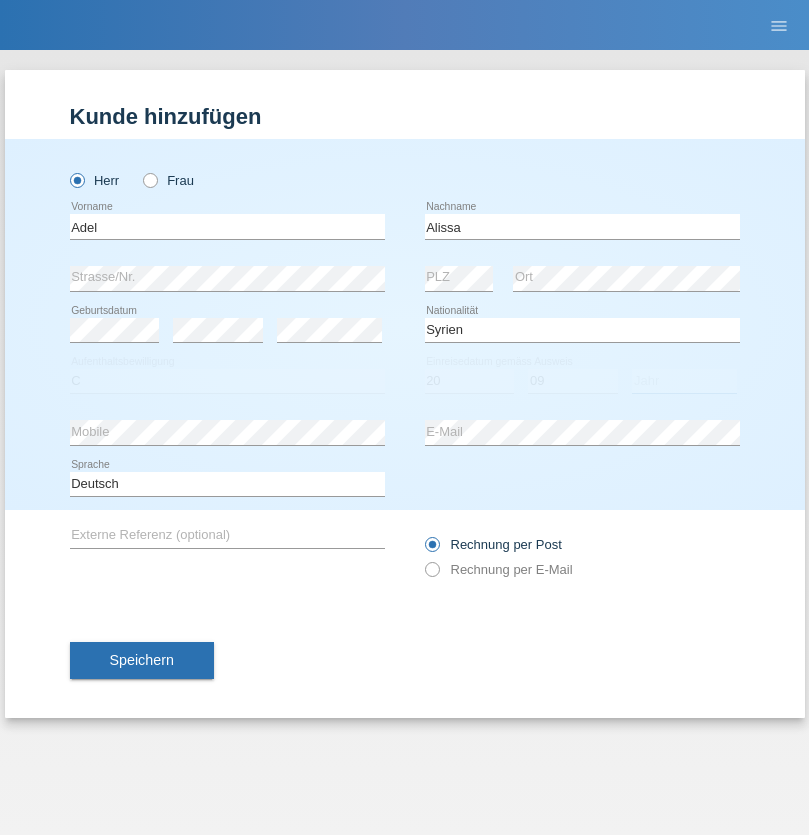 select on "2018" 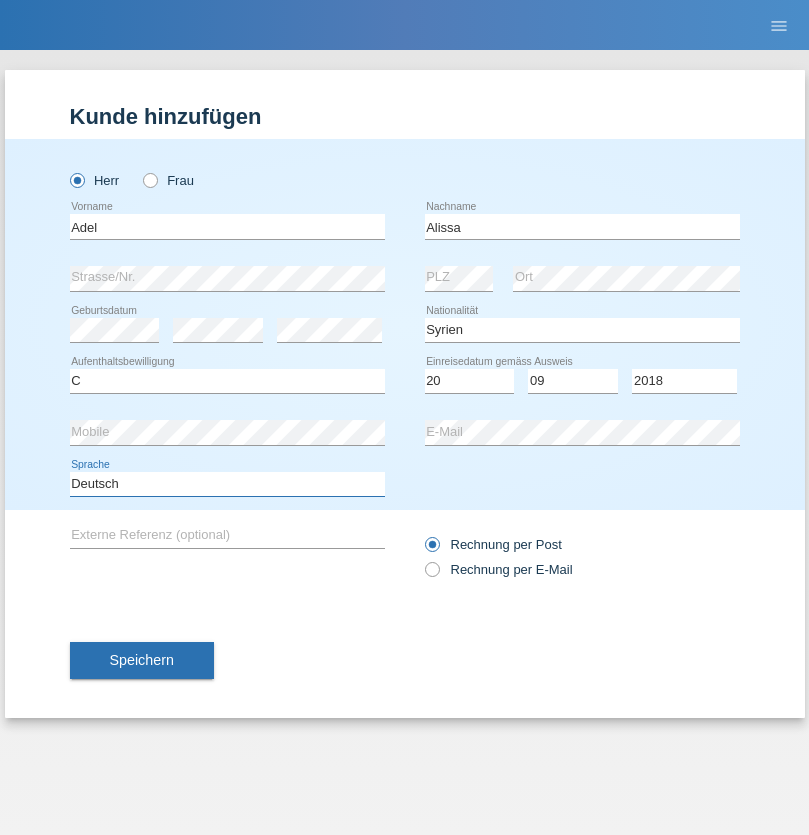select on "en" 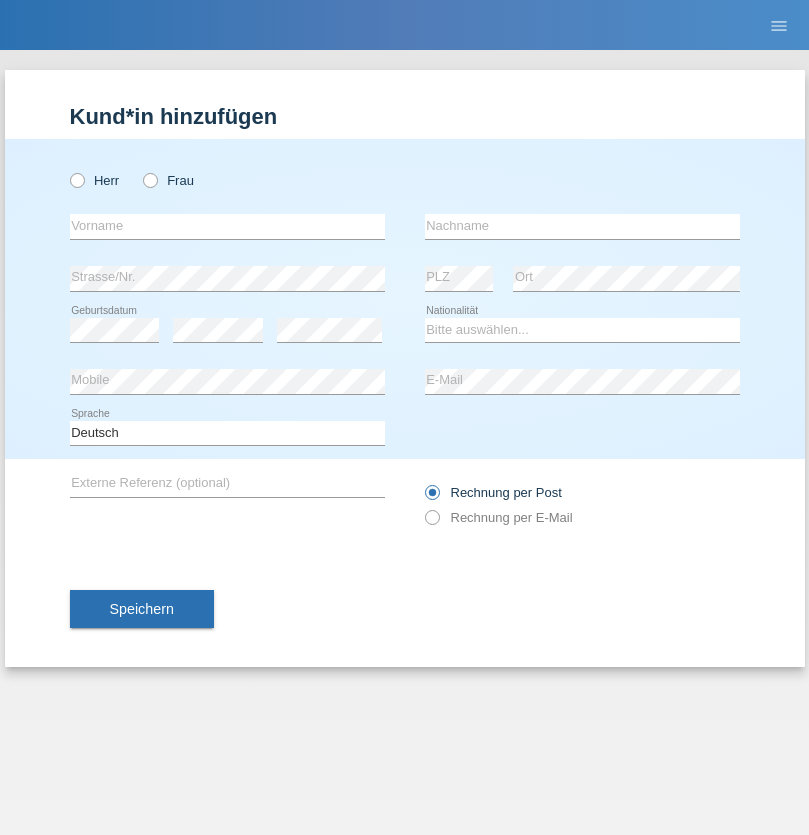 scroll, scrollTop: 0, scrollLeft: 0, axis: both 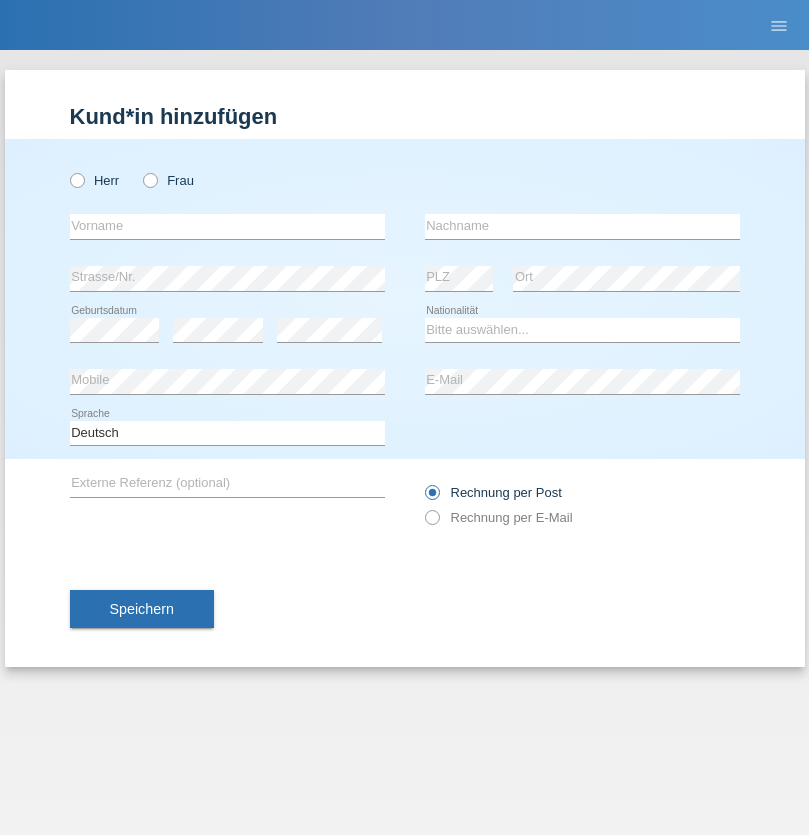 radio on "true" 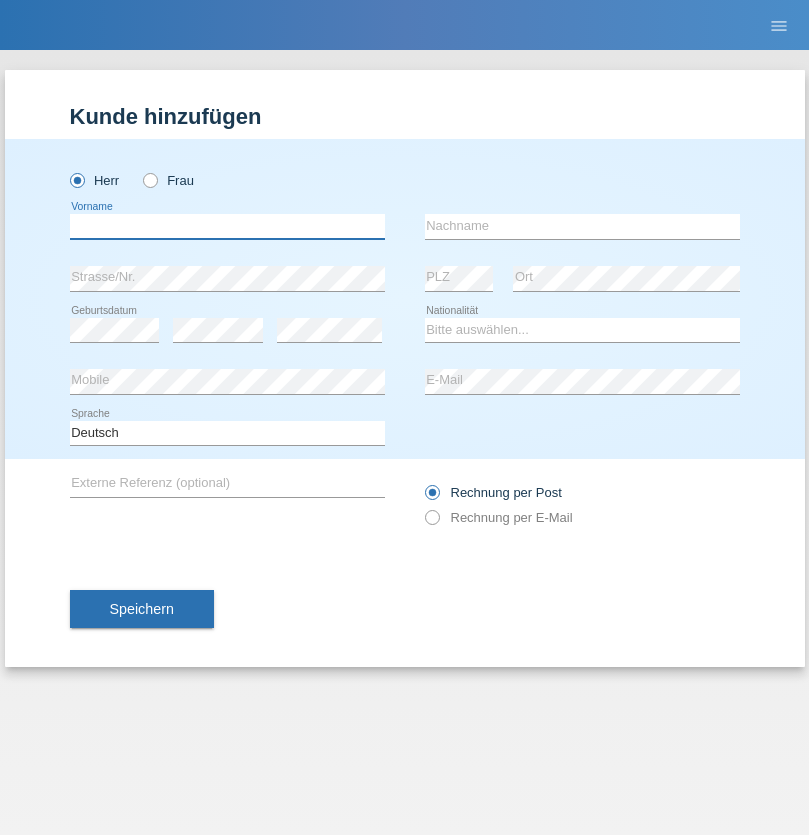 click at bounding box center [227, 226] 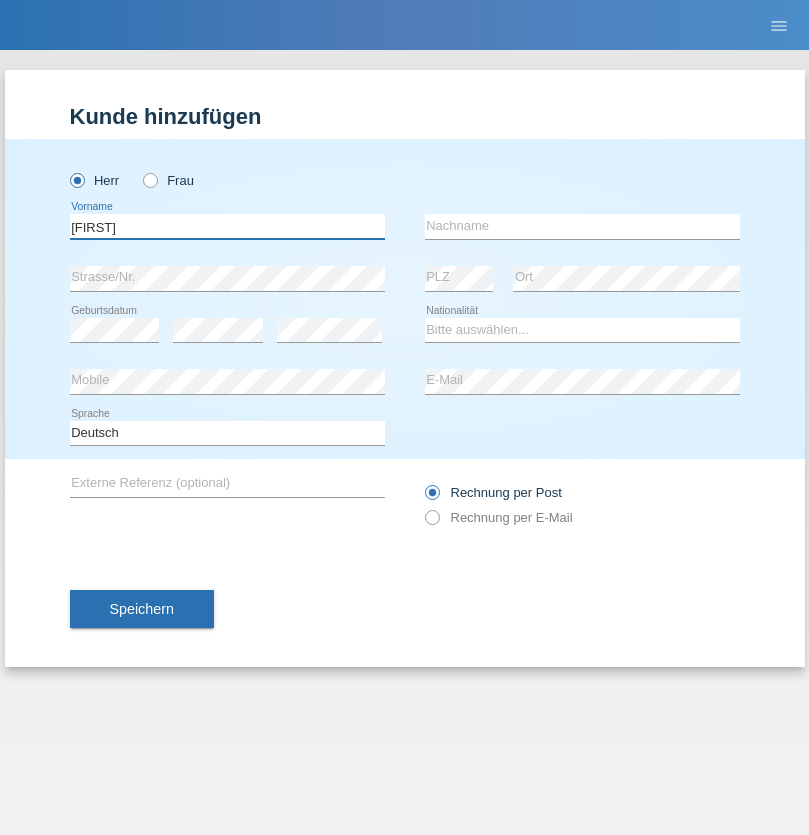 type on "[FIRST]" 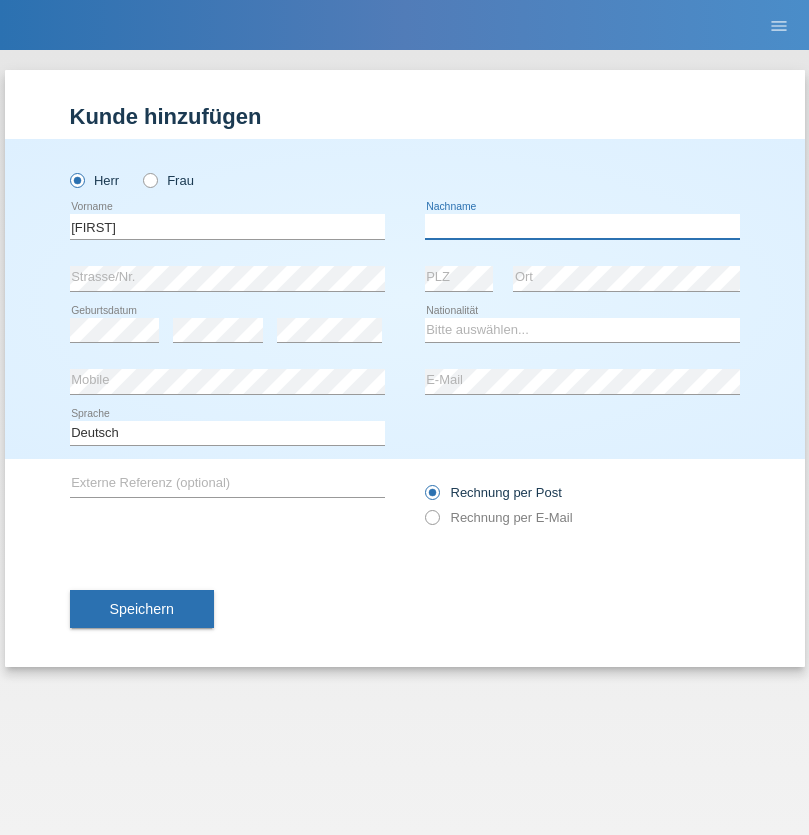 click at bounding box center (582, 226) 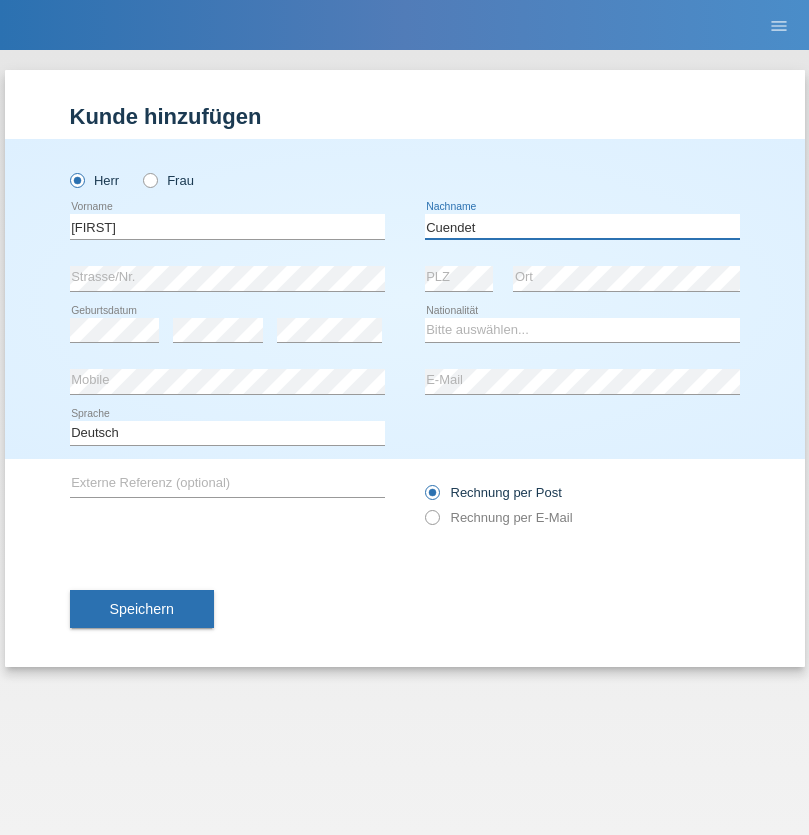 type on "Cuendet" 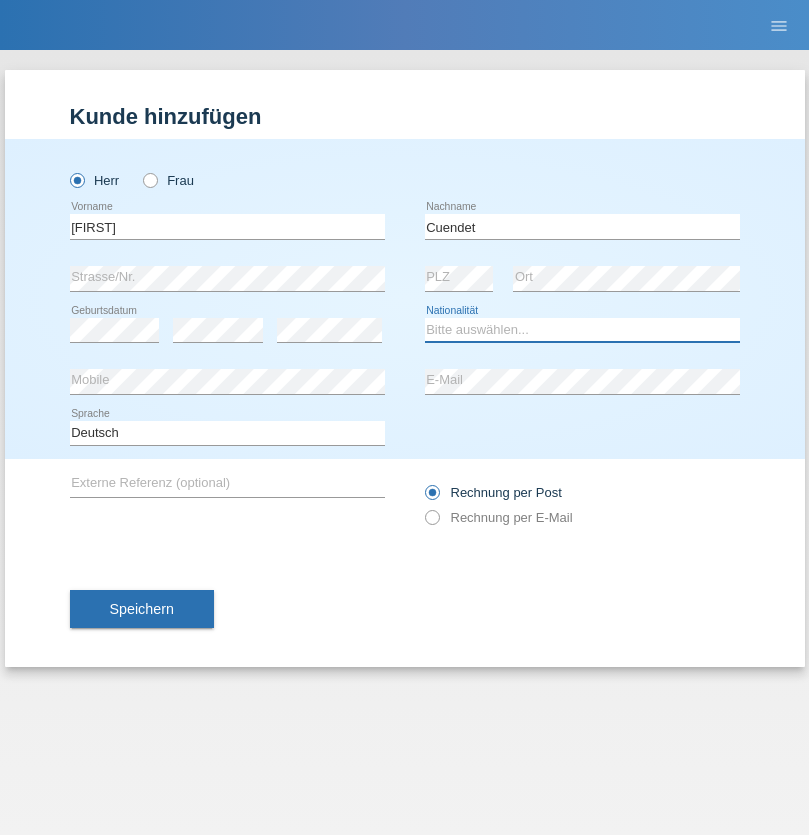 select on "CH" 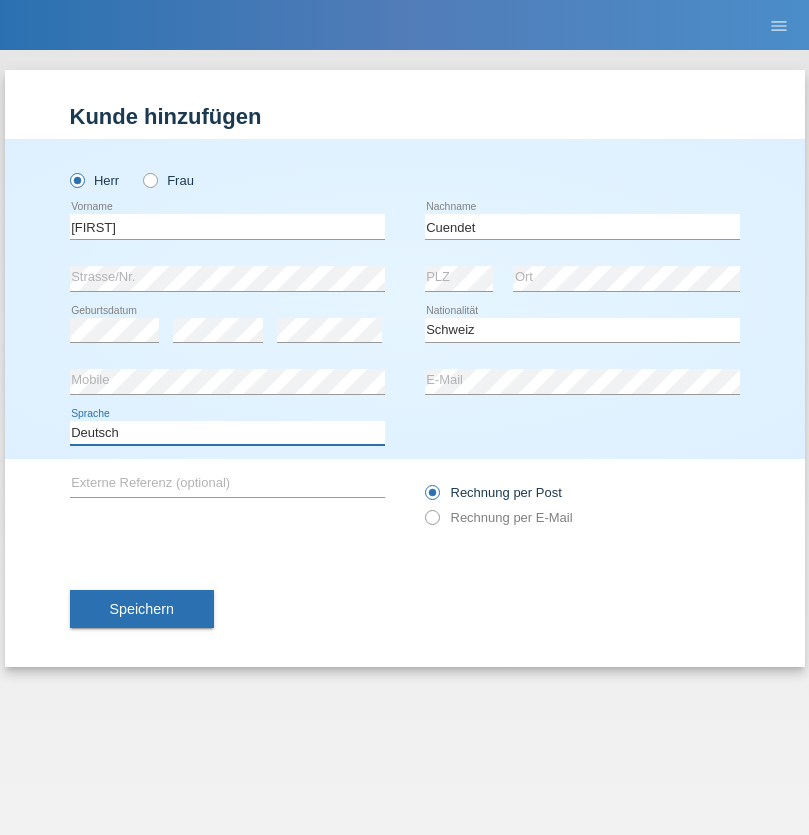 select on "en" 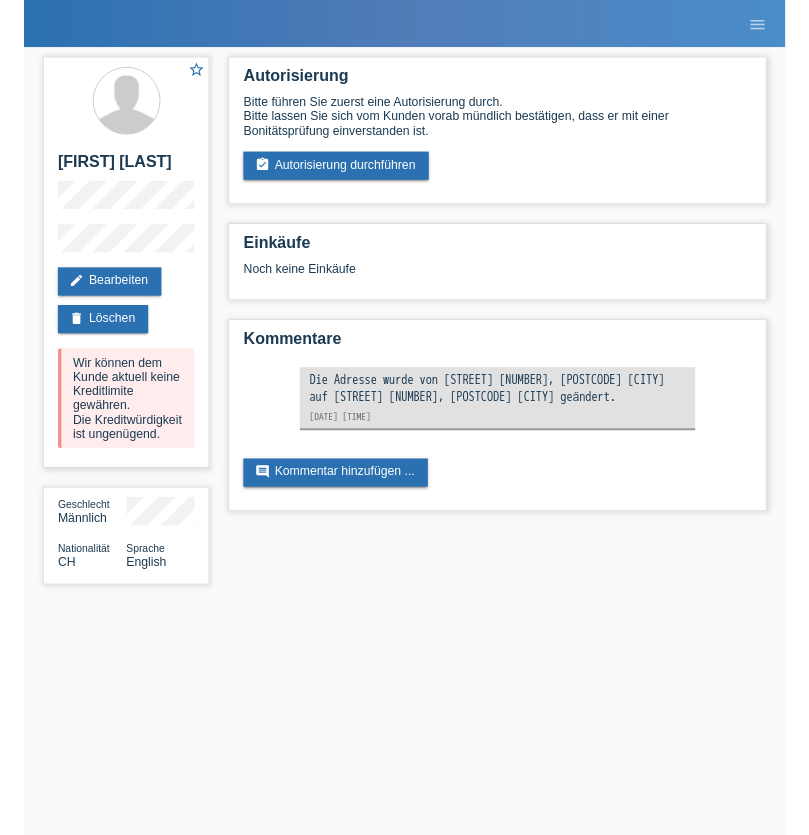 scroll, scrollTop: 0, scrollLeft: 0, axis: both 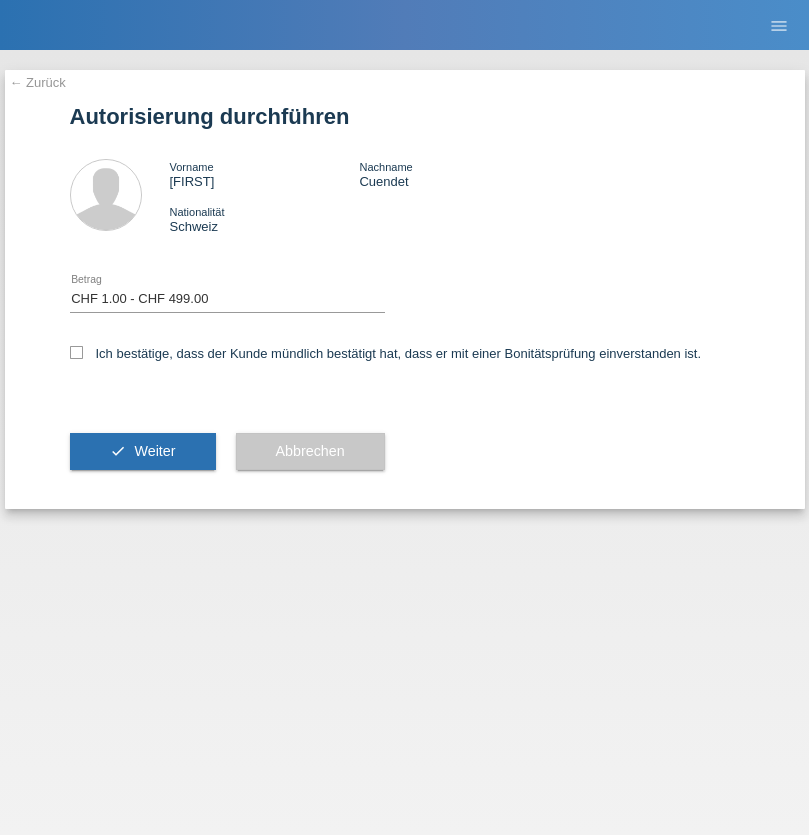 select on "1" 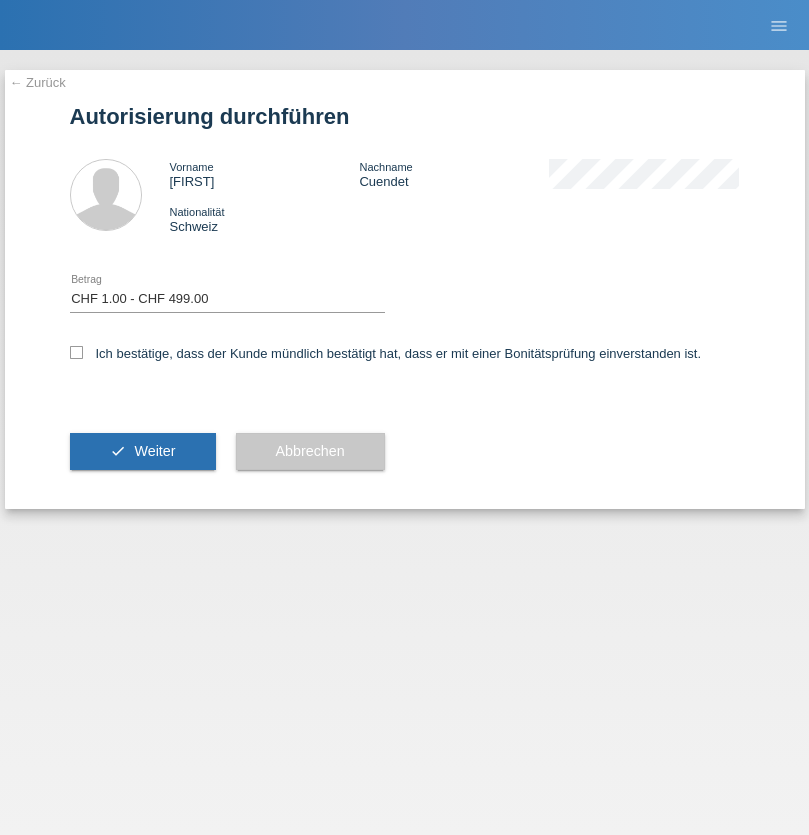 checkbox on "true" 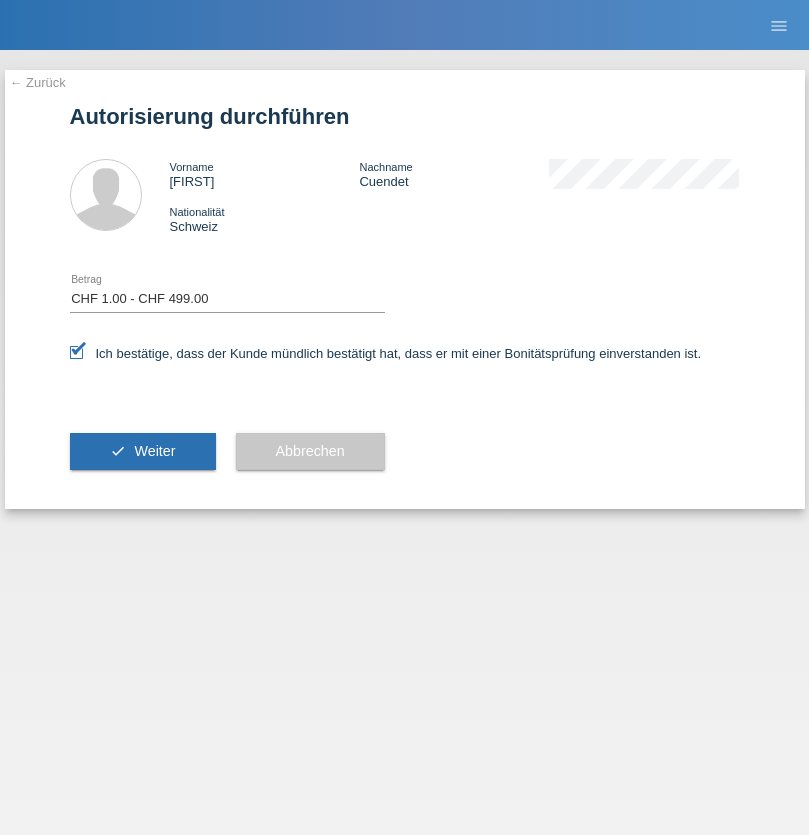scroll, scrollTop: 0, scrollLeft: 0, axis: both 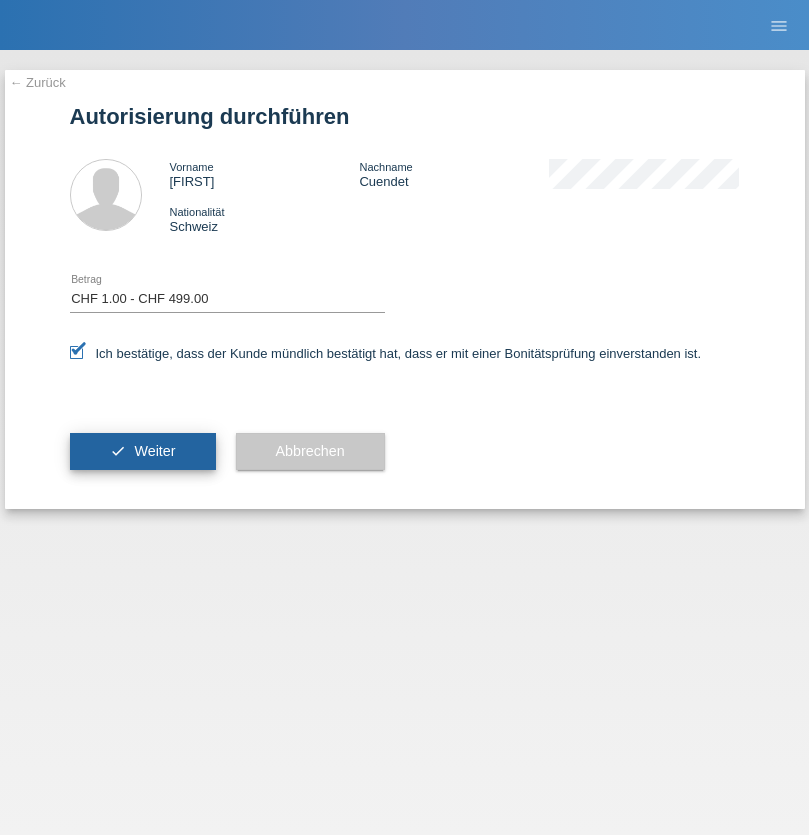 click on "Weiter" at bounding box center (154, 451) 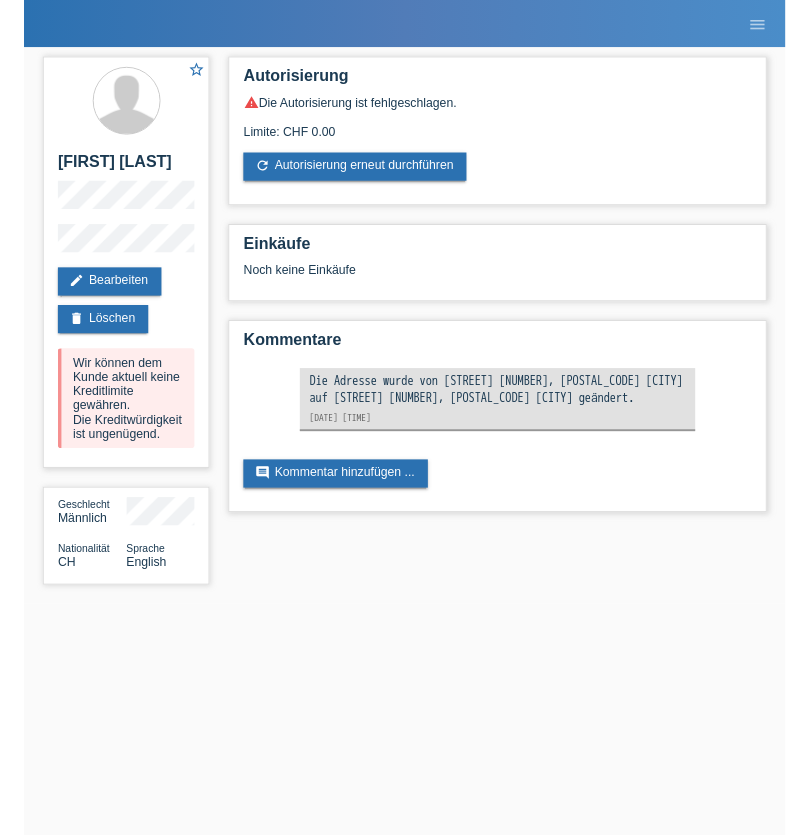 scroll, scrollTop: 0, scrollLeft: 0, axis: both 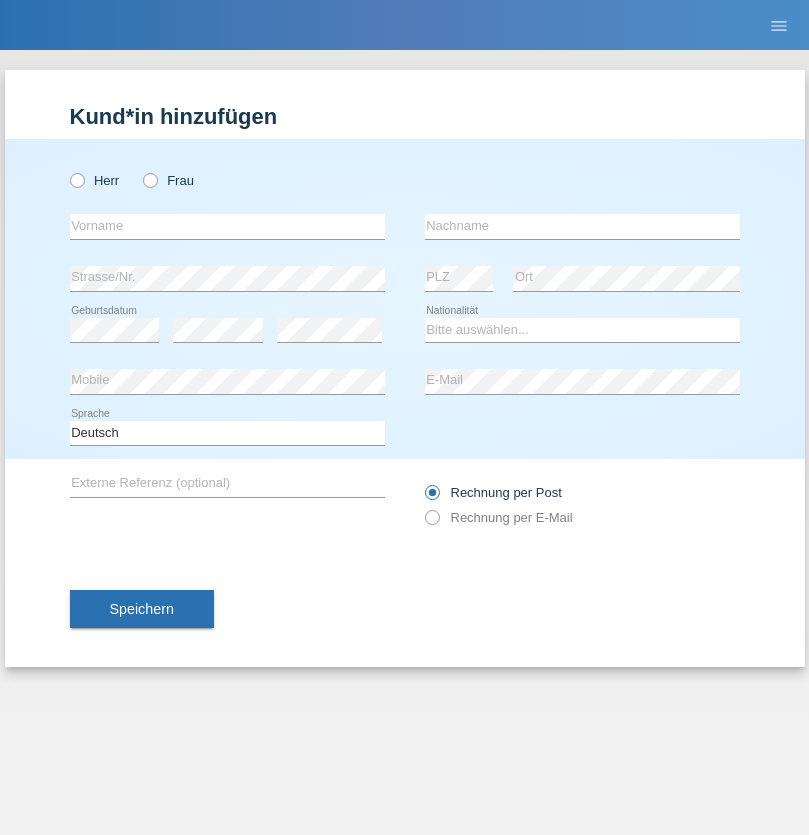 radio on "true" 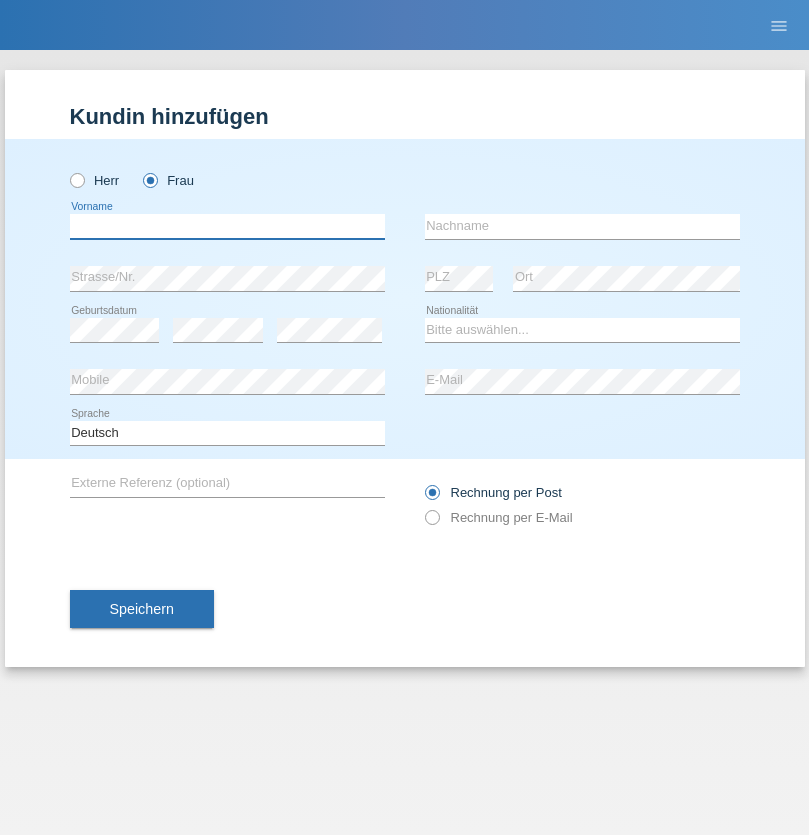 click at bounding box center (227, 226) 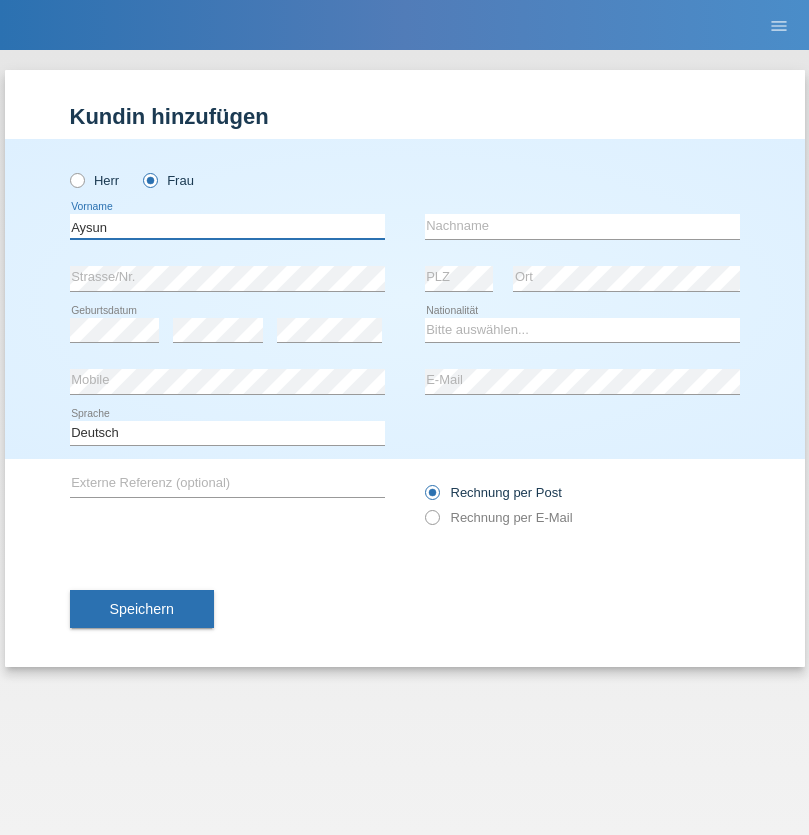 type on "Aysun" 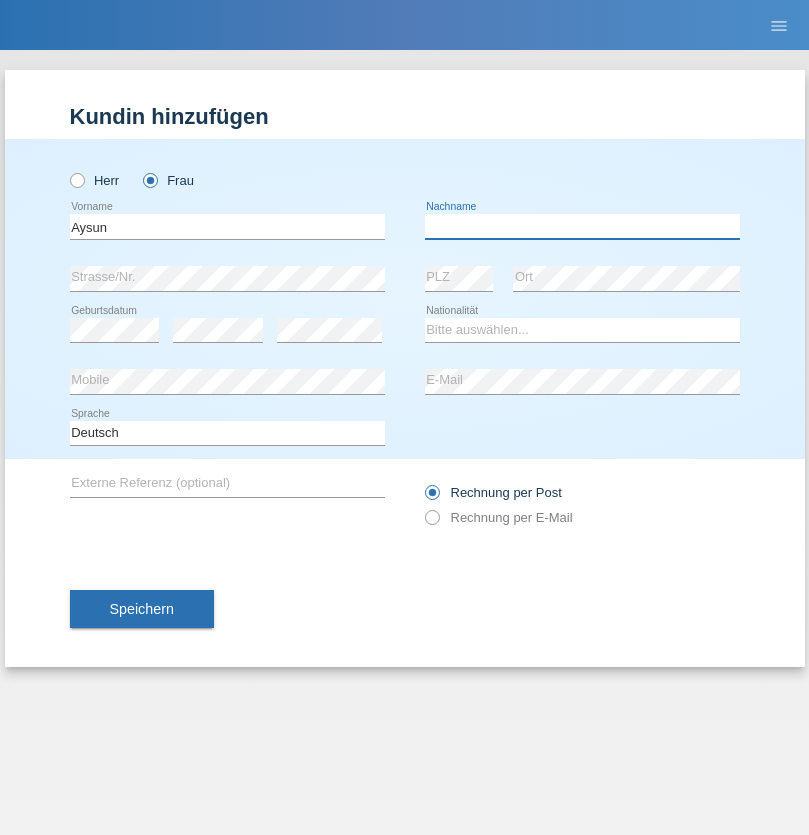 click at bounding box center (582, 226) 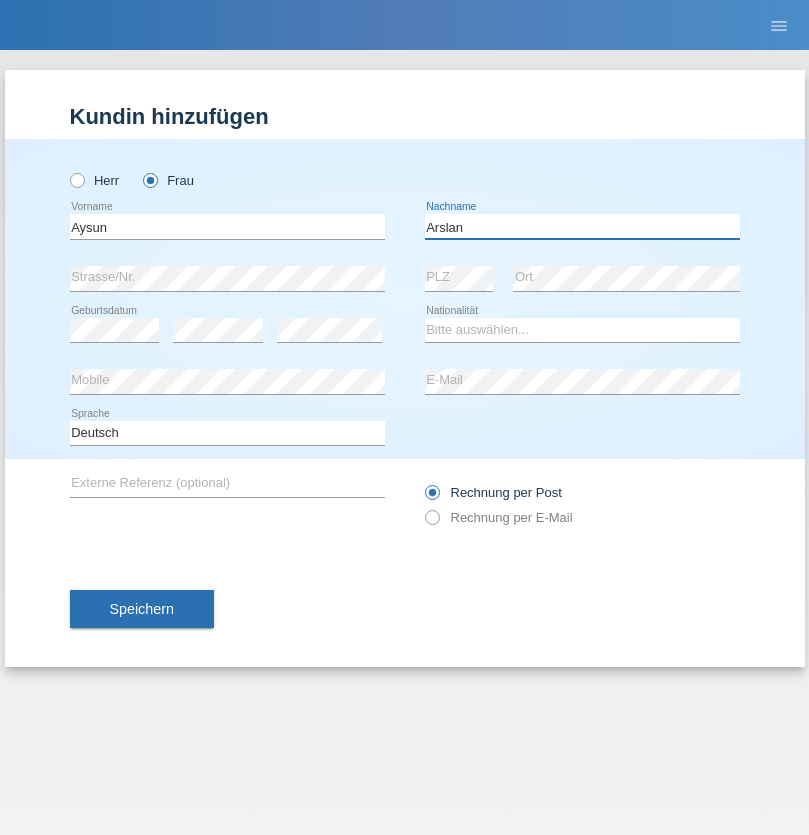 type on "Arslan" 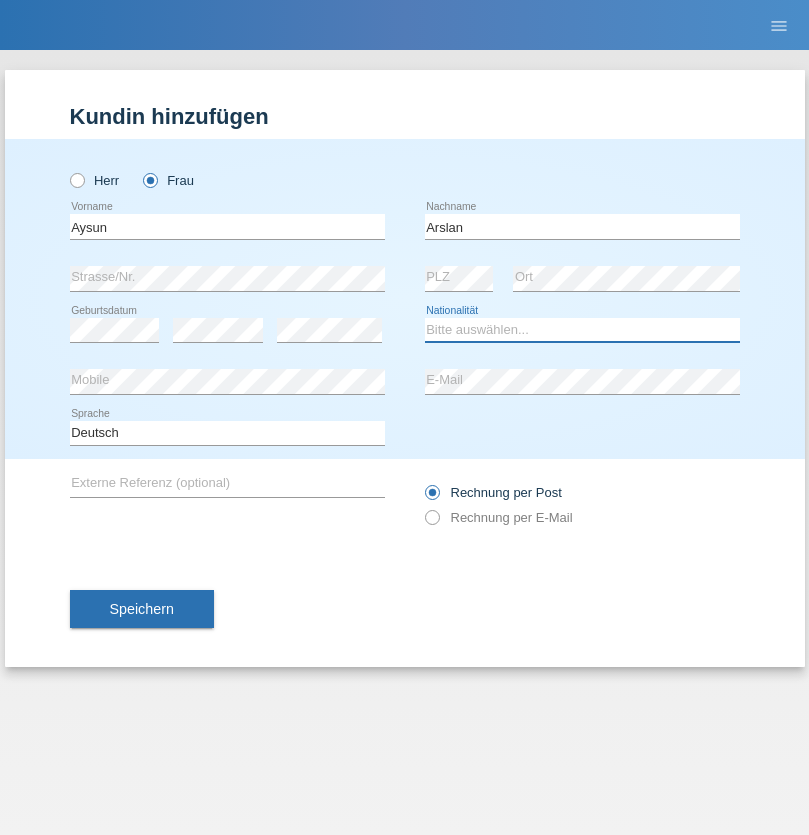 select on "TR" 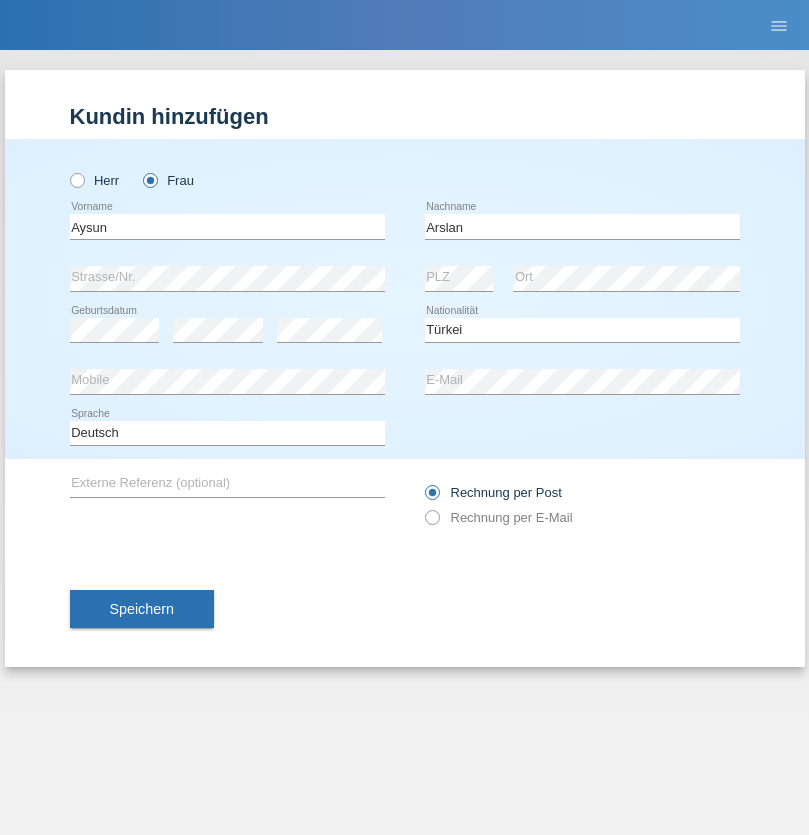 select on "C" 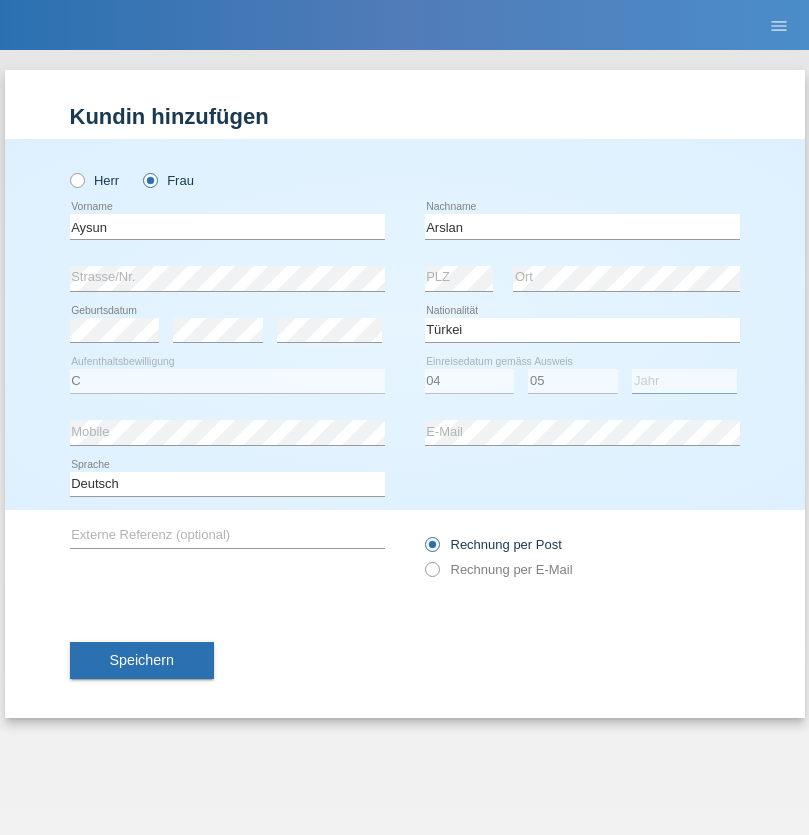 select on "1982" 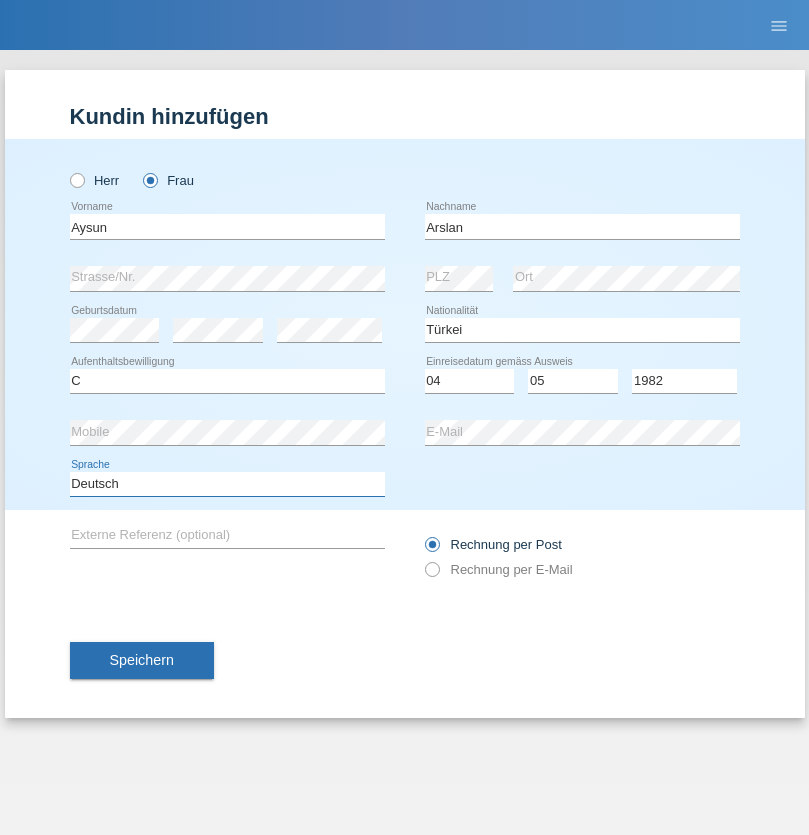 select on "en" 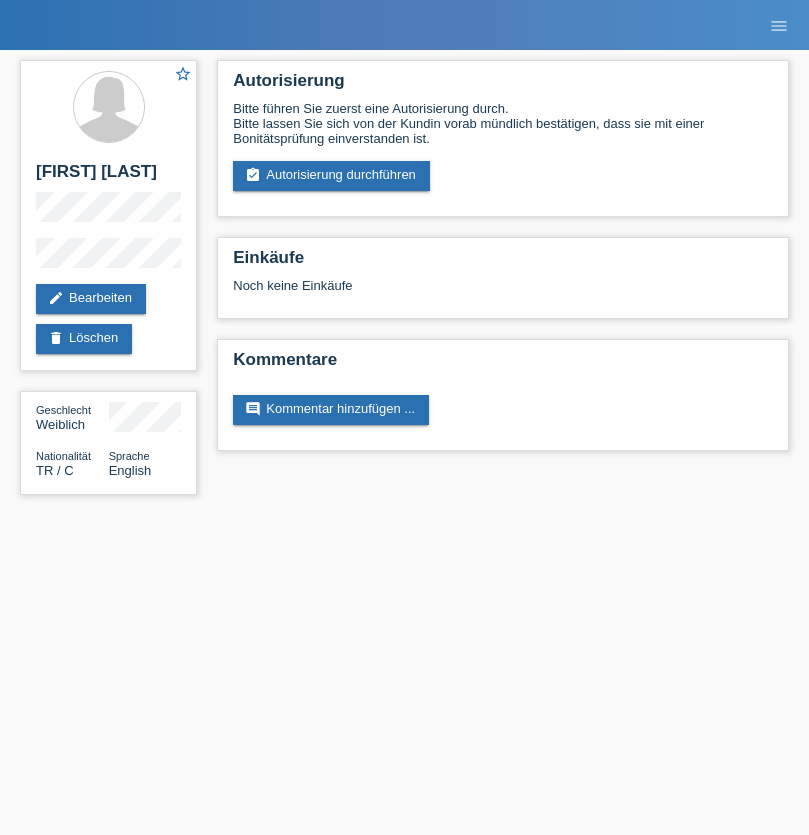 scroll, scrollTop: 0, scrollLeft: 0, axis: both 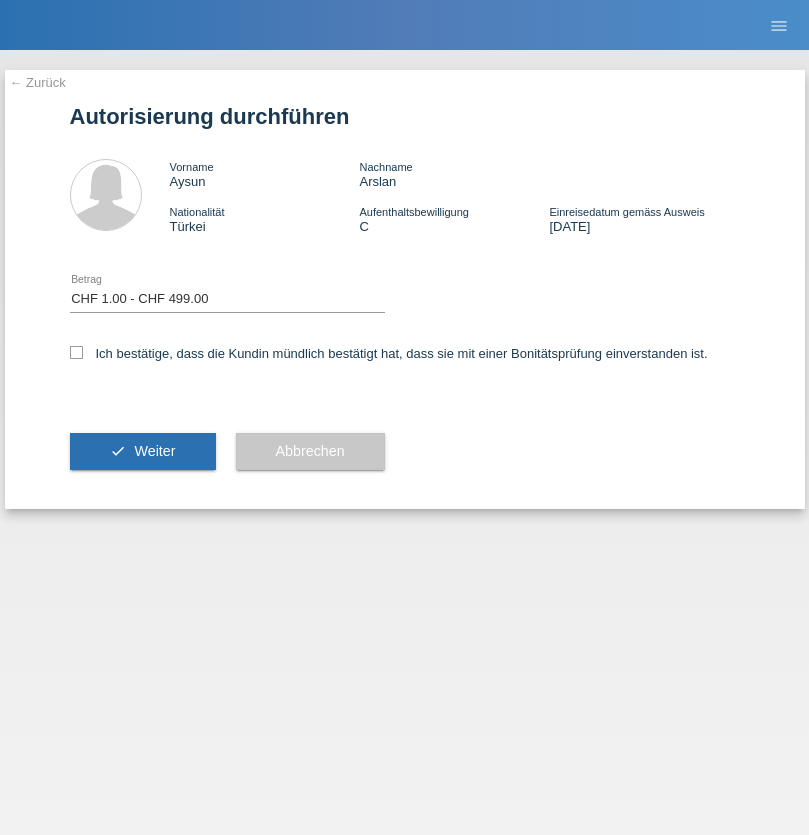 select on "1" 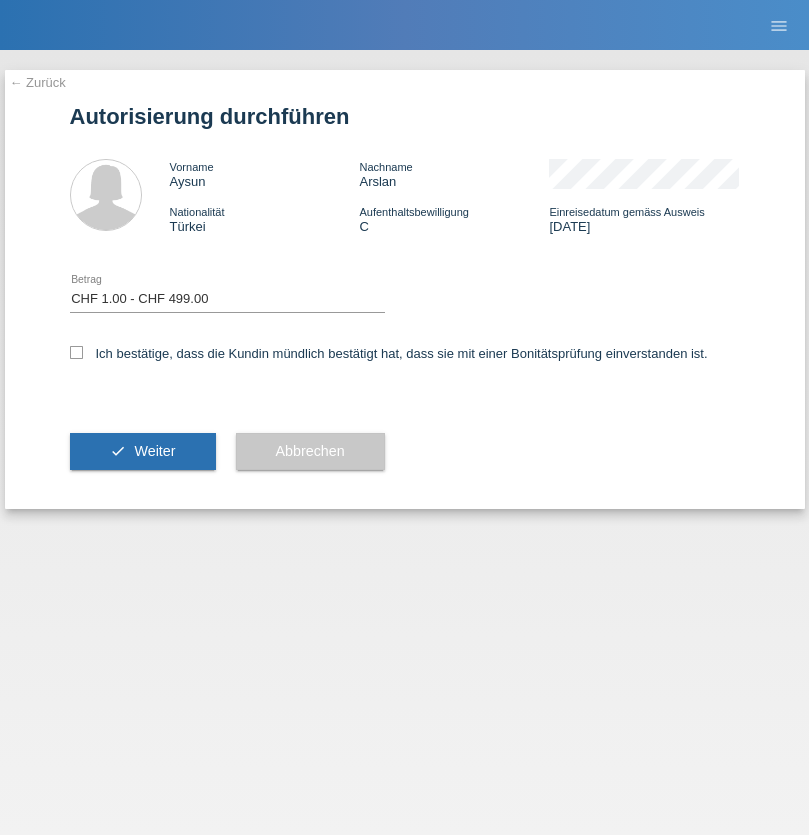 checkbox on "true" 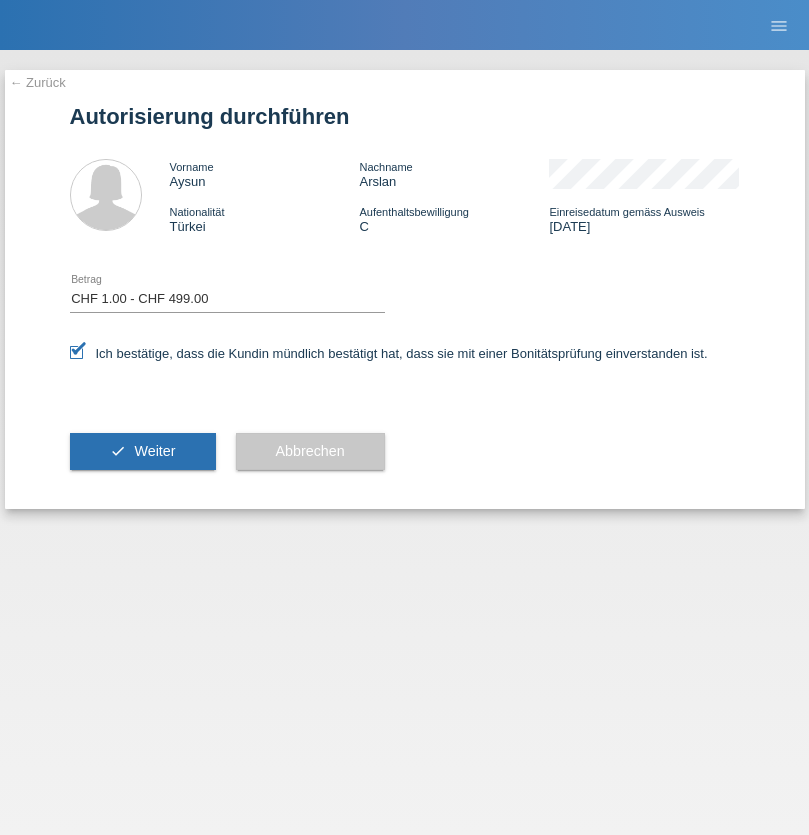 scroll, scrollTop: 0, scrollLeft: 0, axis: both 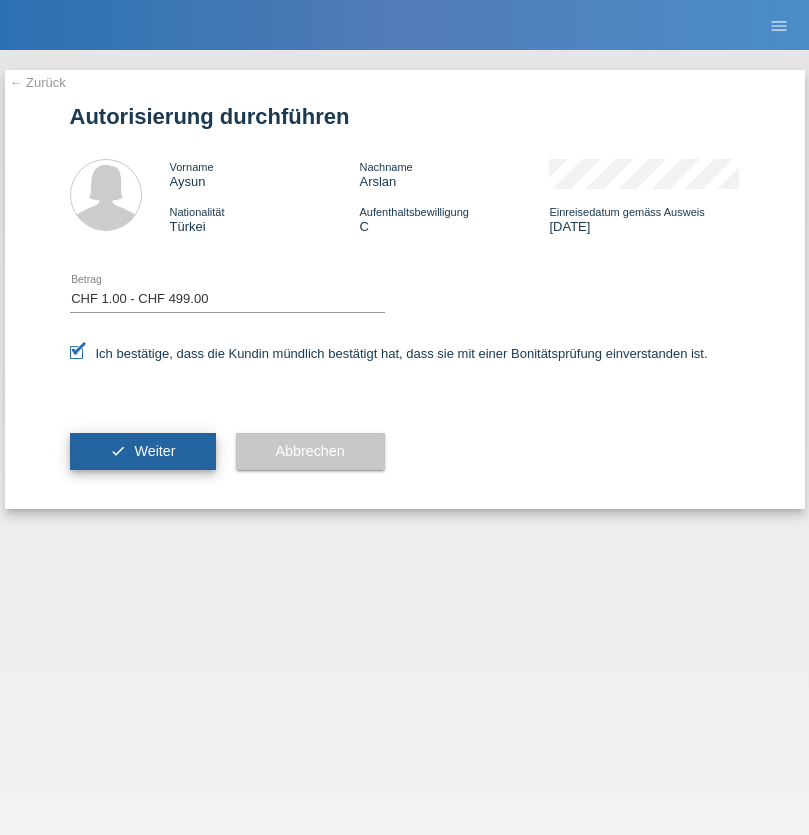 click on "Weiter" at bounding box center [154, 451] 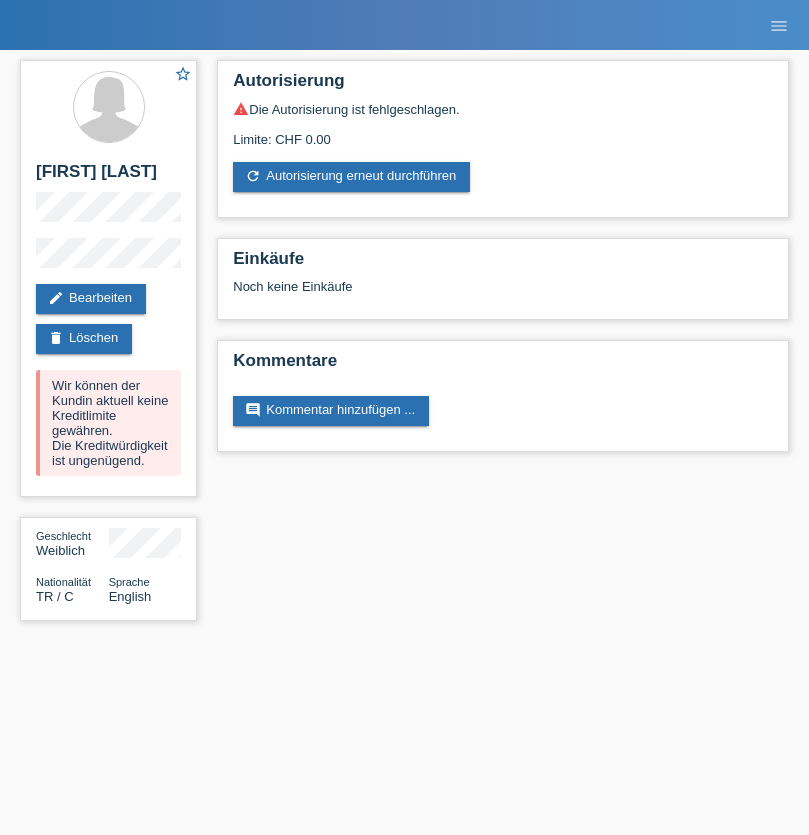 scroll, scrollTop: 0, scrollLeft: 0, axis: both 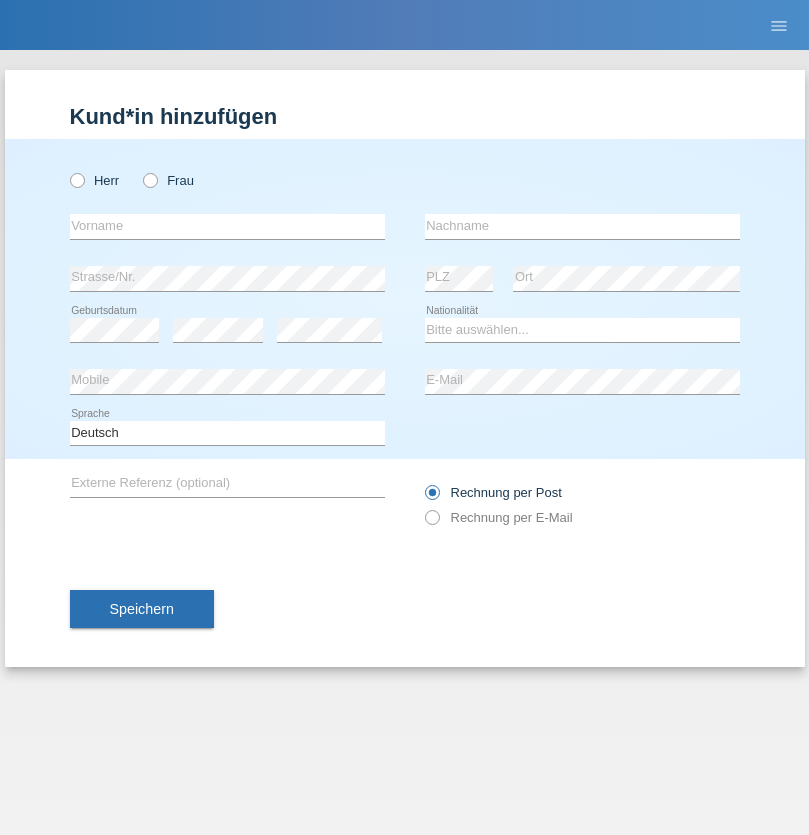 radio on "true" 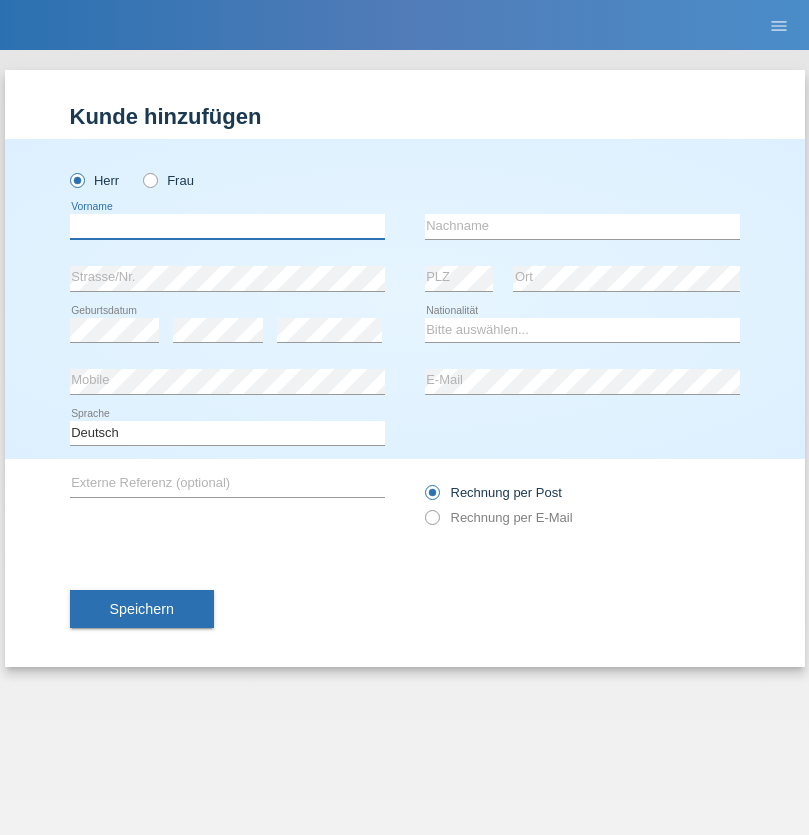 click at bounding box center (227, 226) 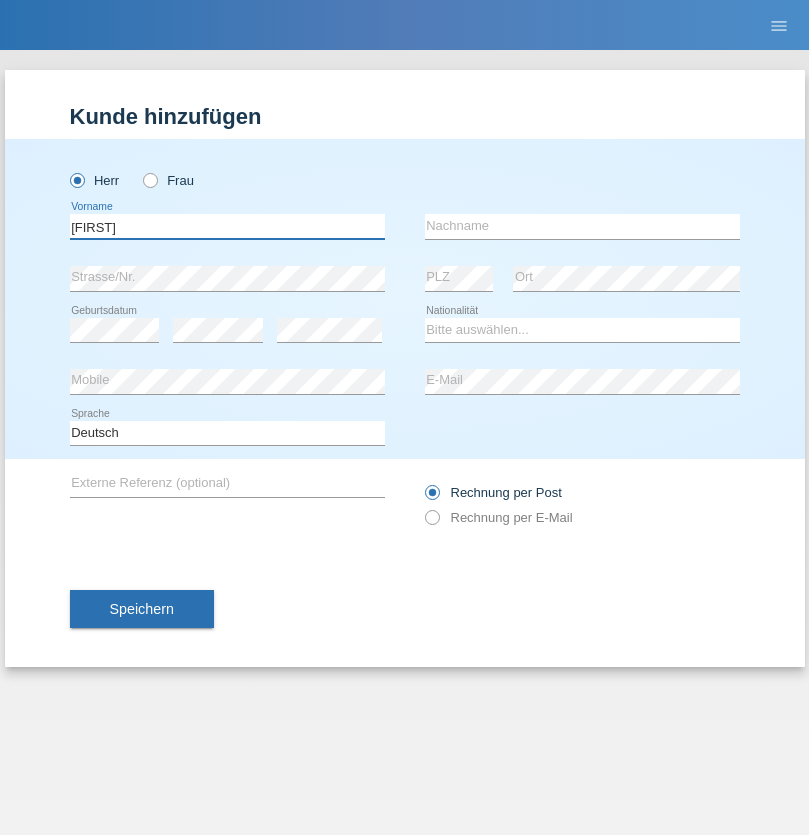 type on "Steve" 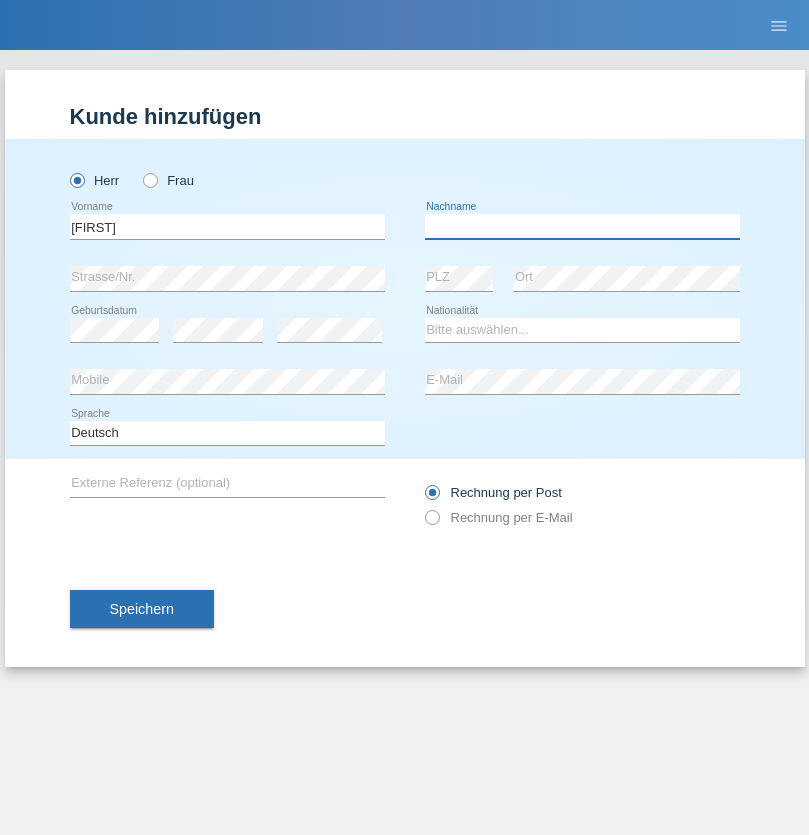 click at bounding box center [582, 226] 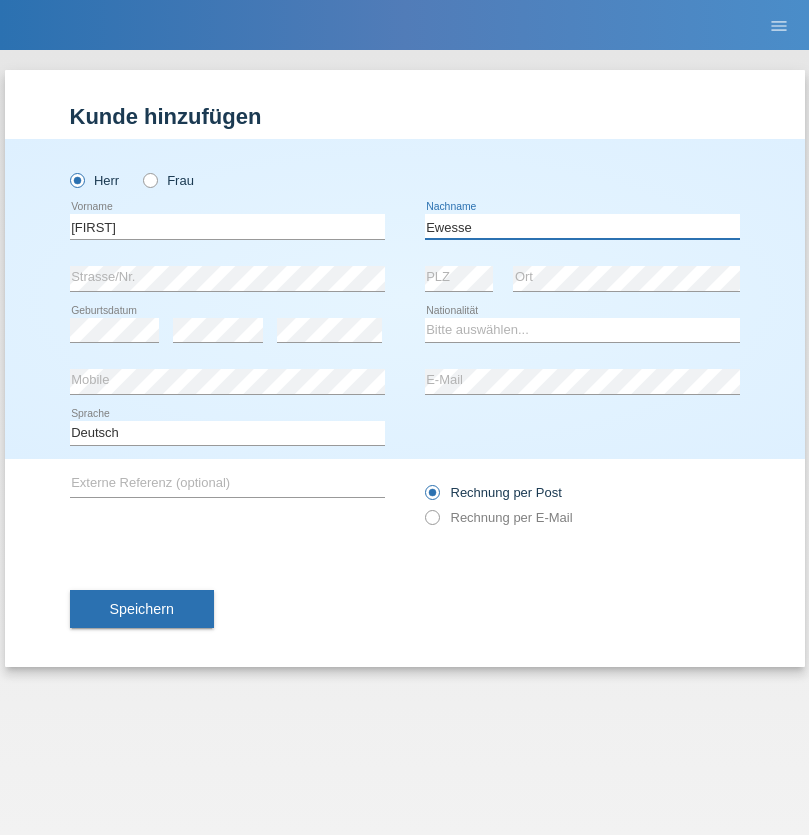 type on "Ewesse" 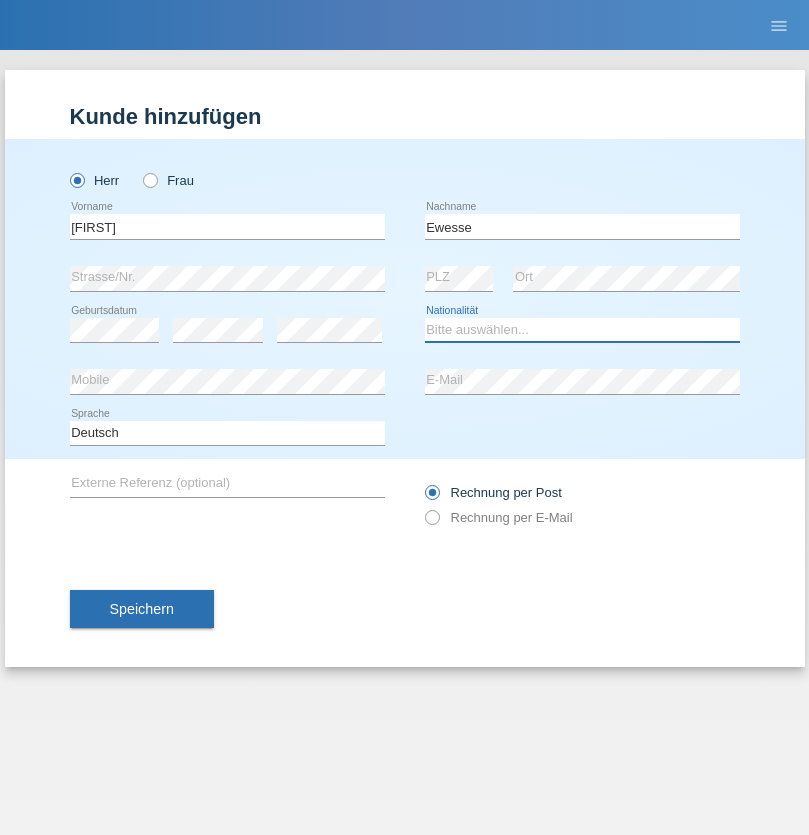 select on "FR" 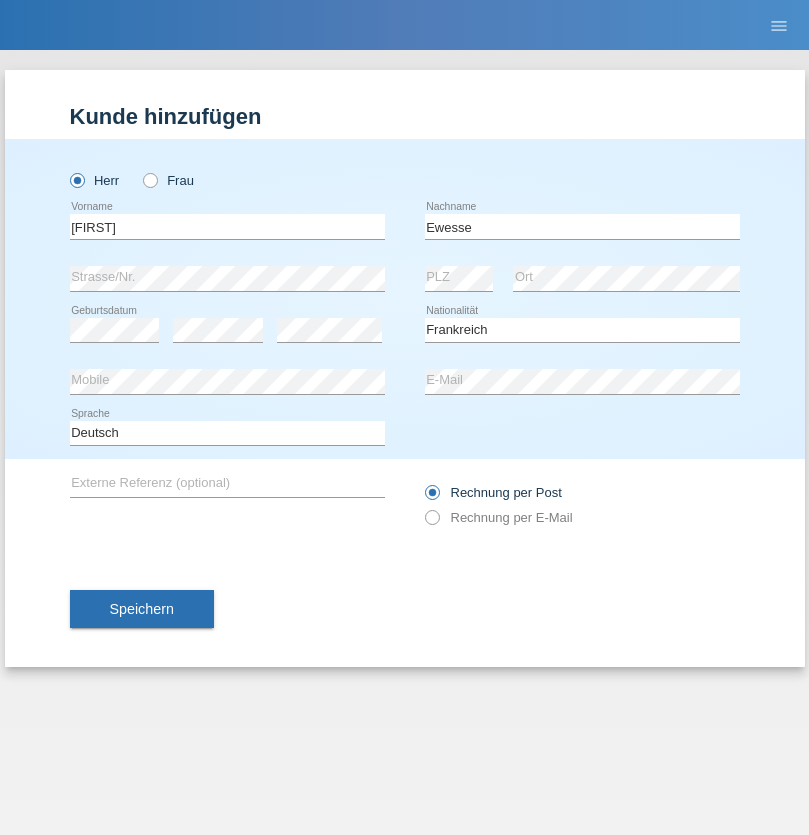 select on "C" 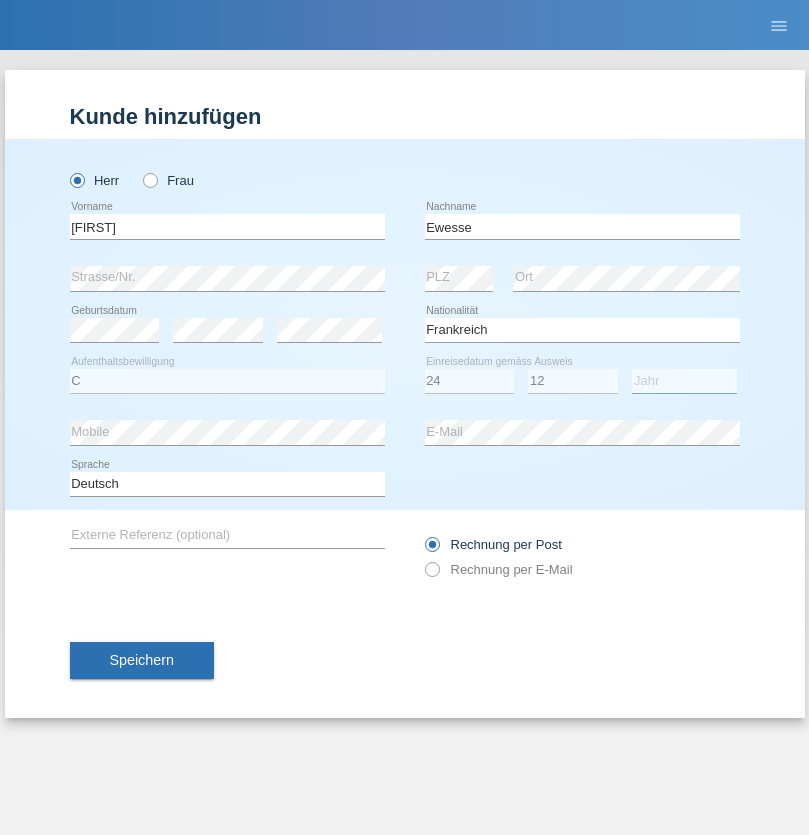 select on "1926" 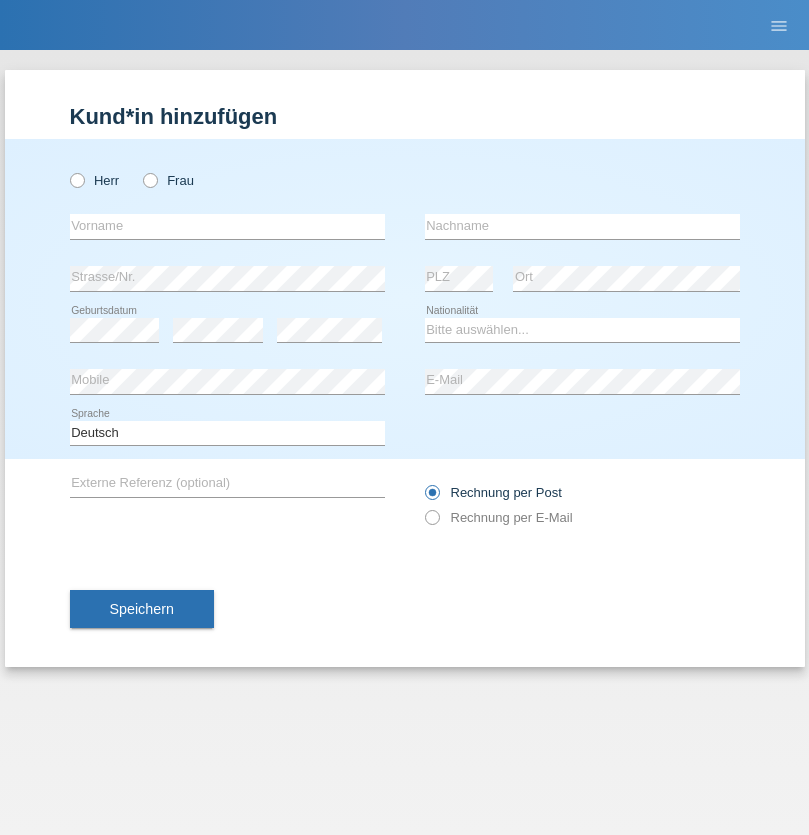 scroll, scrollTop: 0, scrollLeft: 0, axis: both 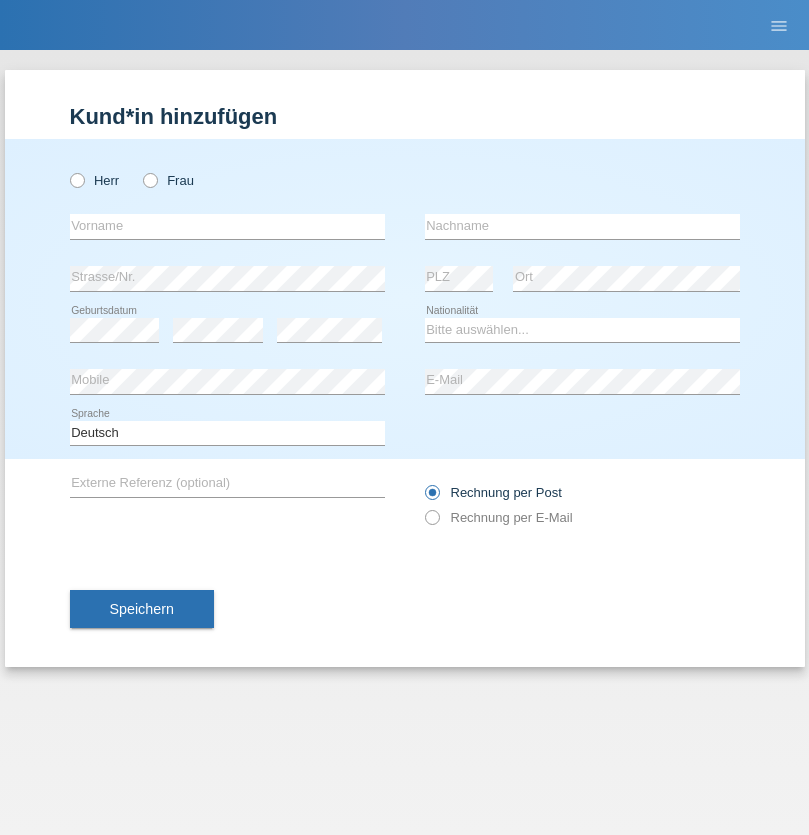 radio on "true" 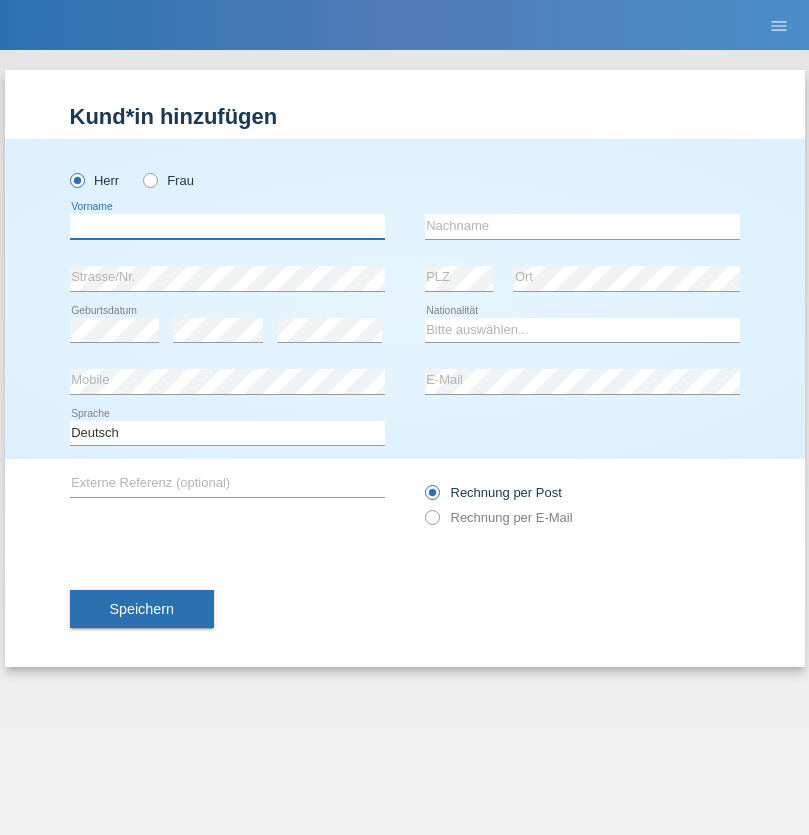click at bounding box center (227, 226) 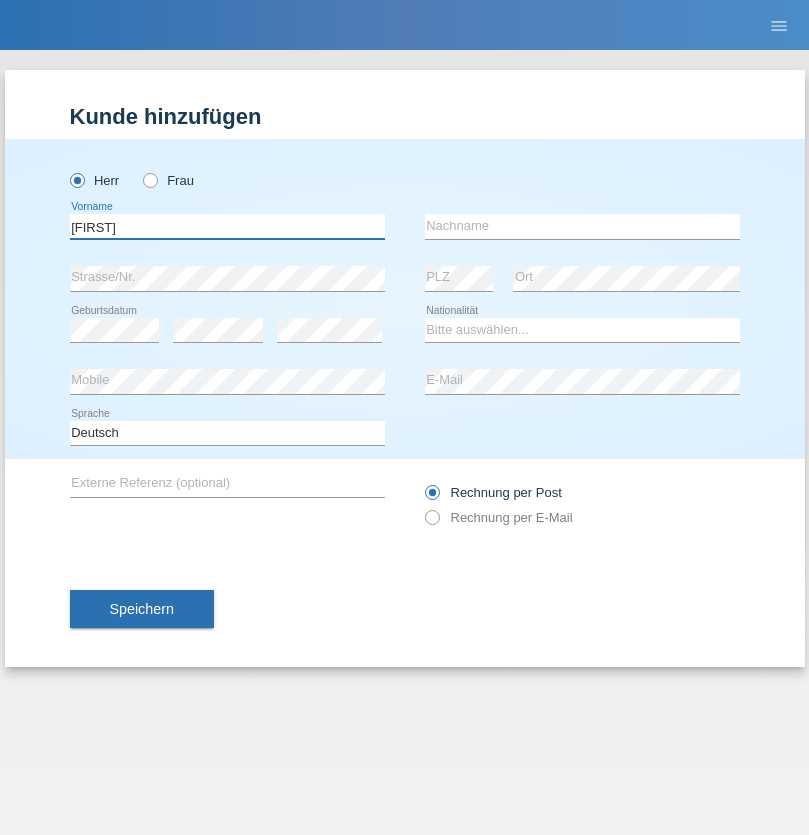 type on "[FIRST]" 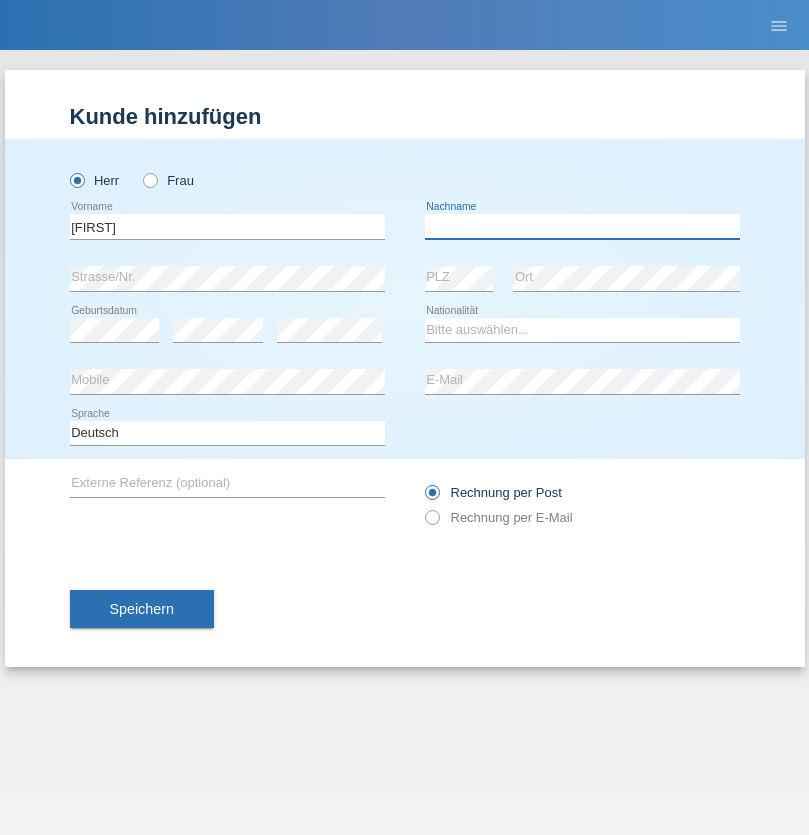 click at bounding box center [582, 226] 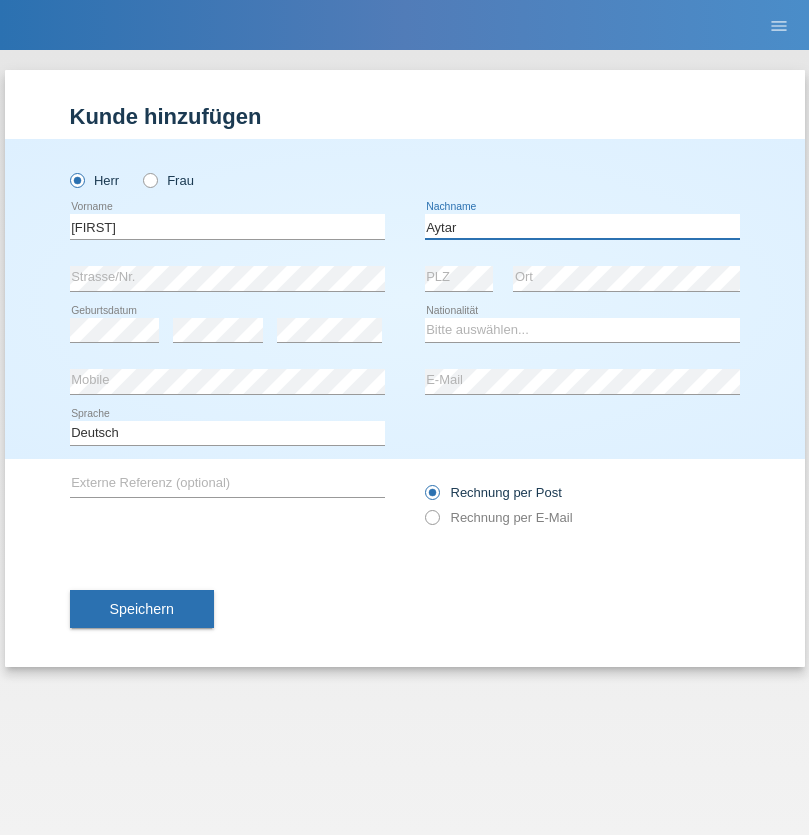 type on "Aytar" 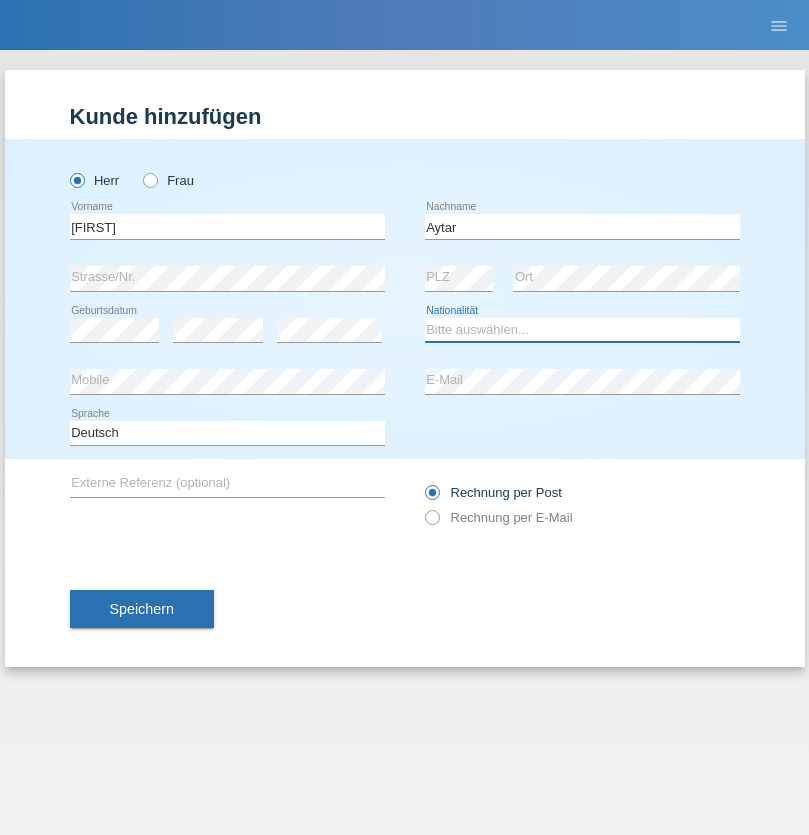select on "CH" 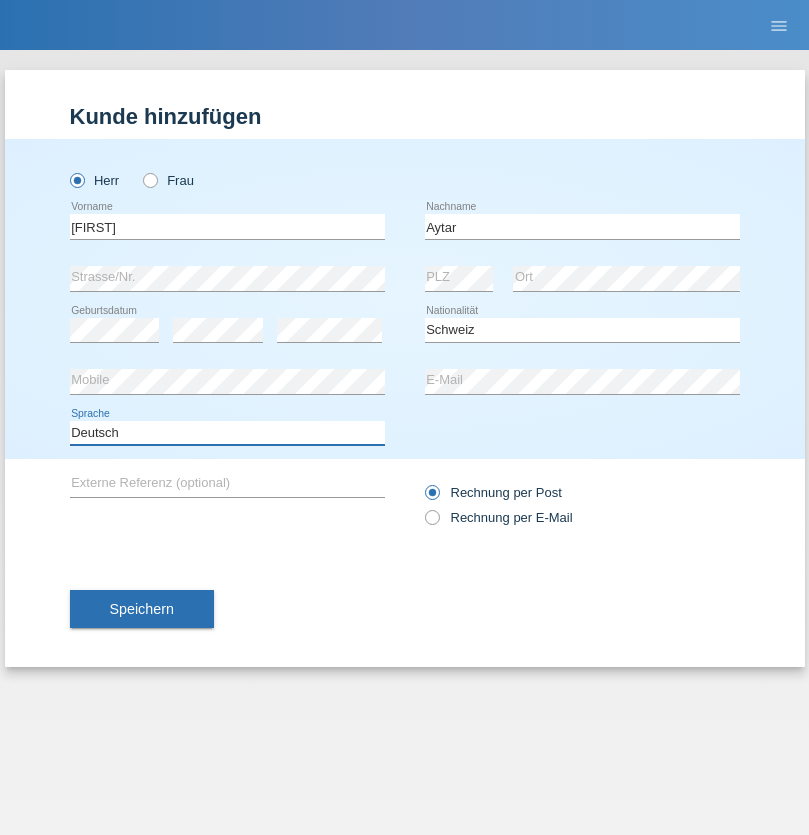 select on "en" 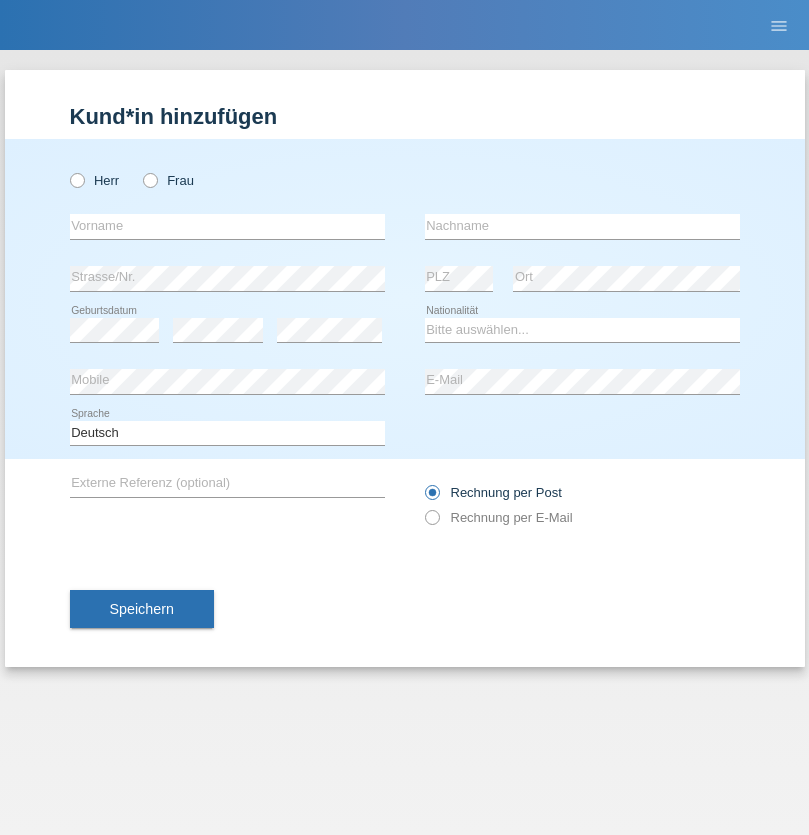 scroll, scrollTop: 0, scrollLeft: 0, axis: both 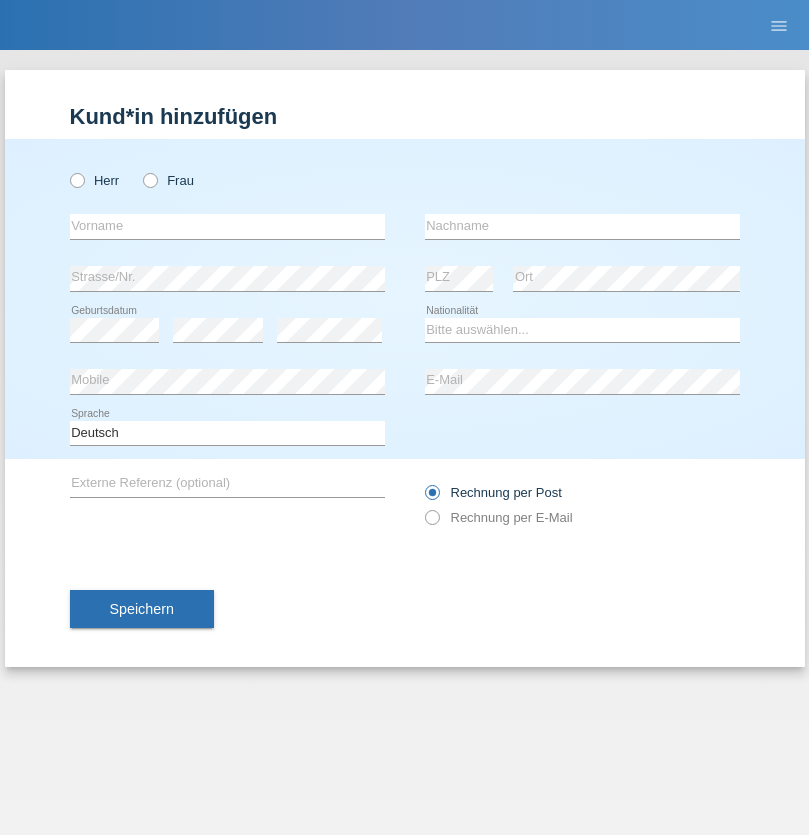 radio on "true" 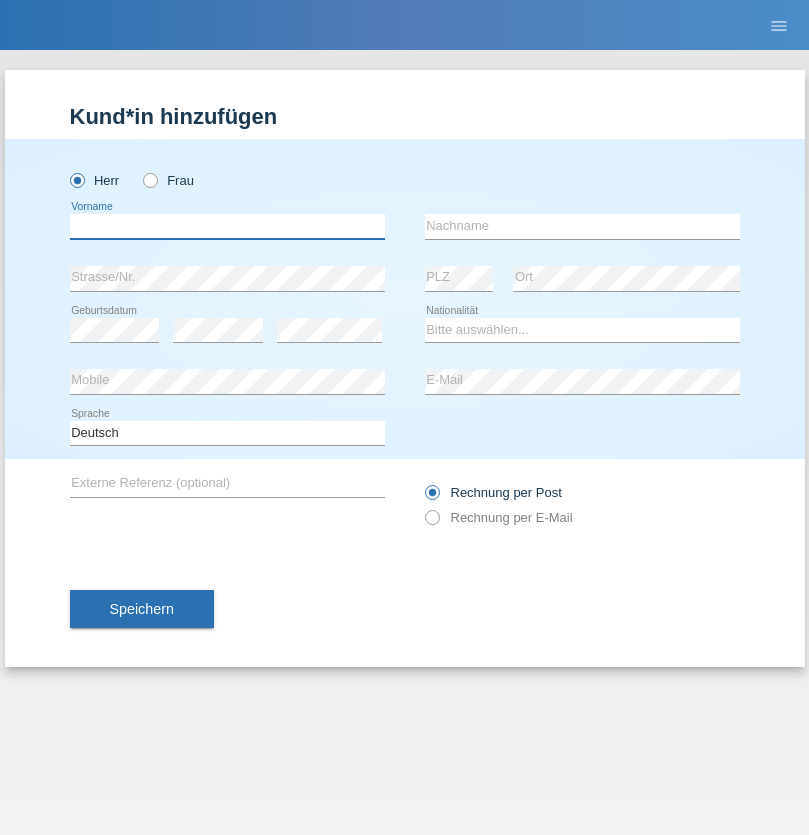 click at bounding box center [227, 226] 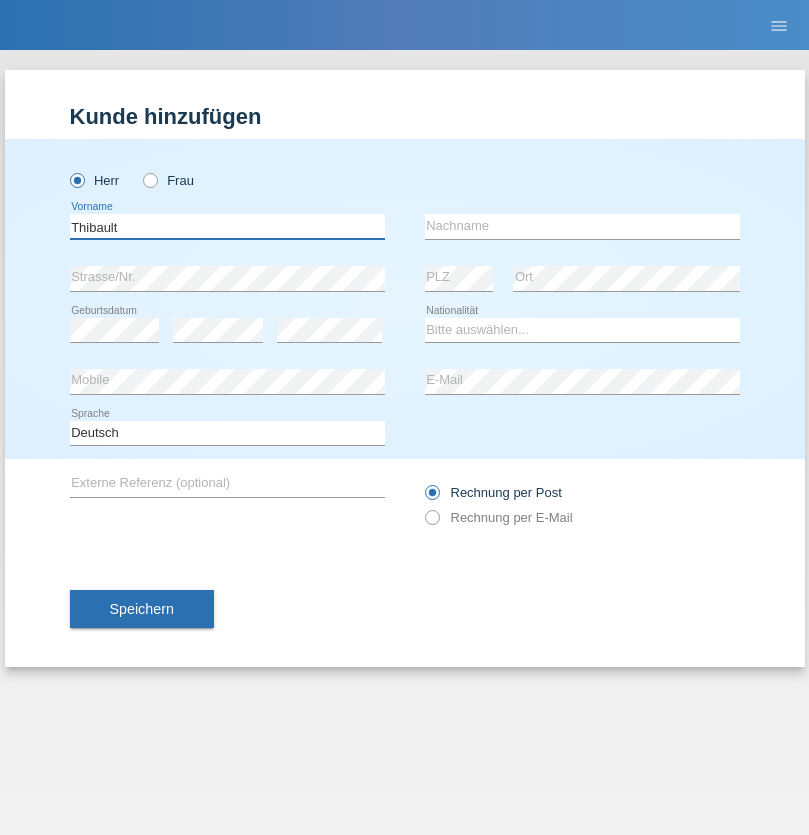 type on "Thibault" 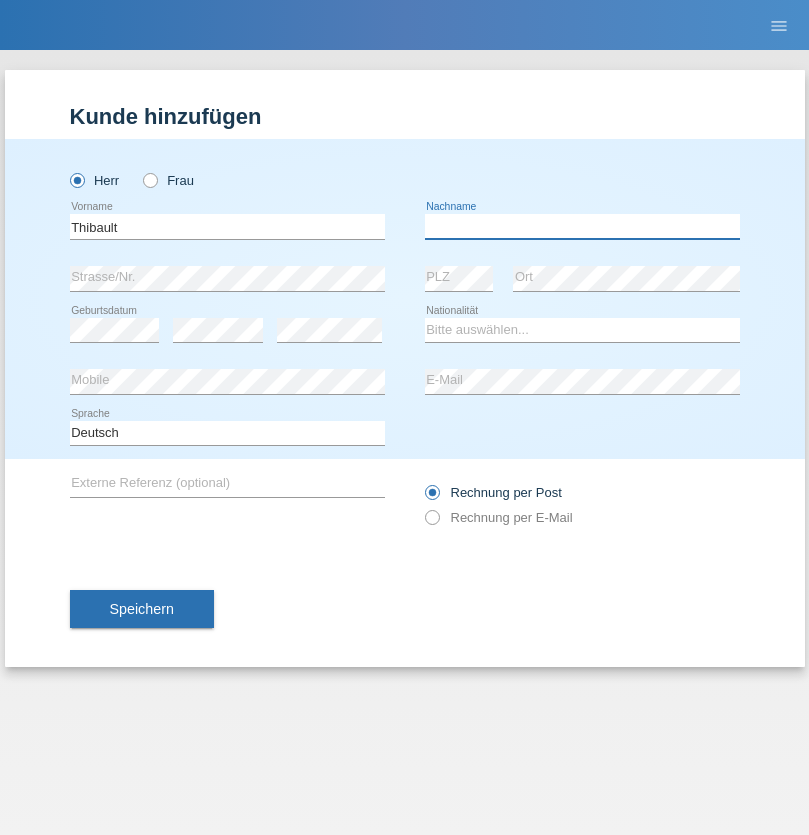 click at bounding box center (582, 226) 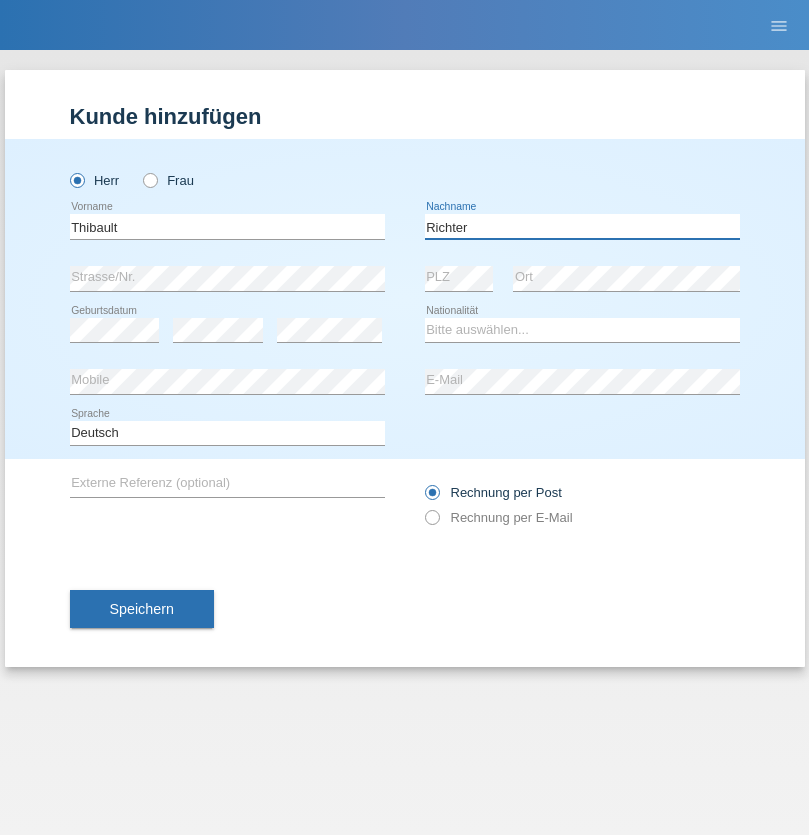 type on "Richter" 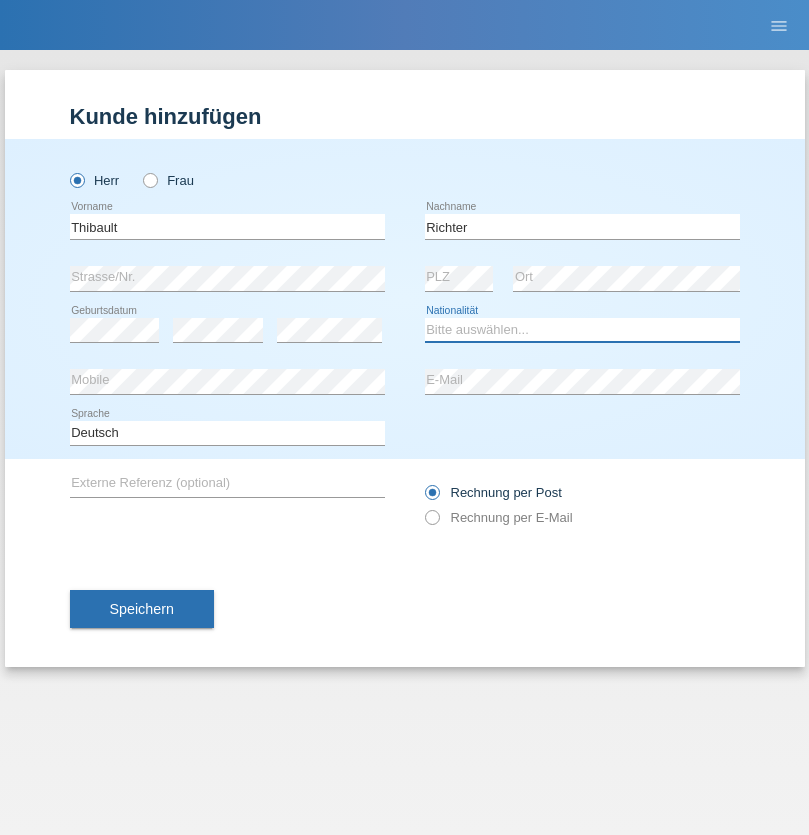 select on "CH" 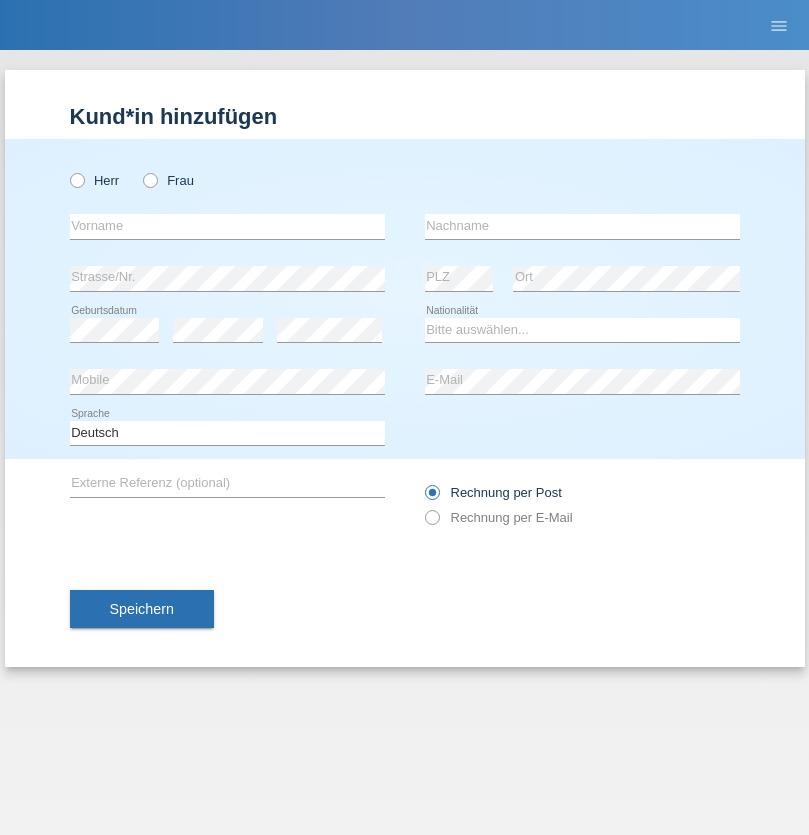 scroll, scrollTop: 0, scrollLeft: 0, axis: both 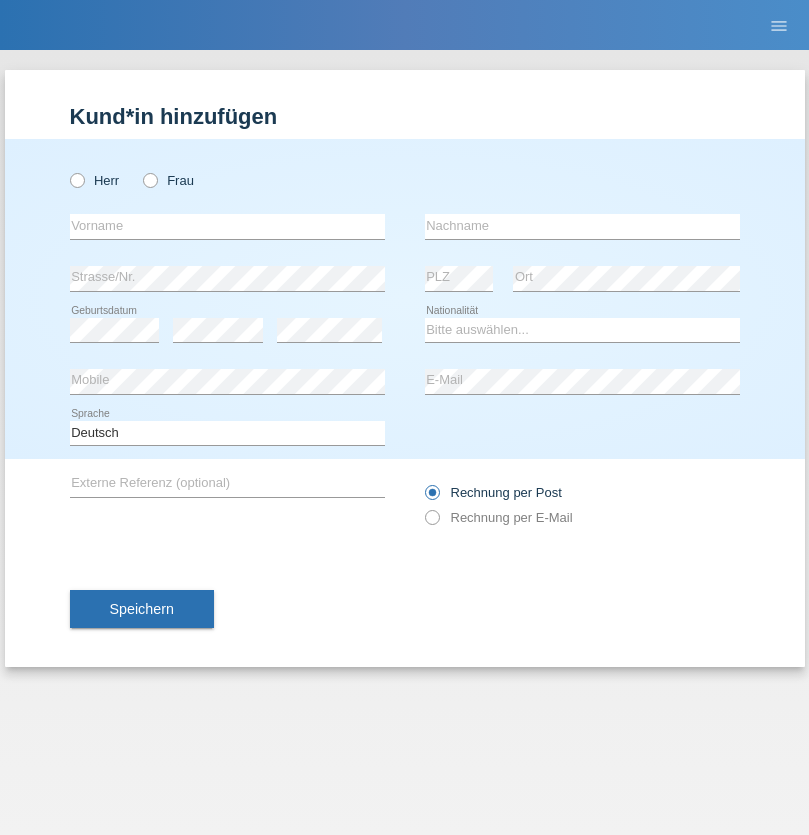 radio on "true" 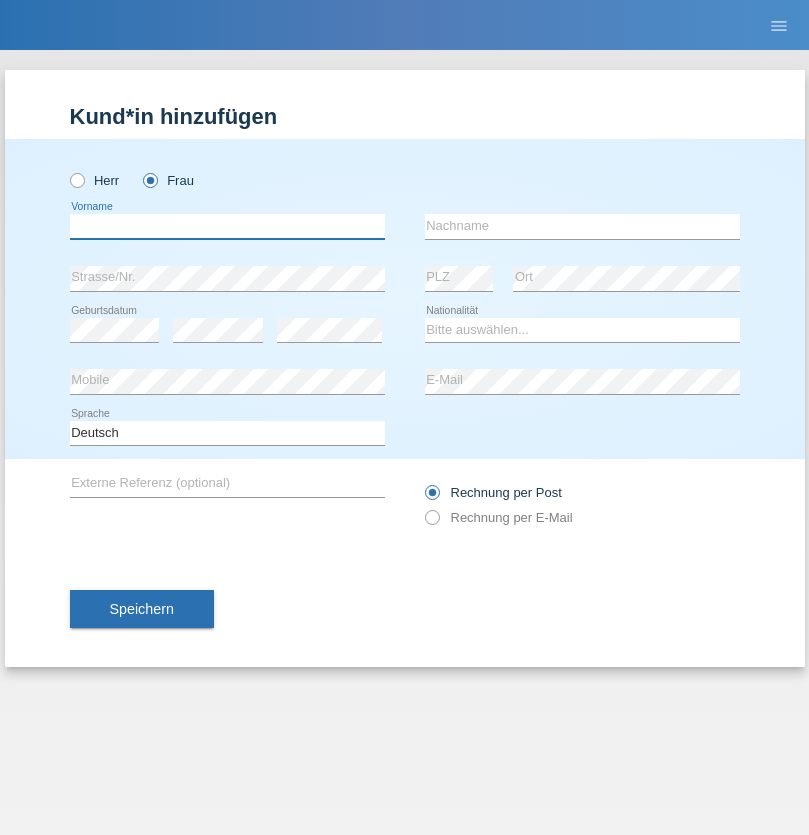 click at bounding box center (227, 226) 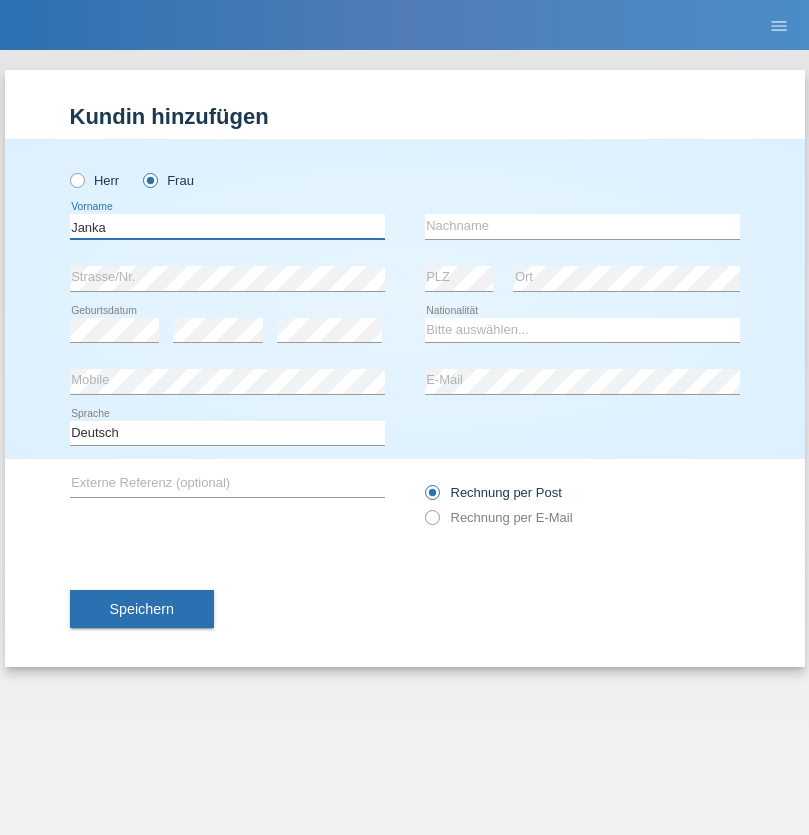 type on "Janka" 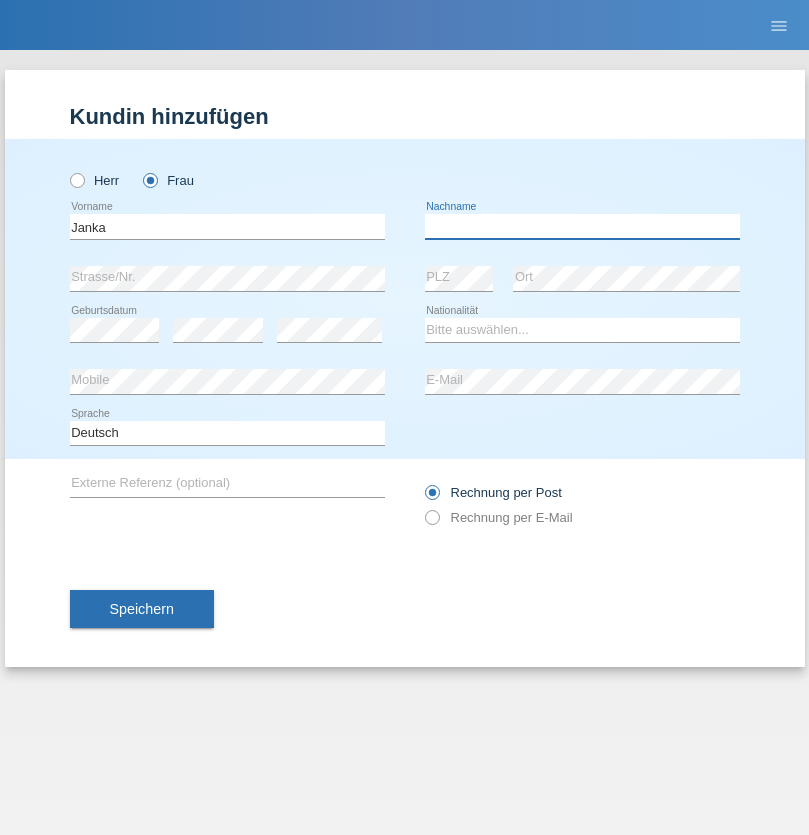 click at bounding box center (582, 226) 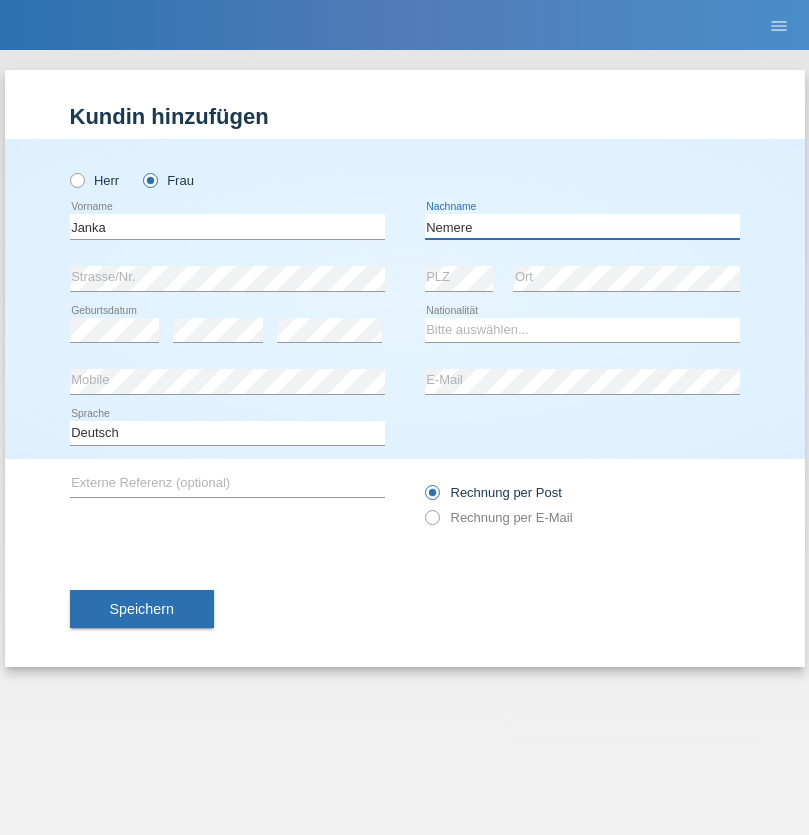 type on "Nemere" 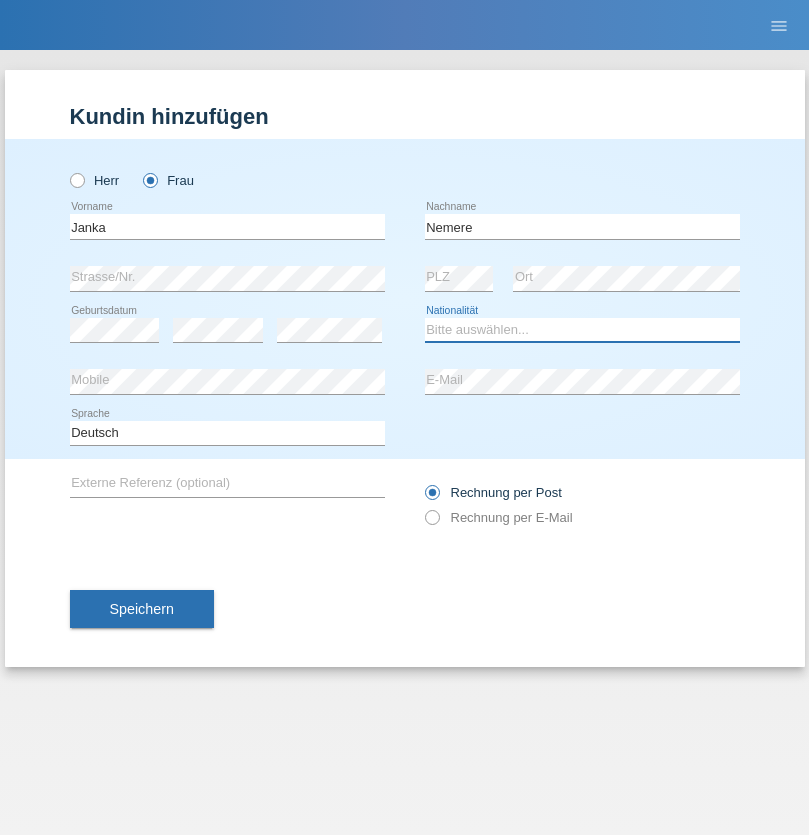 select on "HU" 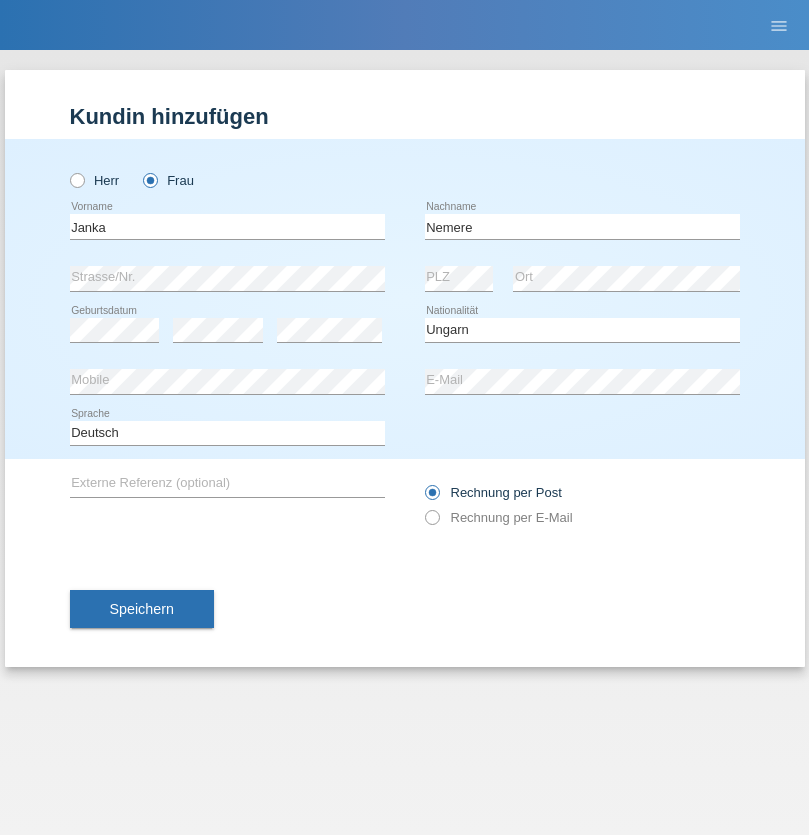 select on "C" 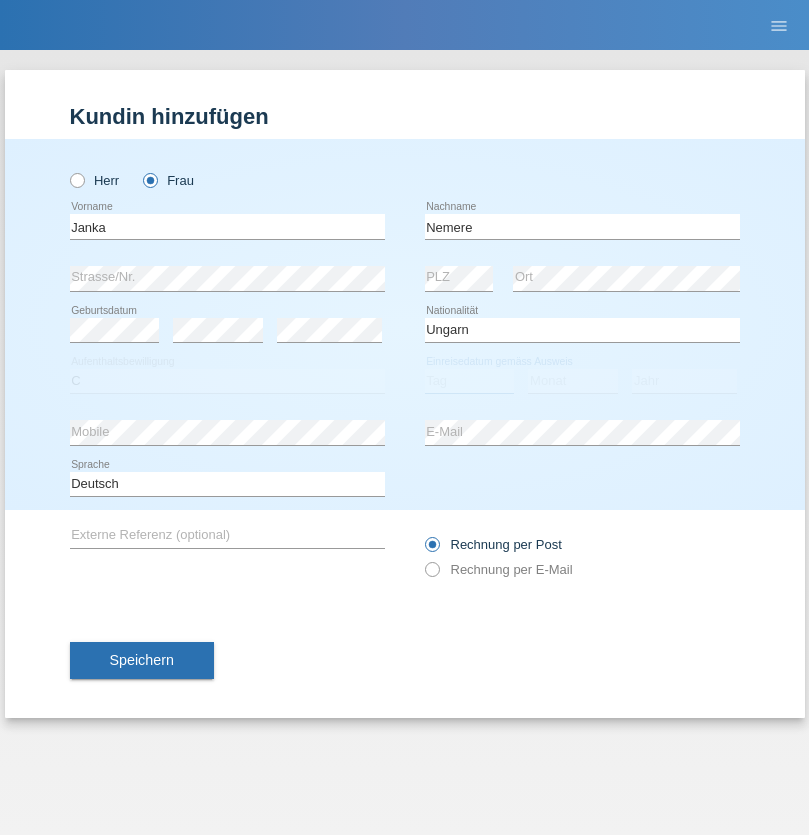 select on "13" 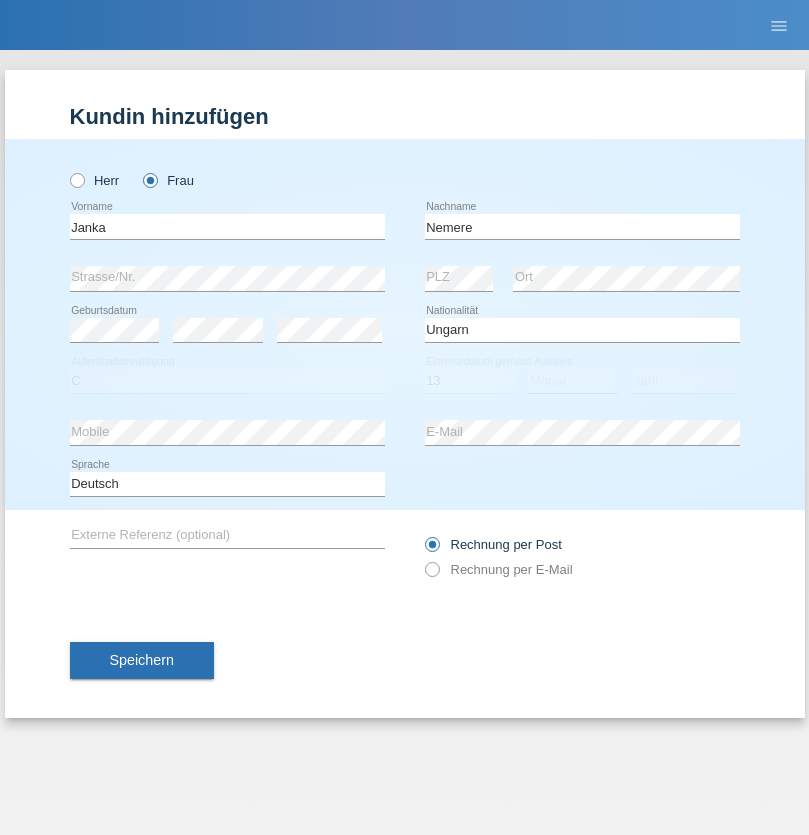 select on "12" 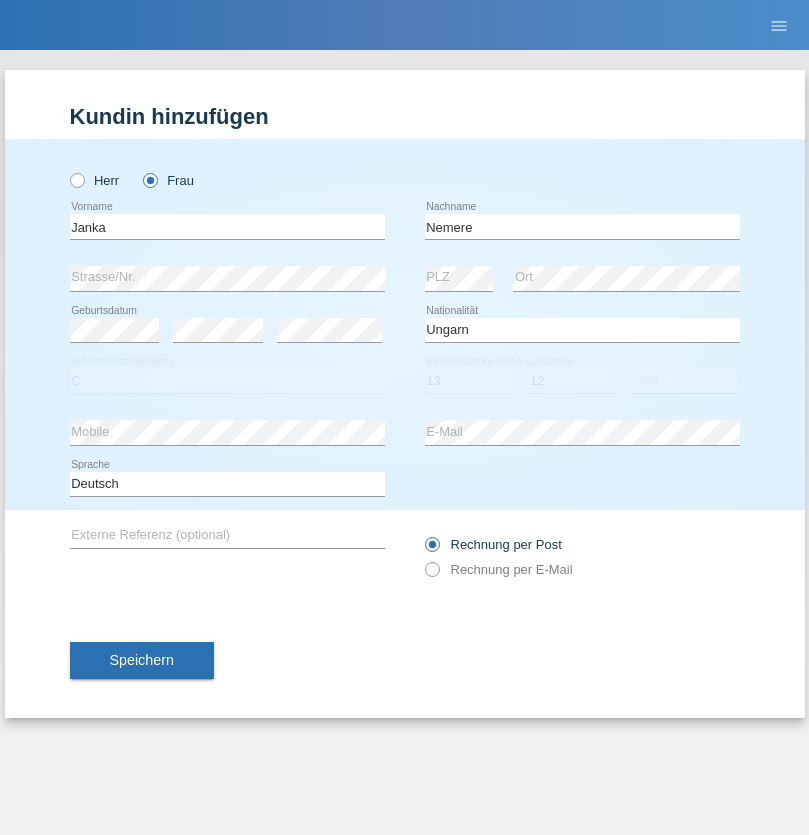 select on "2021" 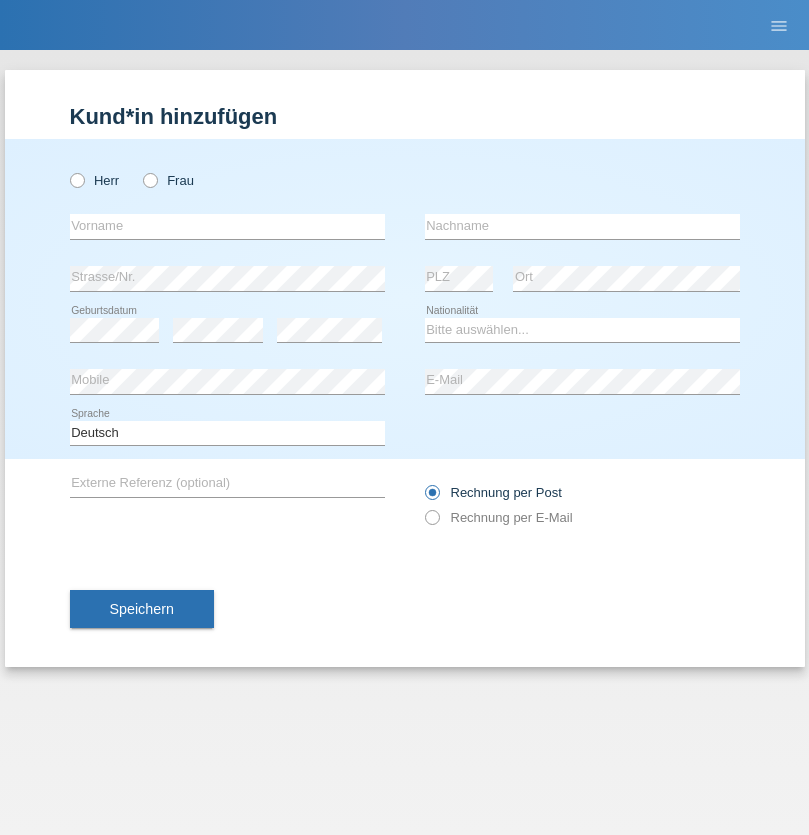 scroll, scrollTop: 0, scrollLeft: 0, axis: both 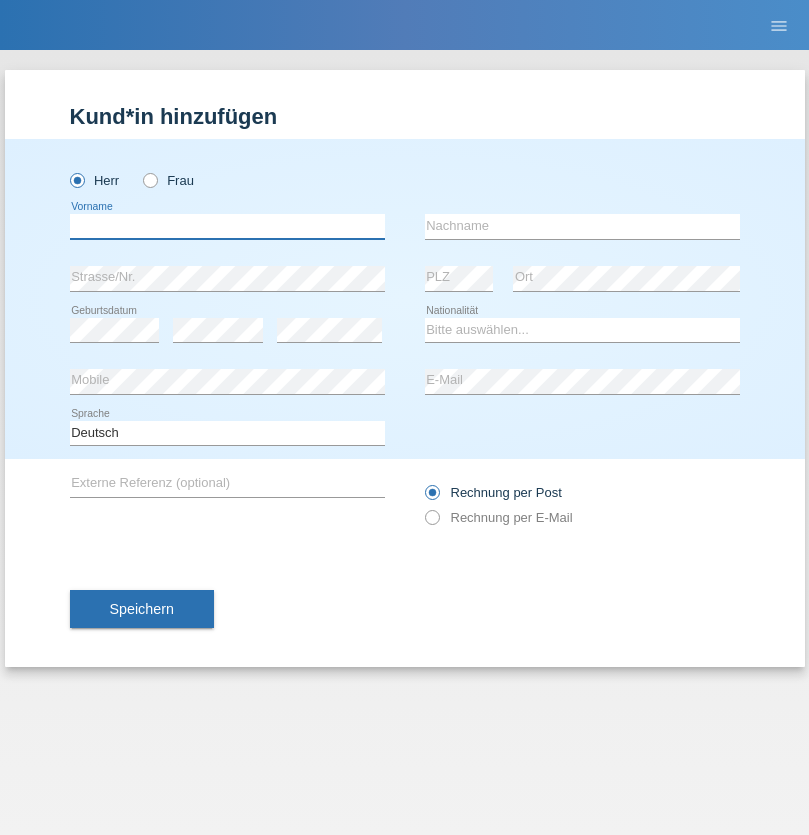 click at bounding box center (227, 226) 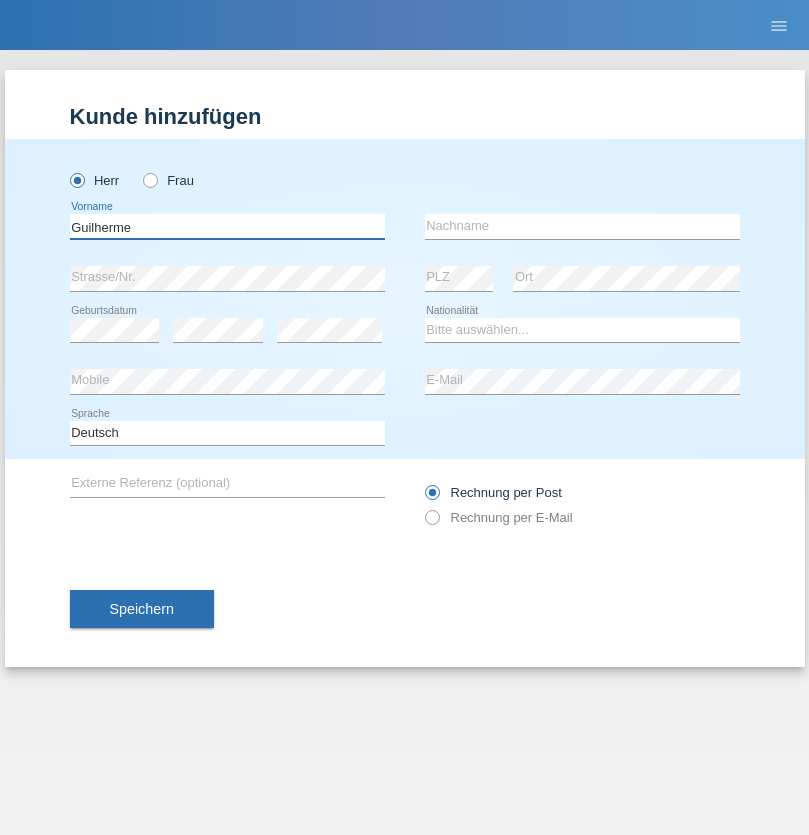 type on "Guilherme" 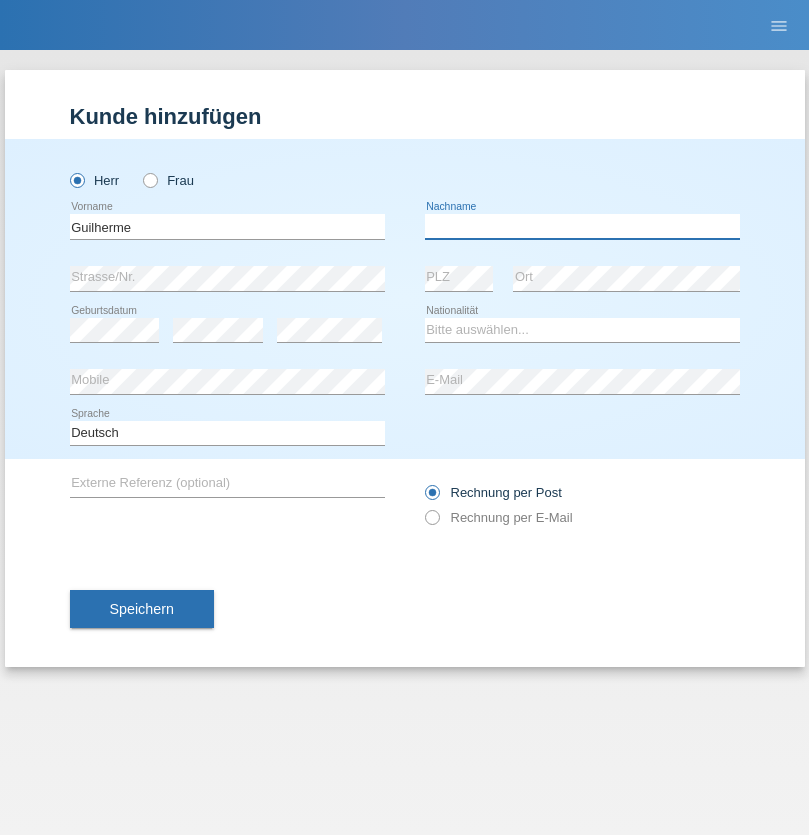 click at bounding box center (582, 226) 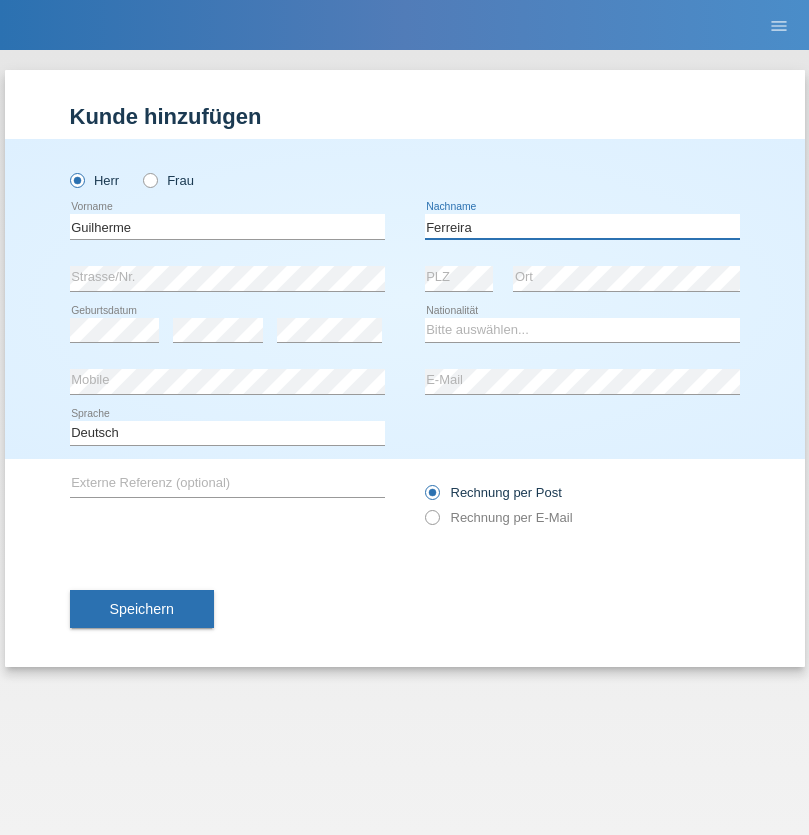 type on "Ferreira" 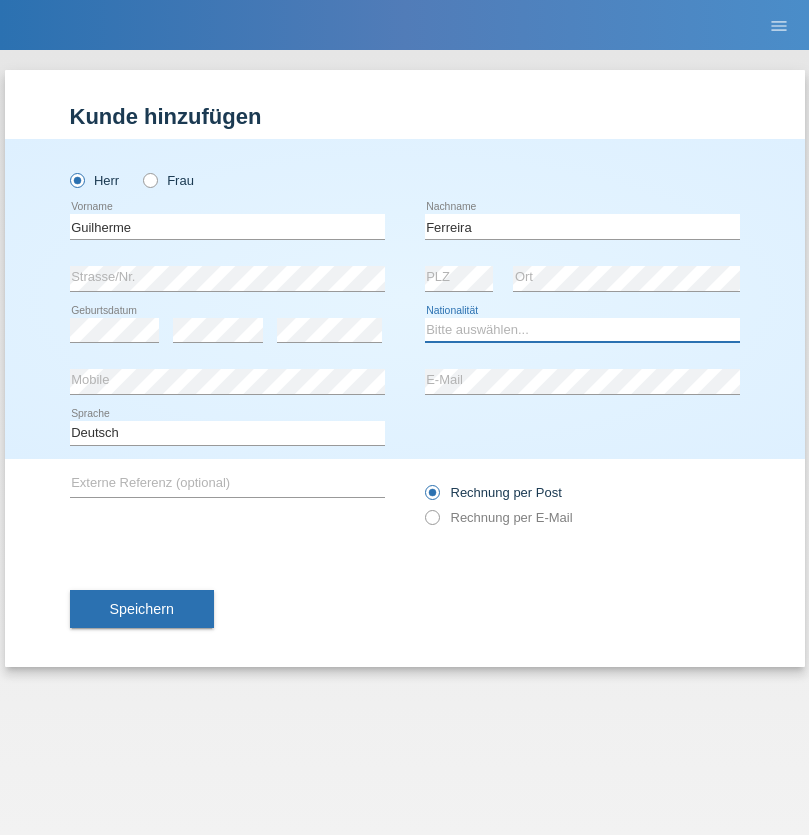 select on "PT" 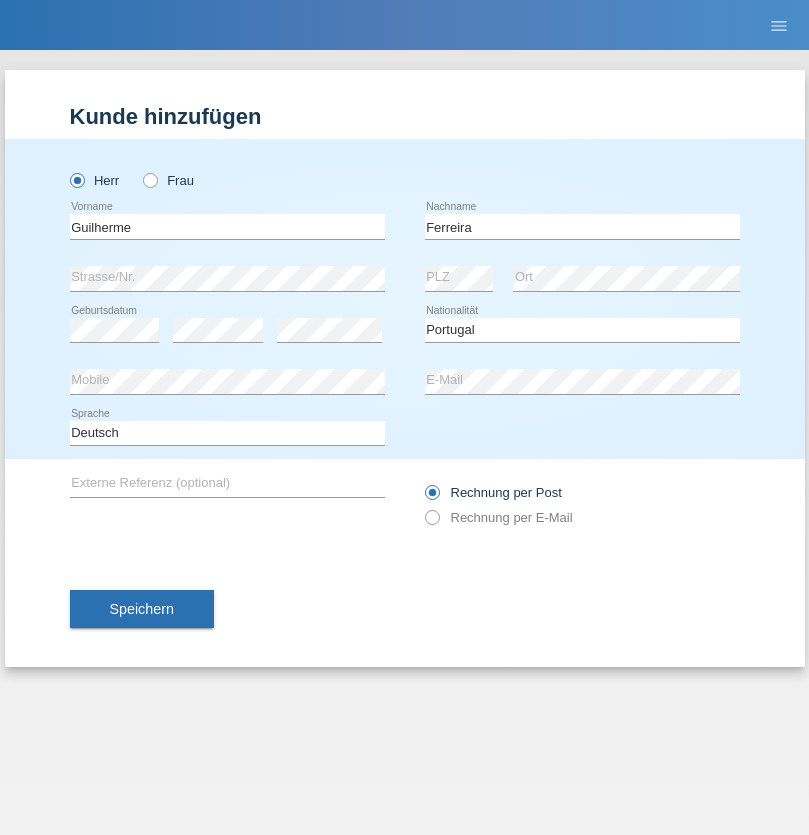 select on "C" 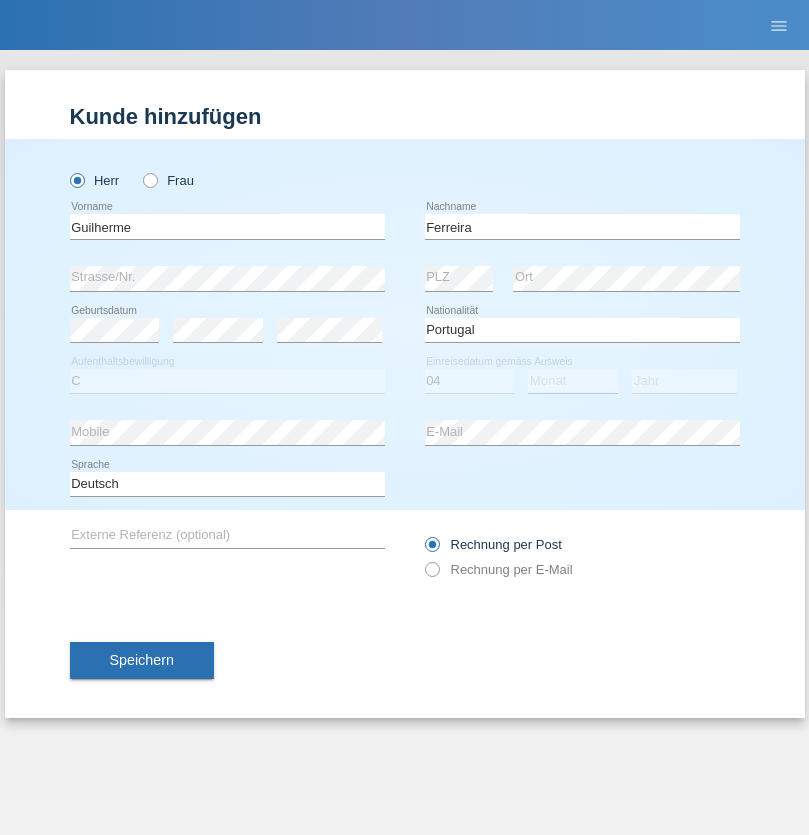 select on "09" 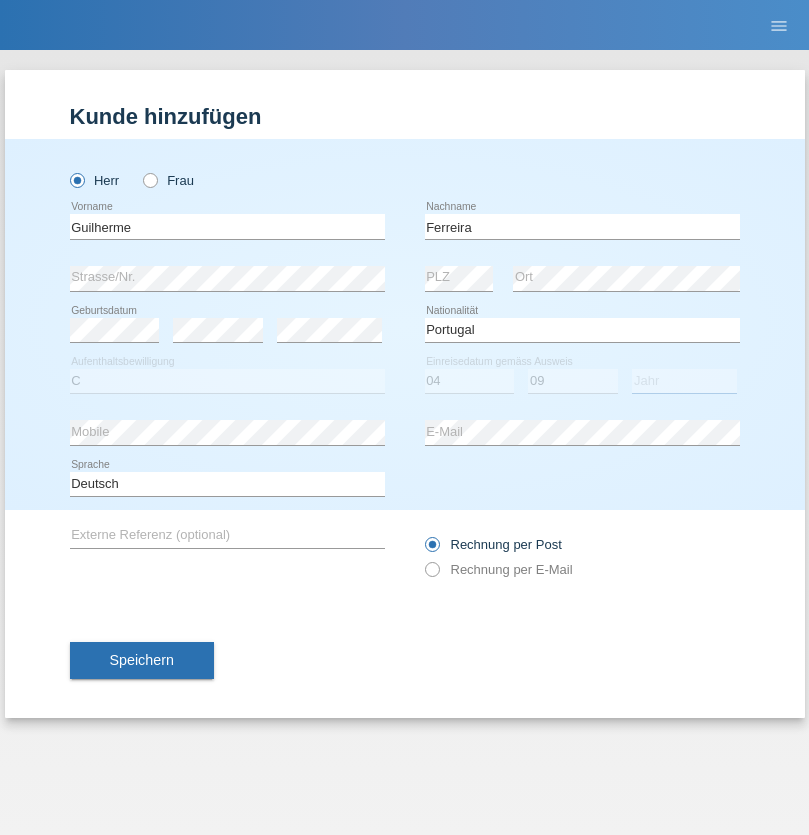 select on "2021" 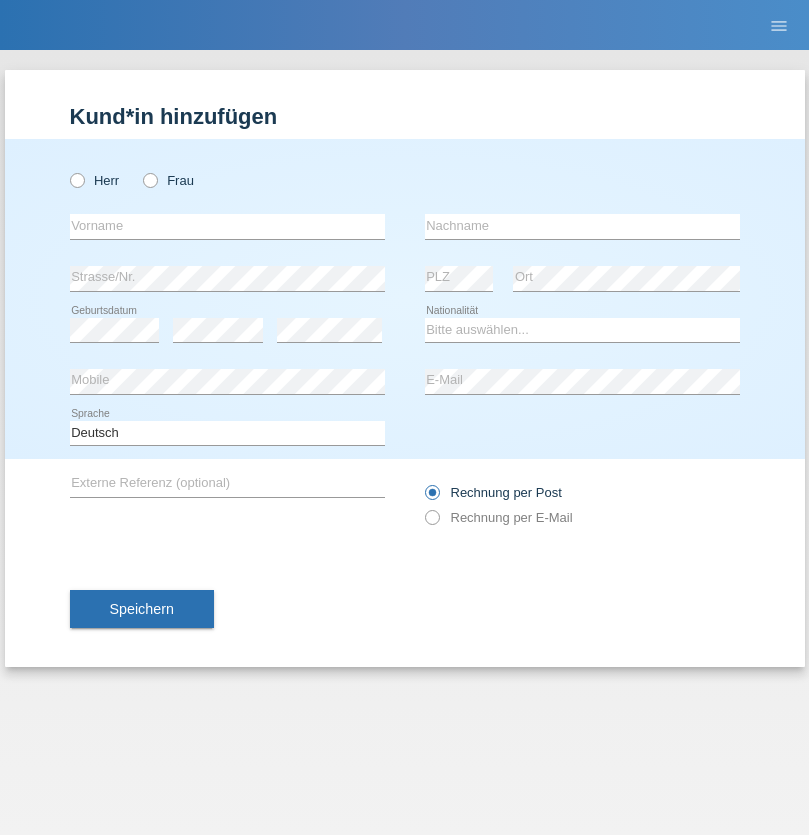scroll, scrollTop: 0, scrollLeft: 0, axis: both 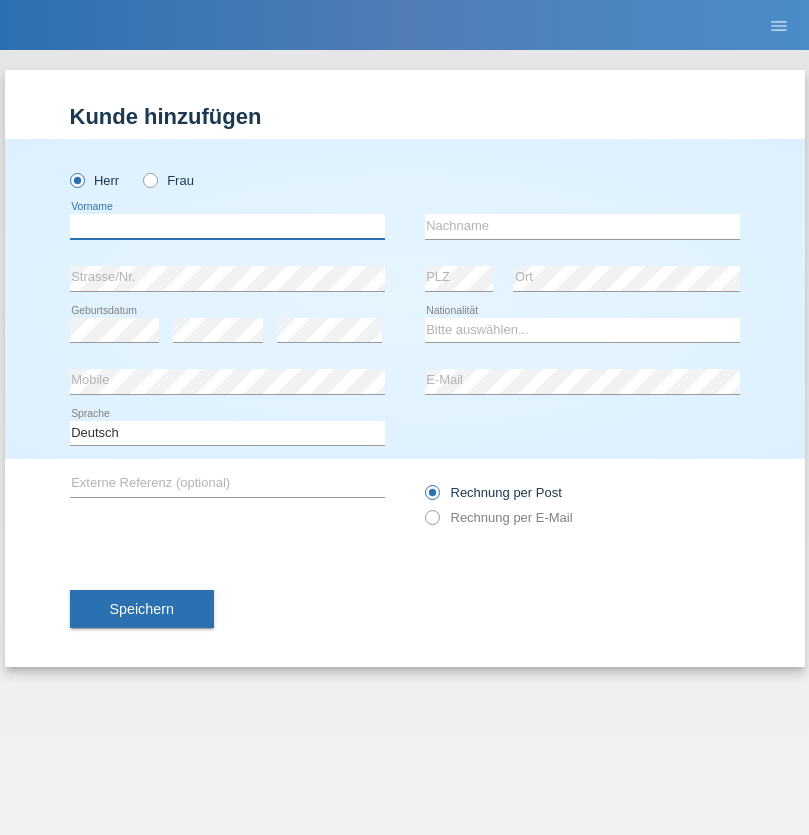 click at bounding box center (227, 226) 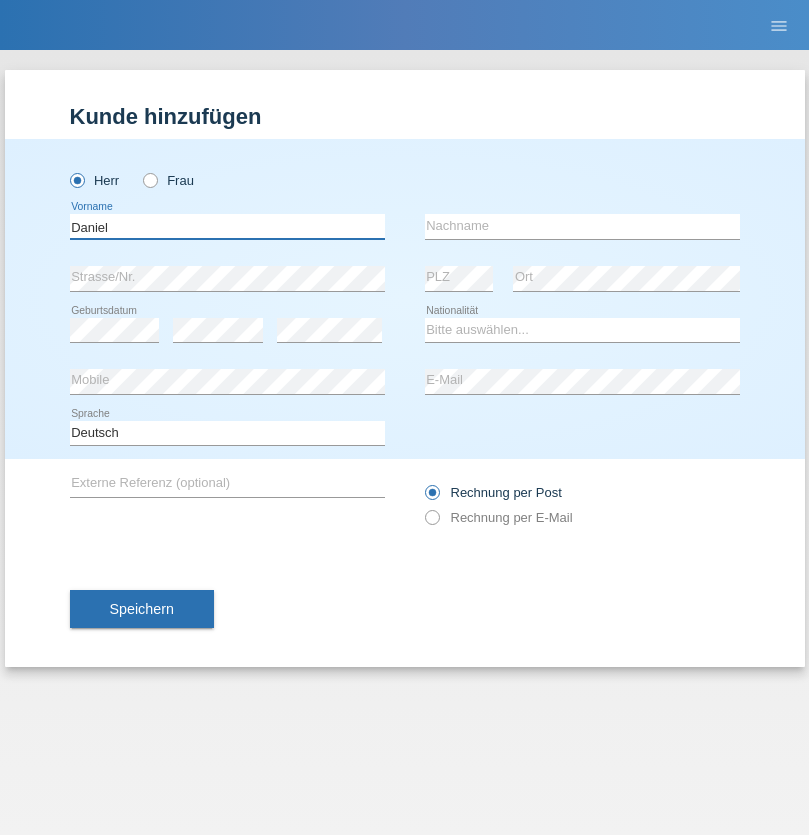 type on "Daniel" 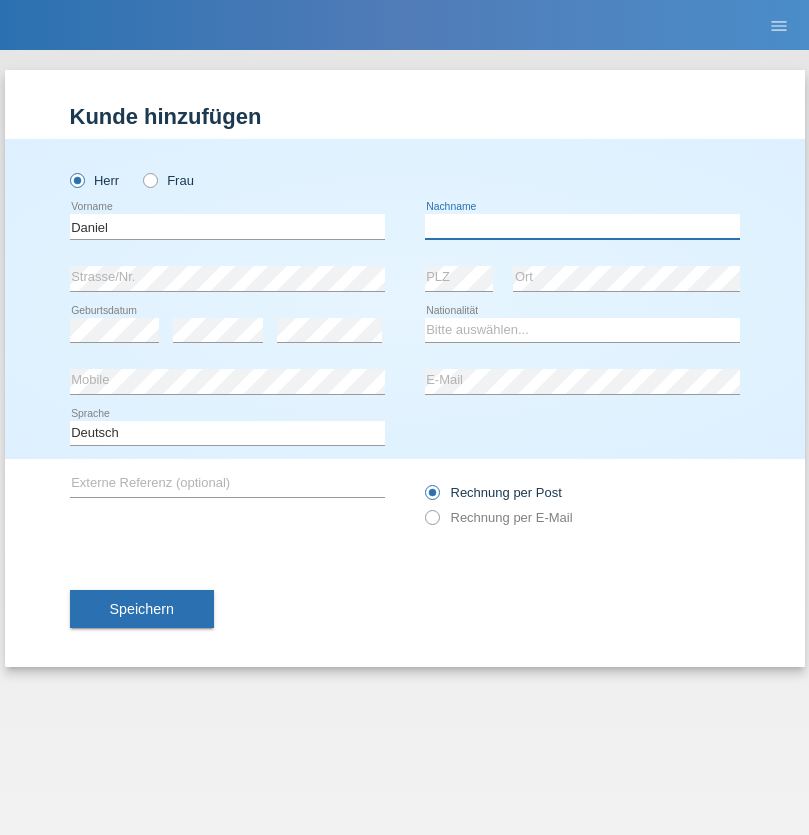 click at bounding box center [582, 226] 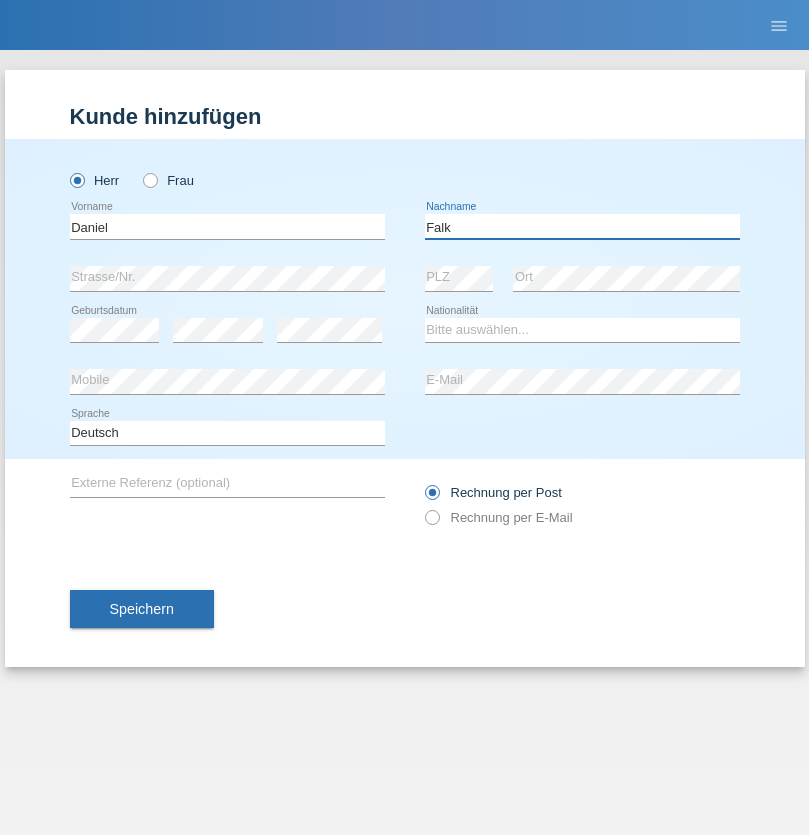 type on "Falk" 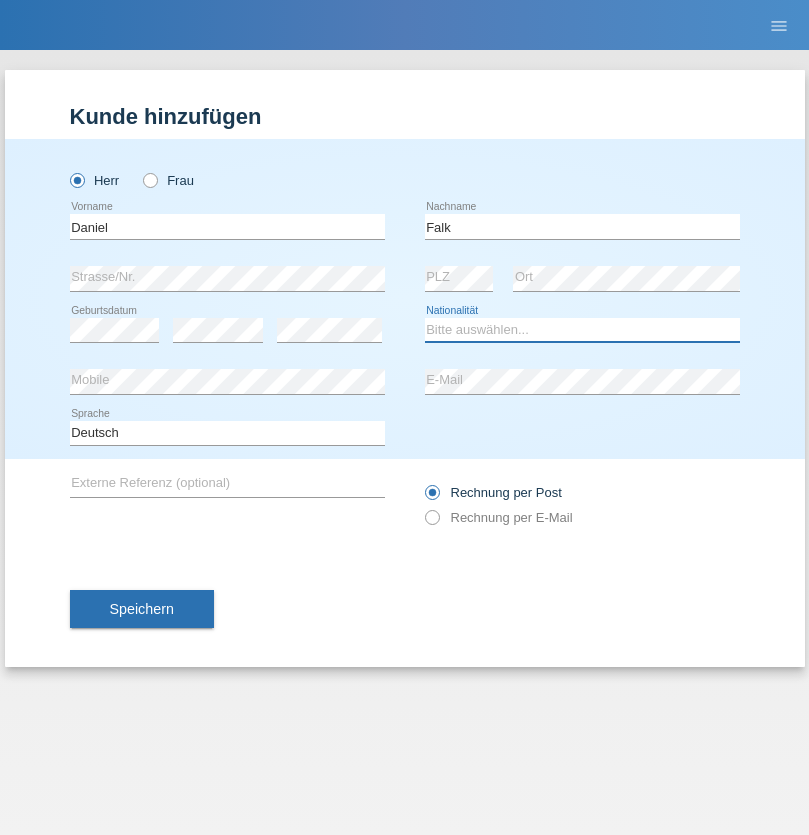 select on "CH" 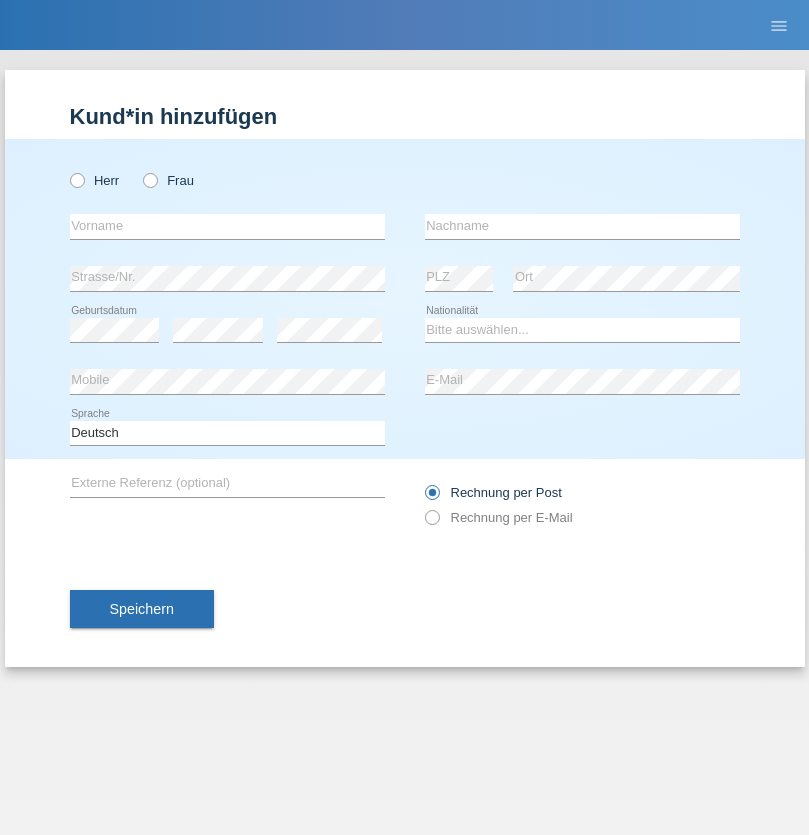 scroll, scrollTop: 0, scrollLeft: 0, axis: both 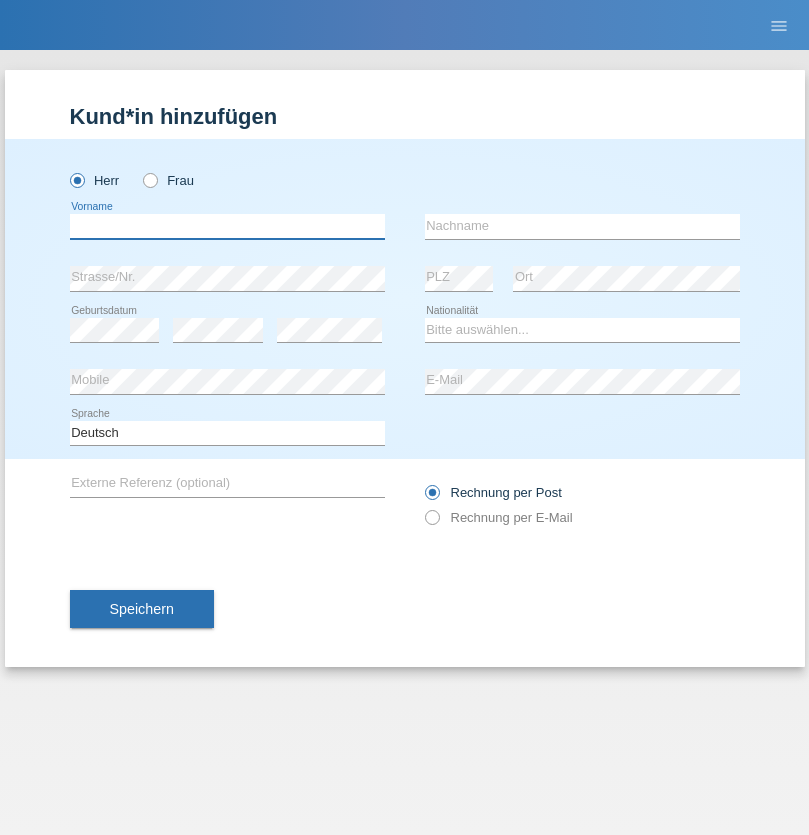 click at bounding box center (227, 226) 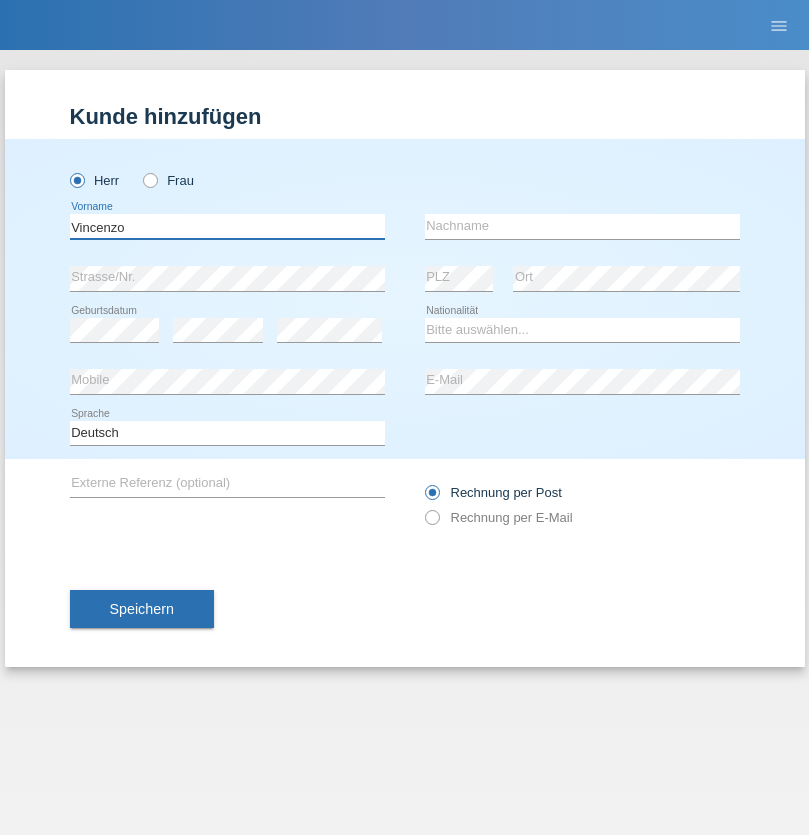 type on "Vincenzo" 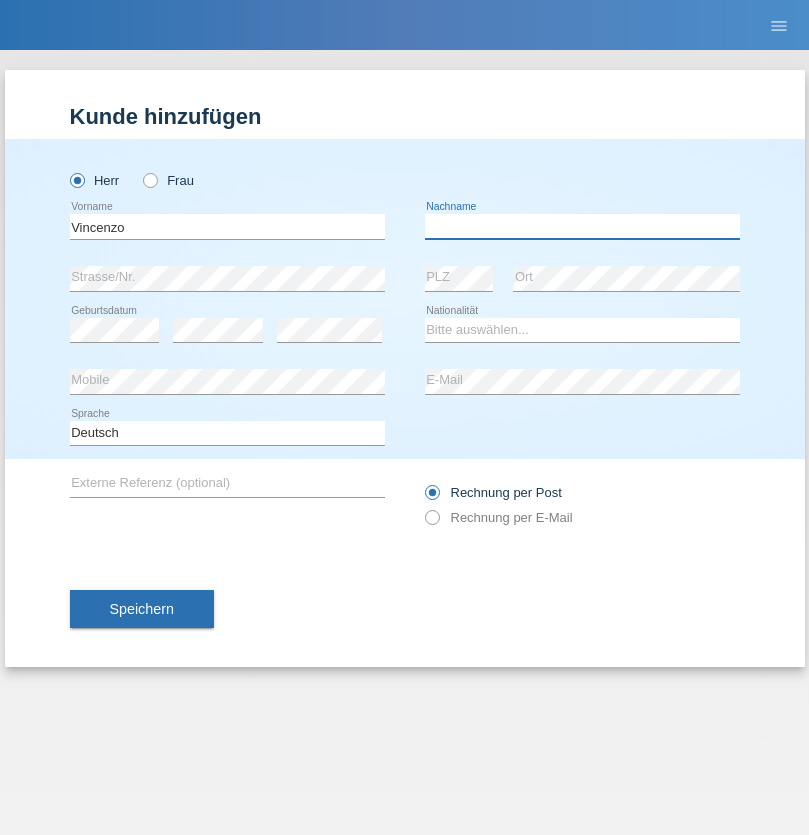 click at bounding box center (582, 226) 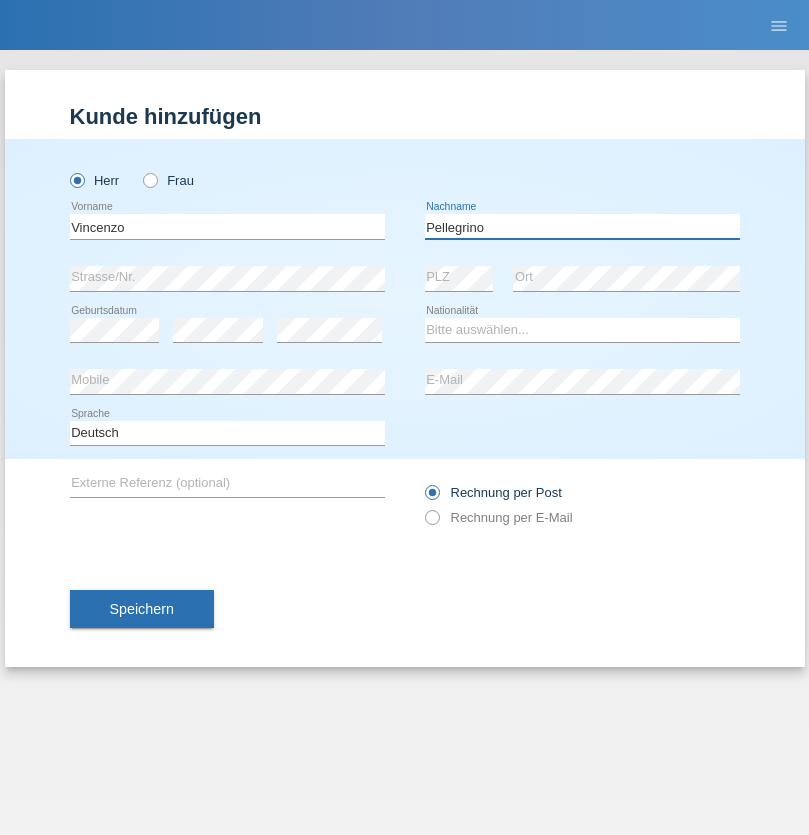 type on "Pellegrino" 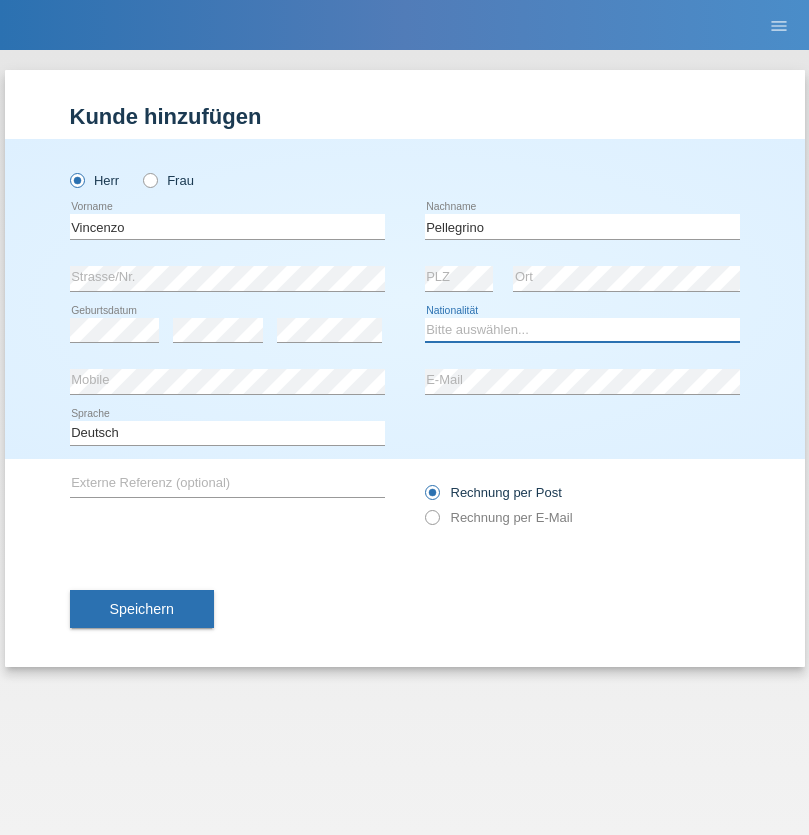 select on "IT" 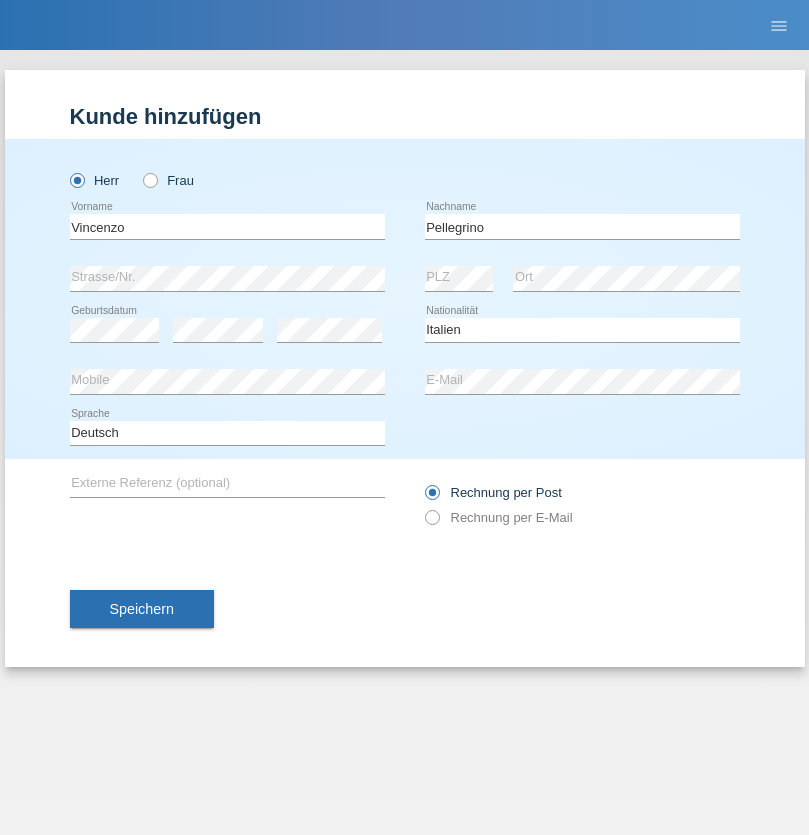 select on "C" 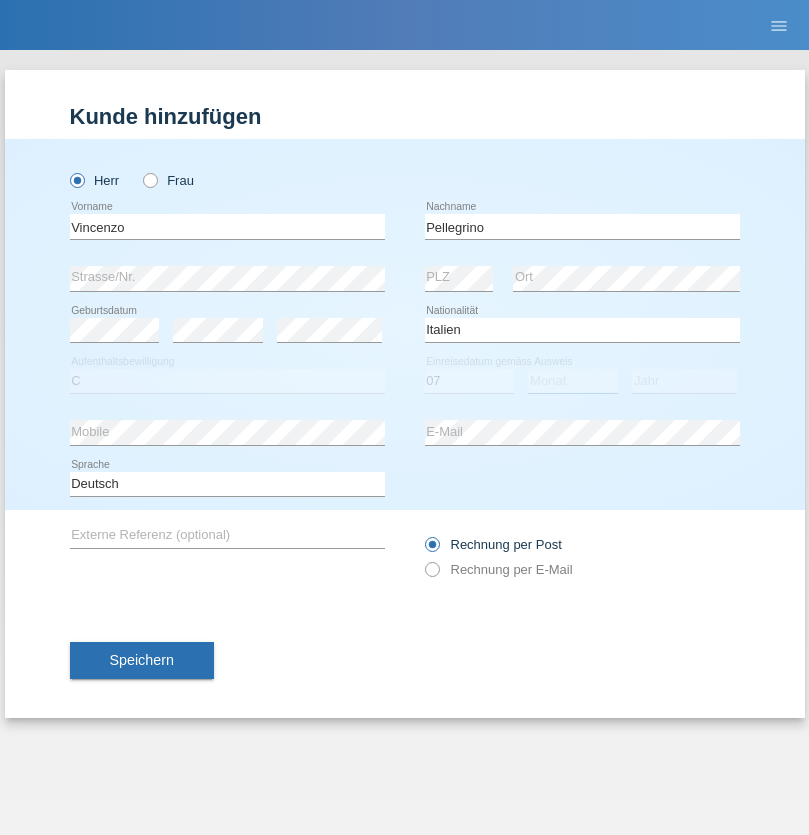 select on "07" 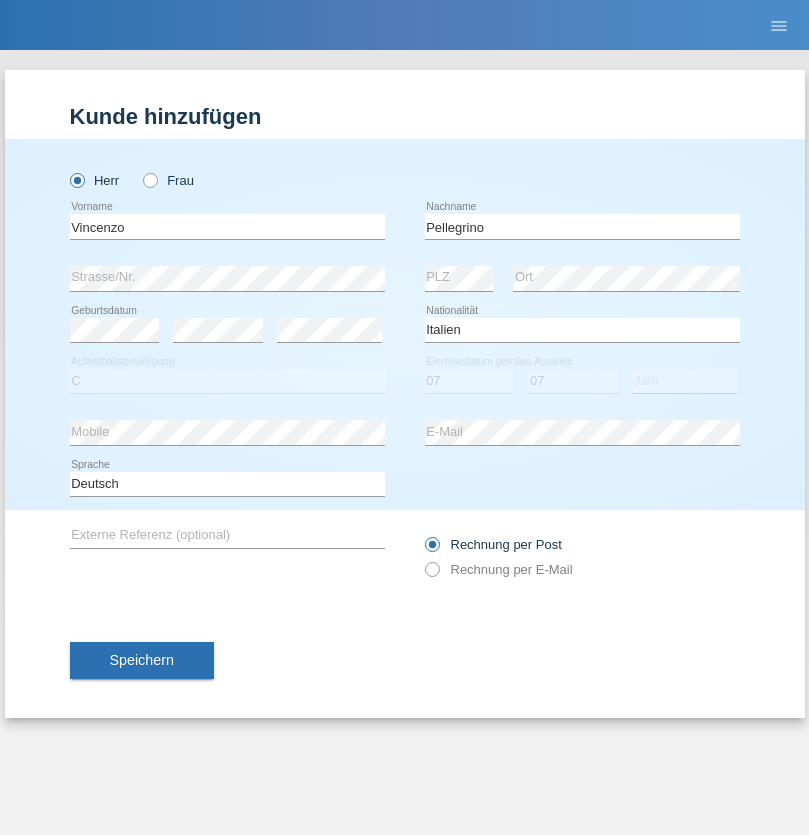 select on "2021" 